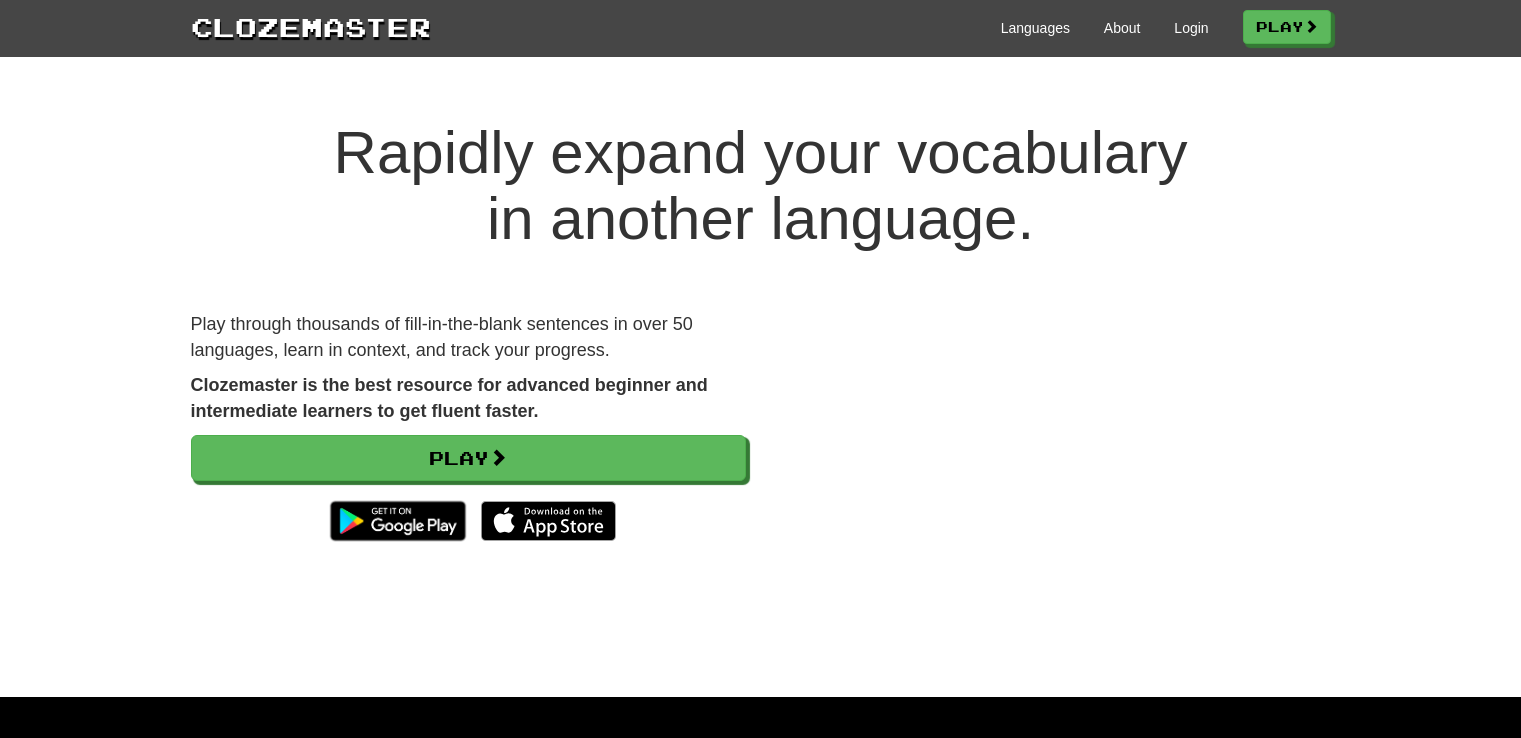 scroll, scrollTop: 0, scrollLeft: 0, axis: both 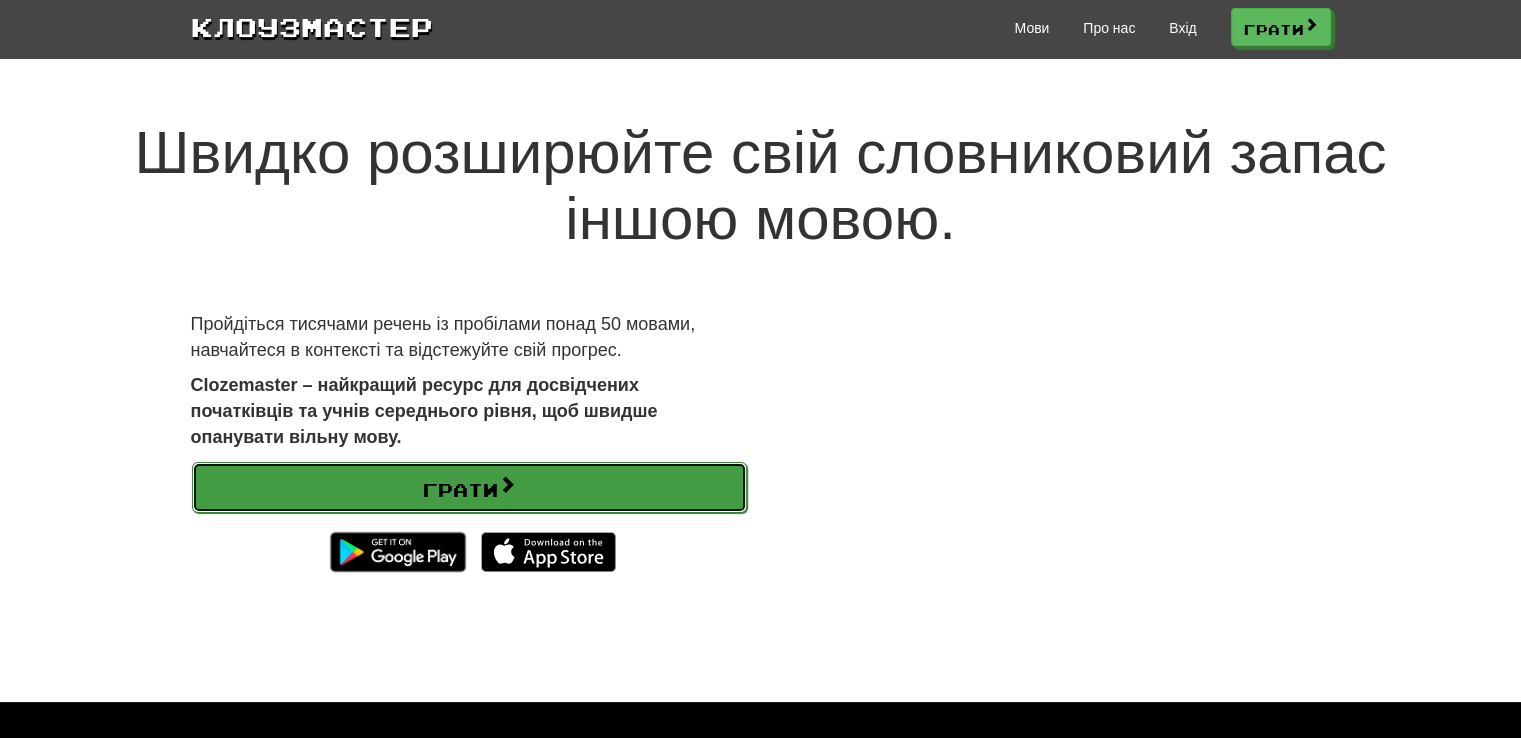 click at bounding box center (507, 484) 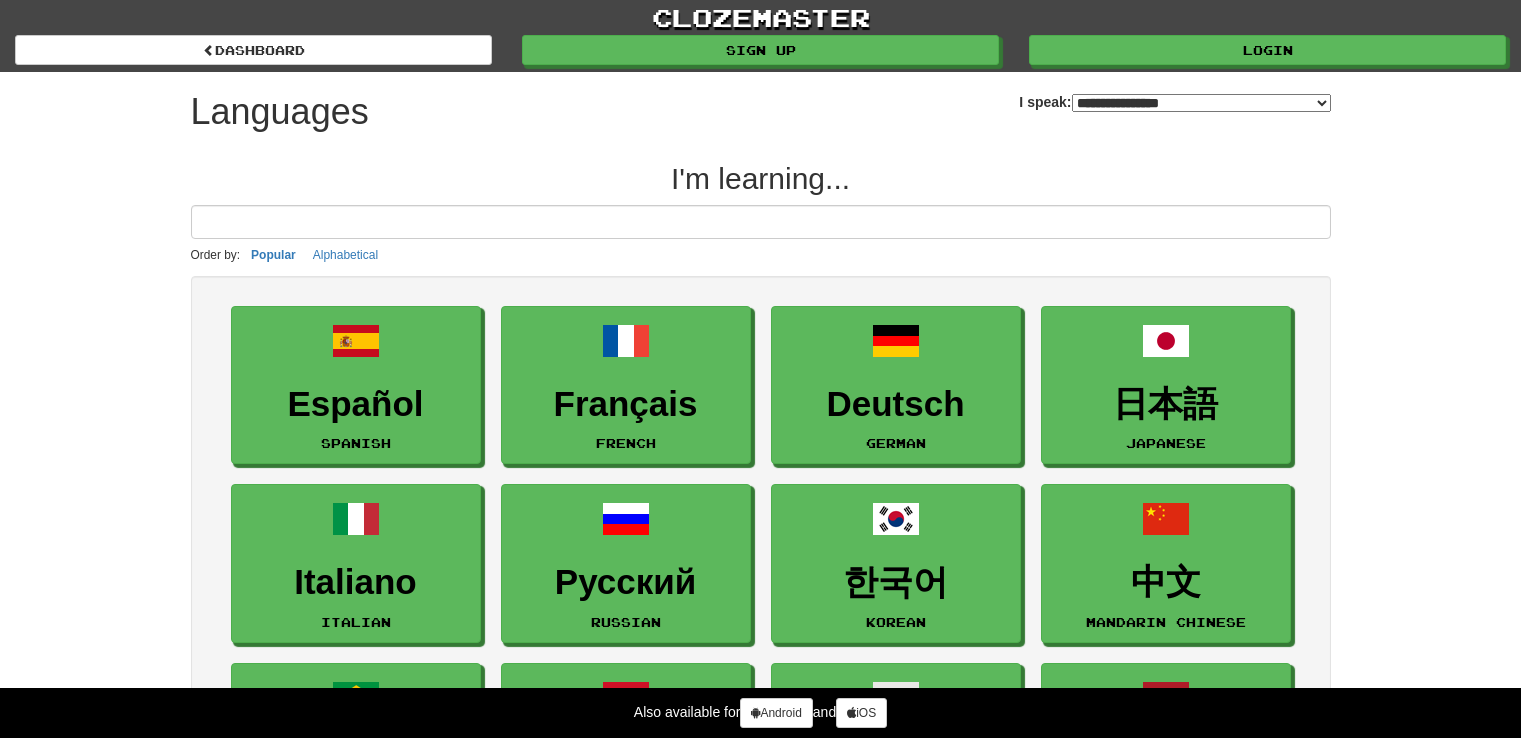 scroll, scrollTop: 0, scrollLeft: 0, axis: both 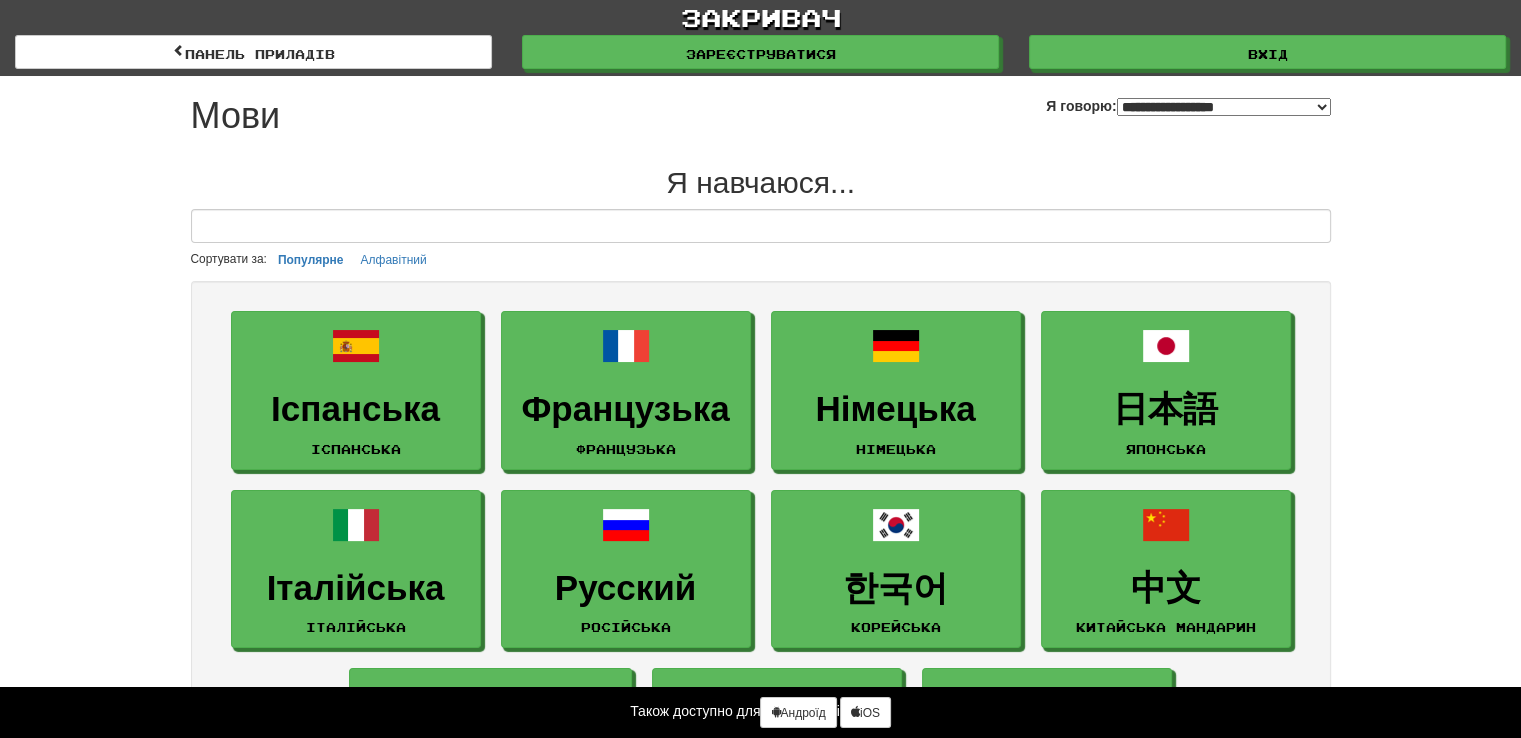 click on "**********" at bounding box center (1224, 107) 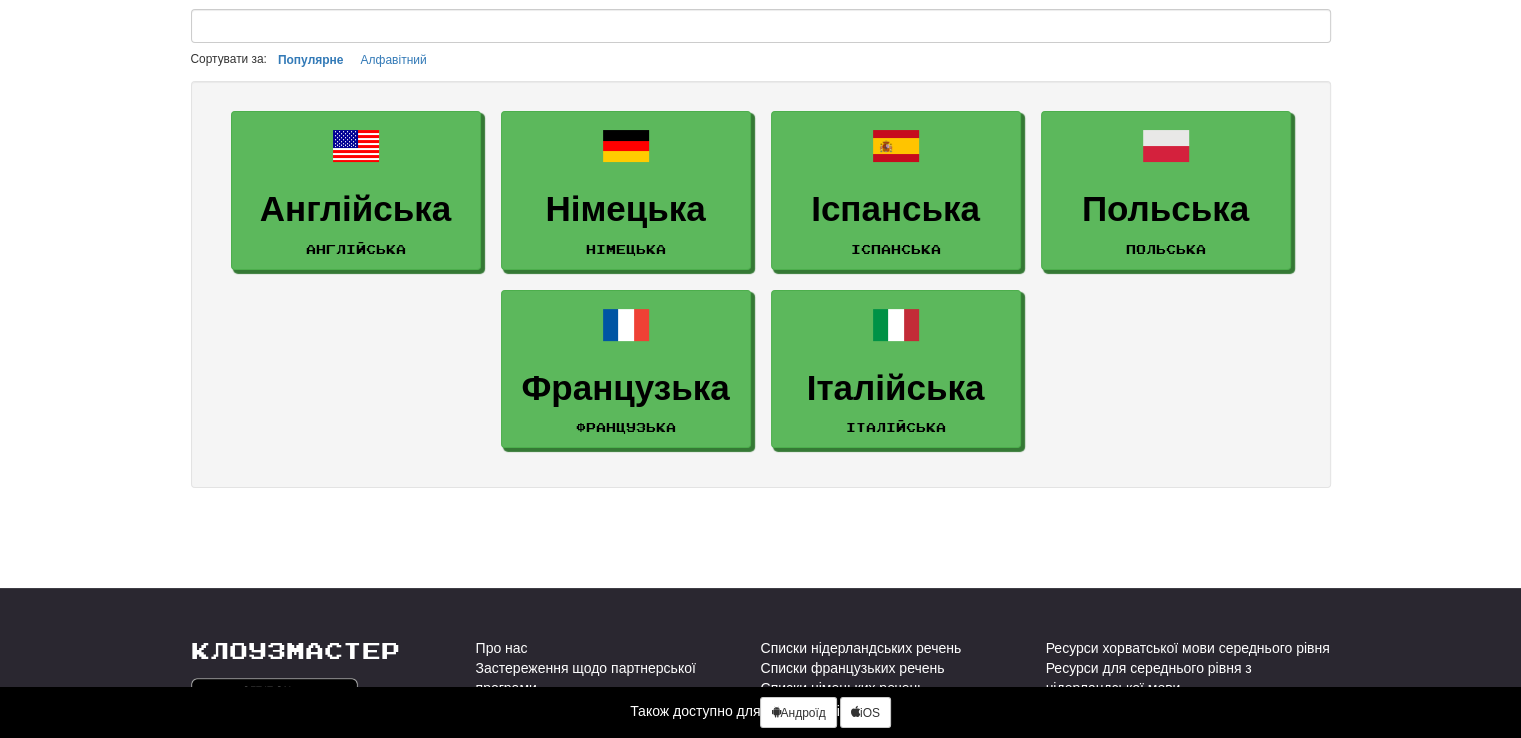 scroll, scrollTop: 0, scrollLeft: 0, axis: both 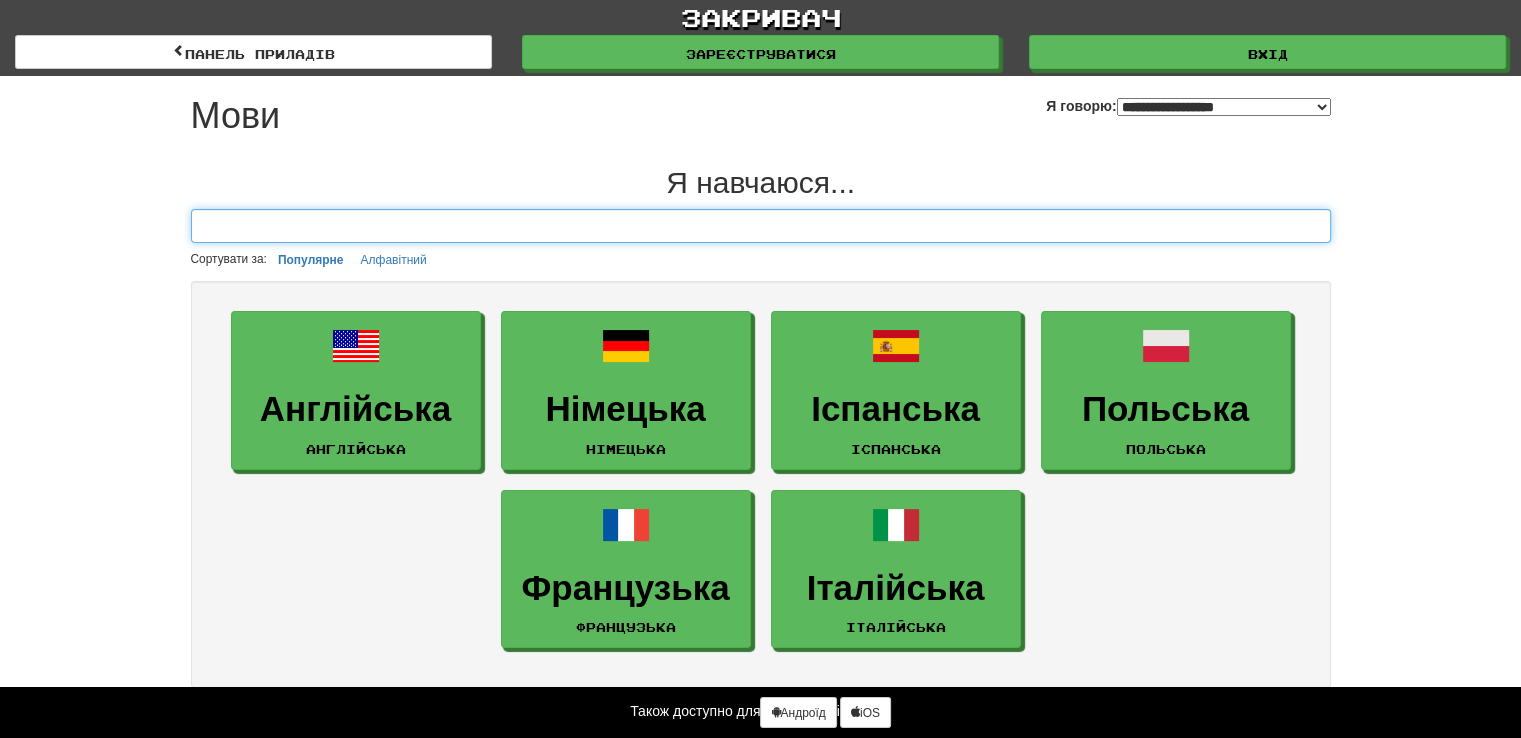 click at bounding box center (761, 226) 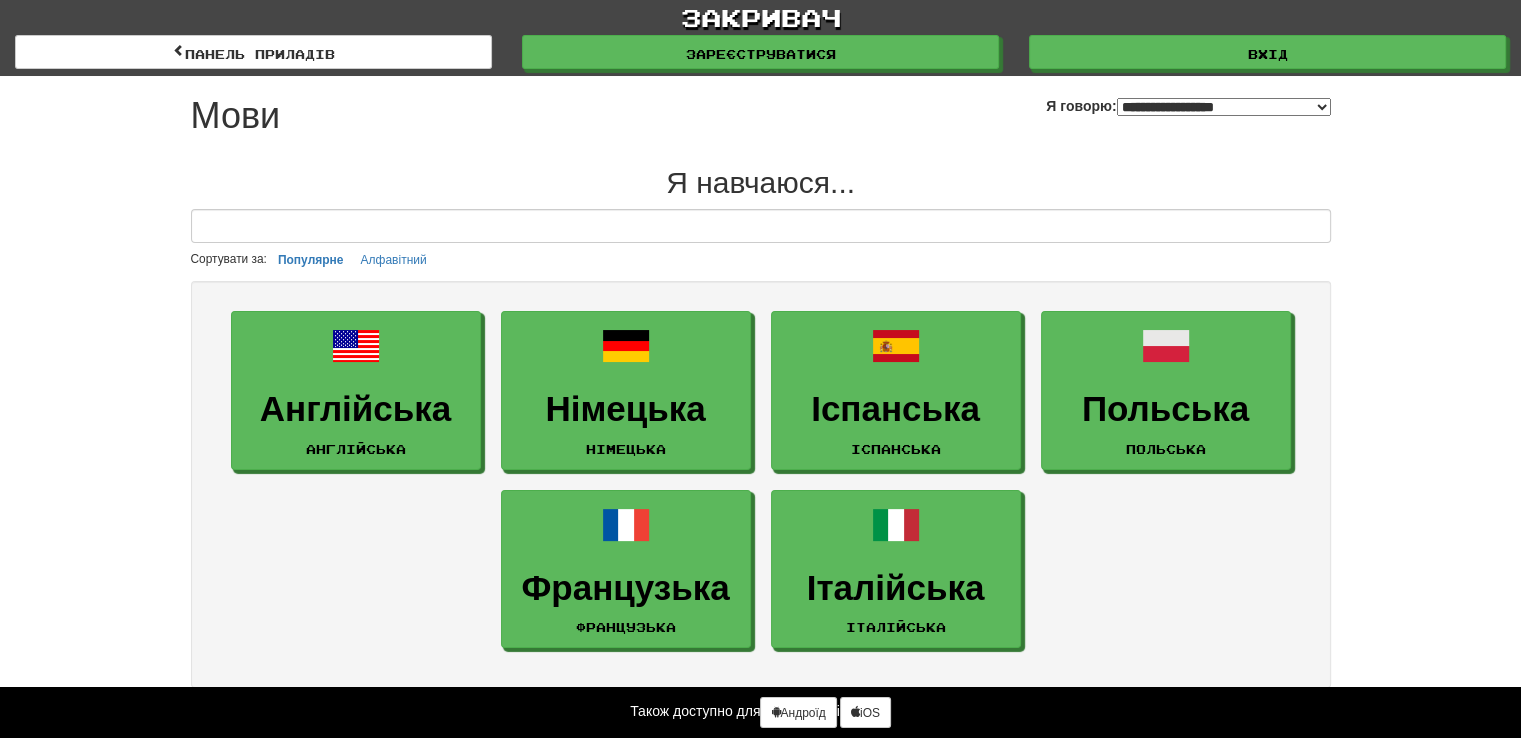 click on "**********" at bounding box center (1224, 107) 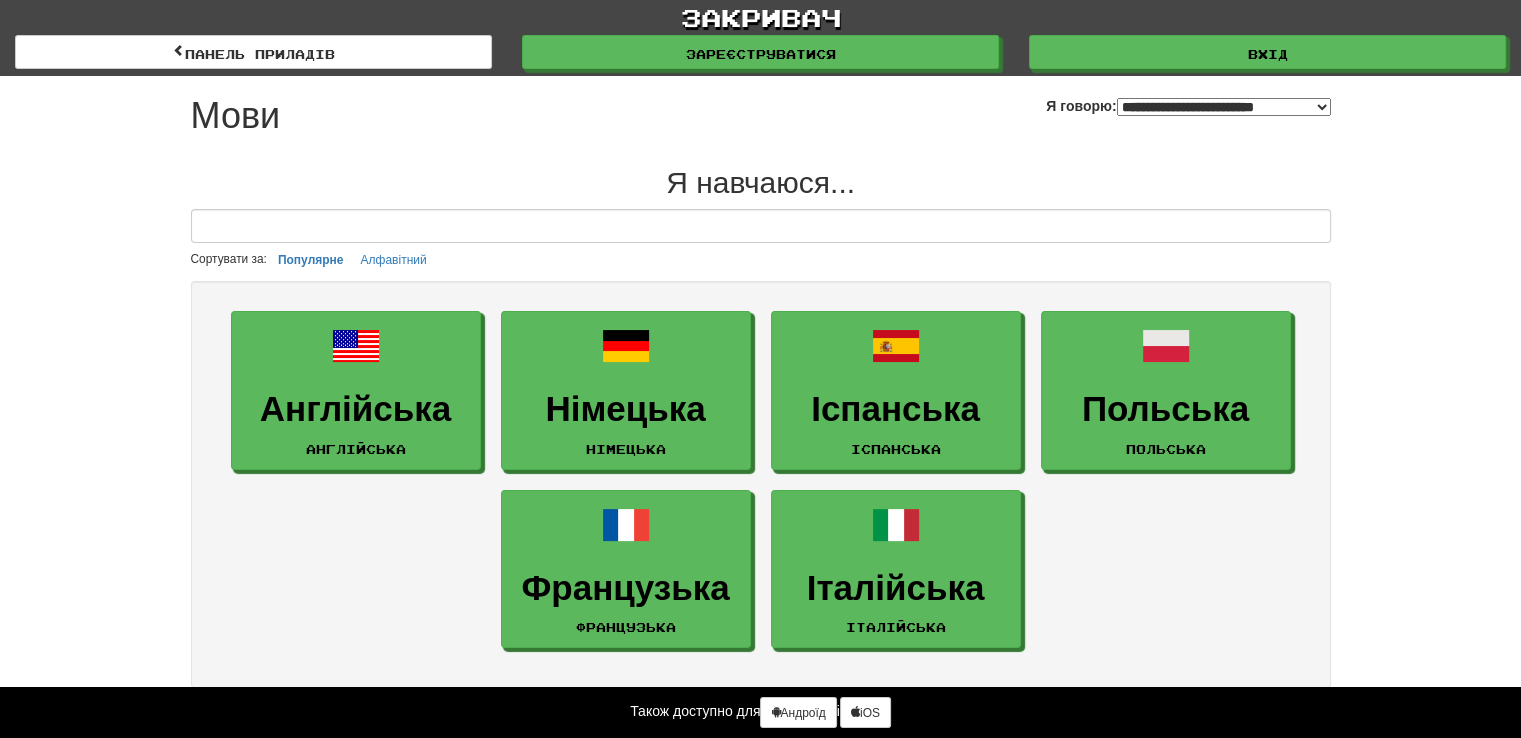 click on "**********" at bounding box center (1224, 107) 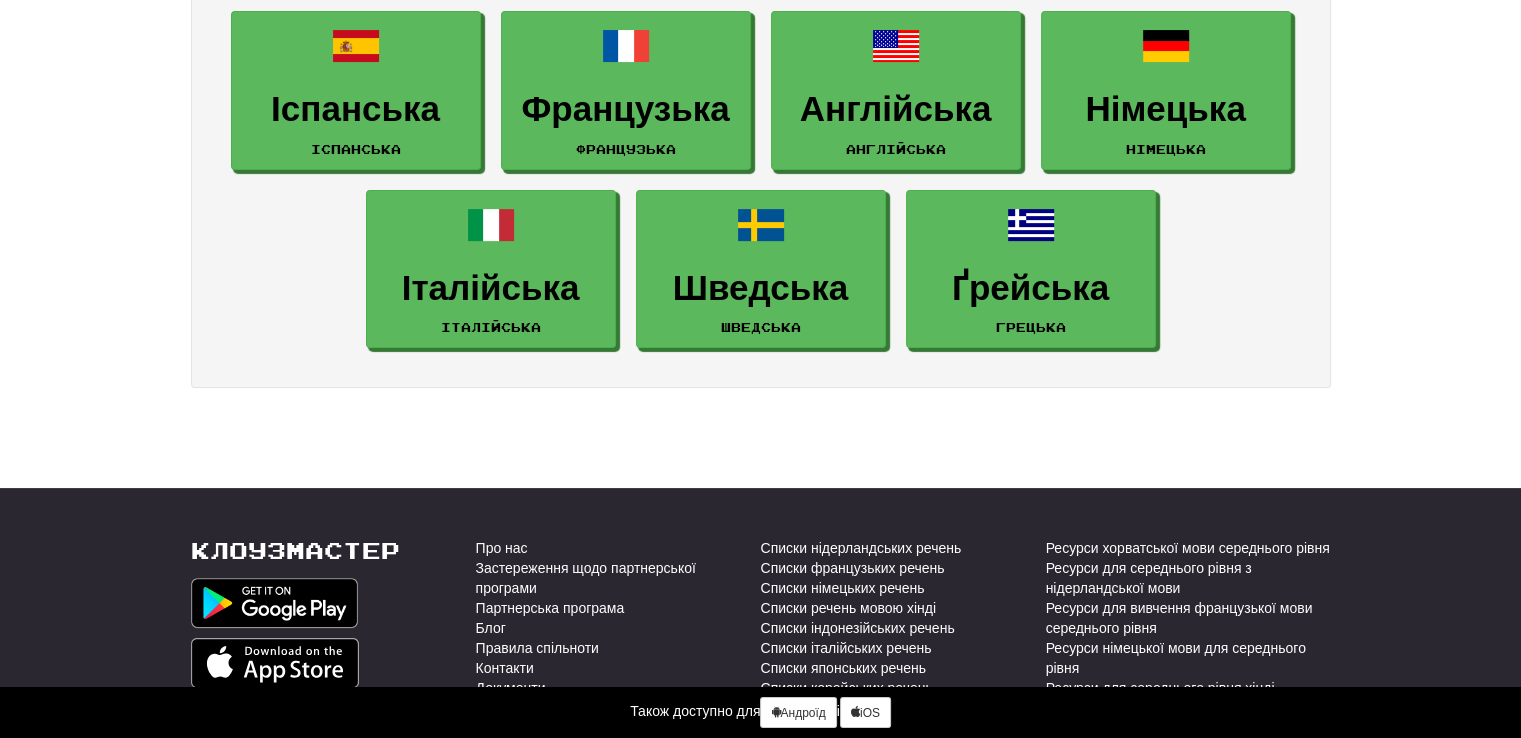 scroll, scrollTop: 100, scrollLeft: 0, axis: vertical 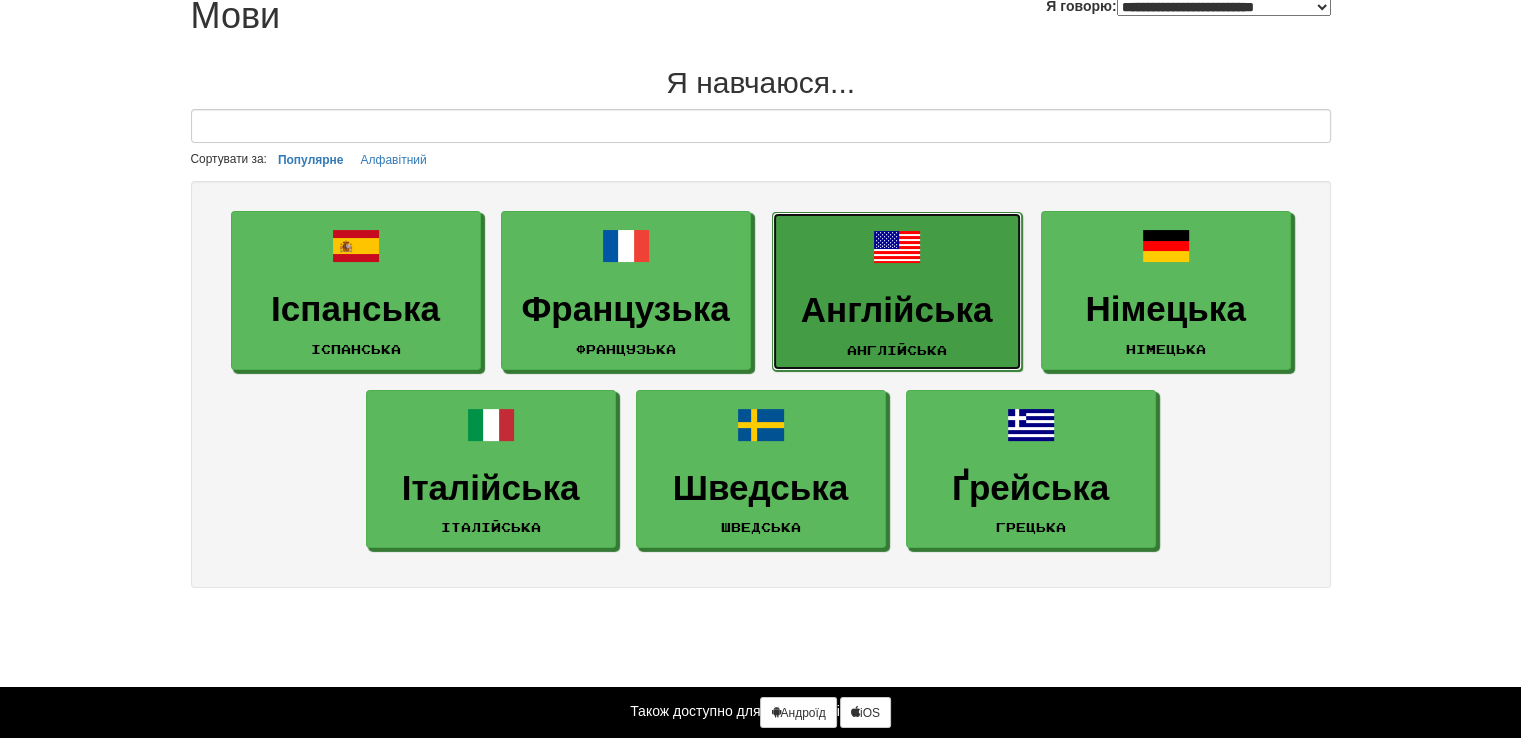 click on "Англійська" at bounding box center (897, 309) 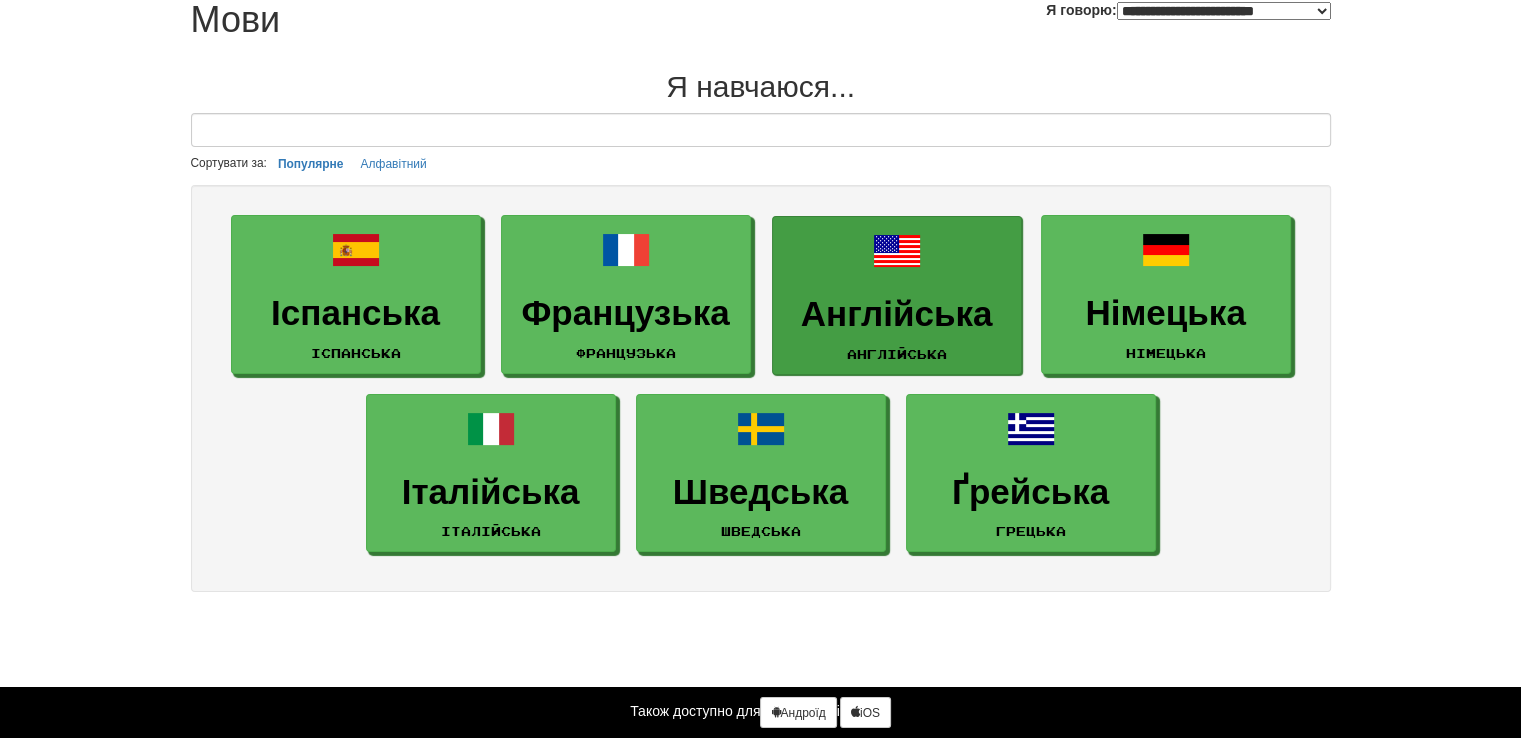 scroll, scrollTop: 100, scrollLeft: 0, axis: vertical 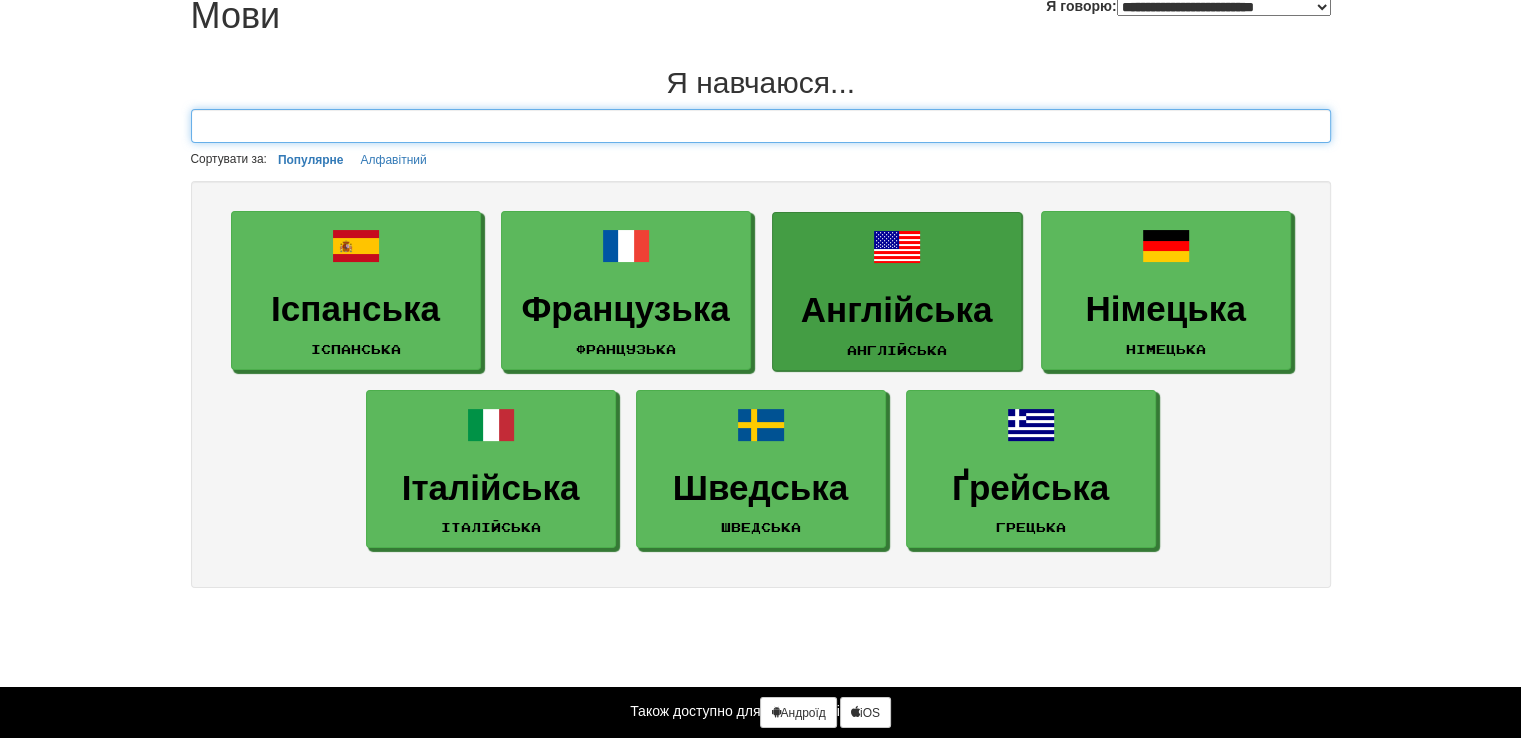click at bounding box center [761, 126] 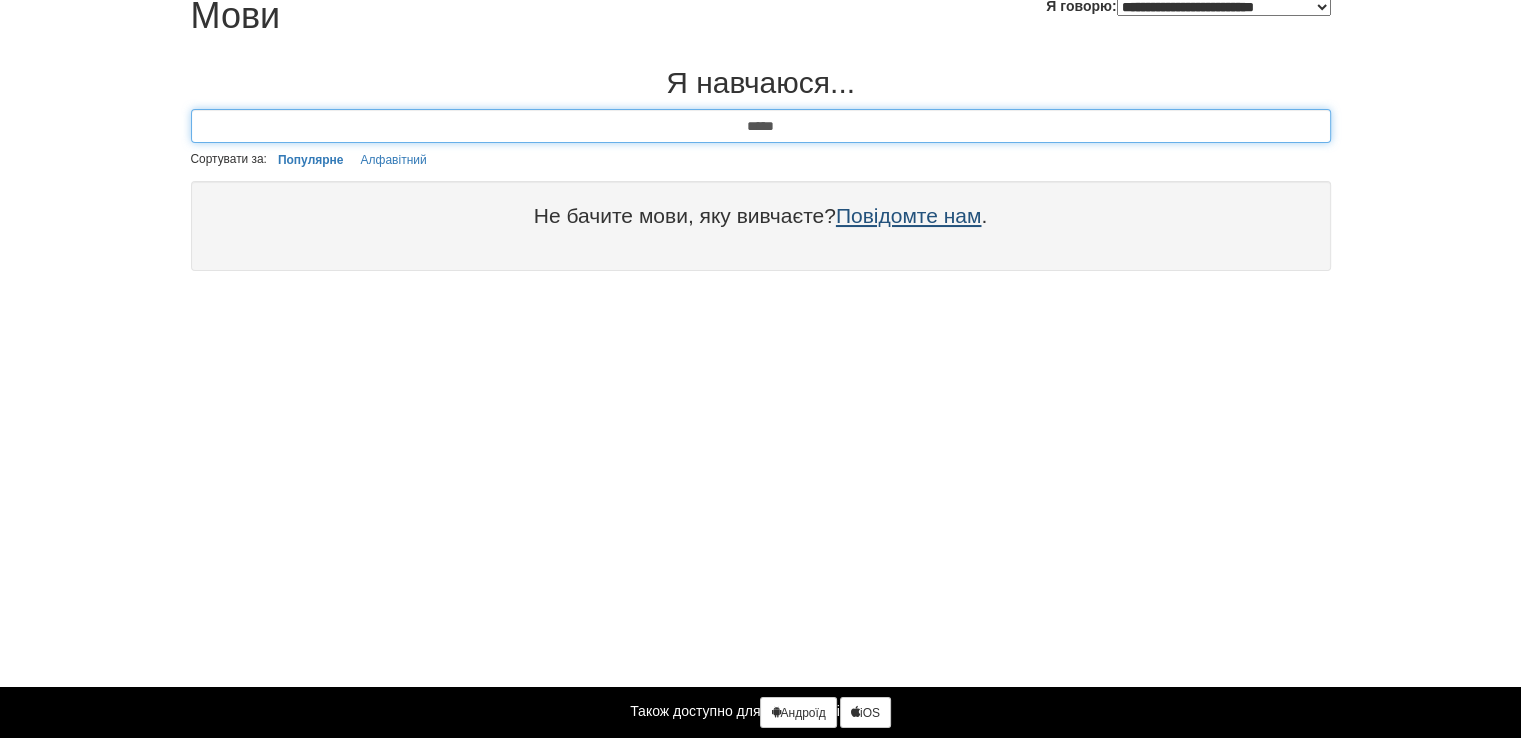 type on "*****" 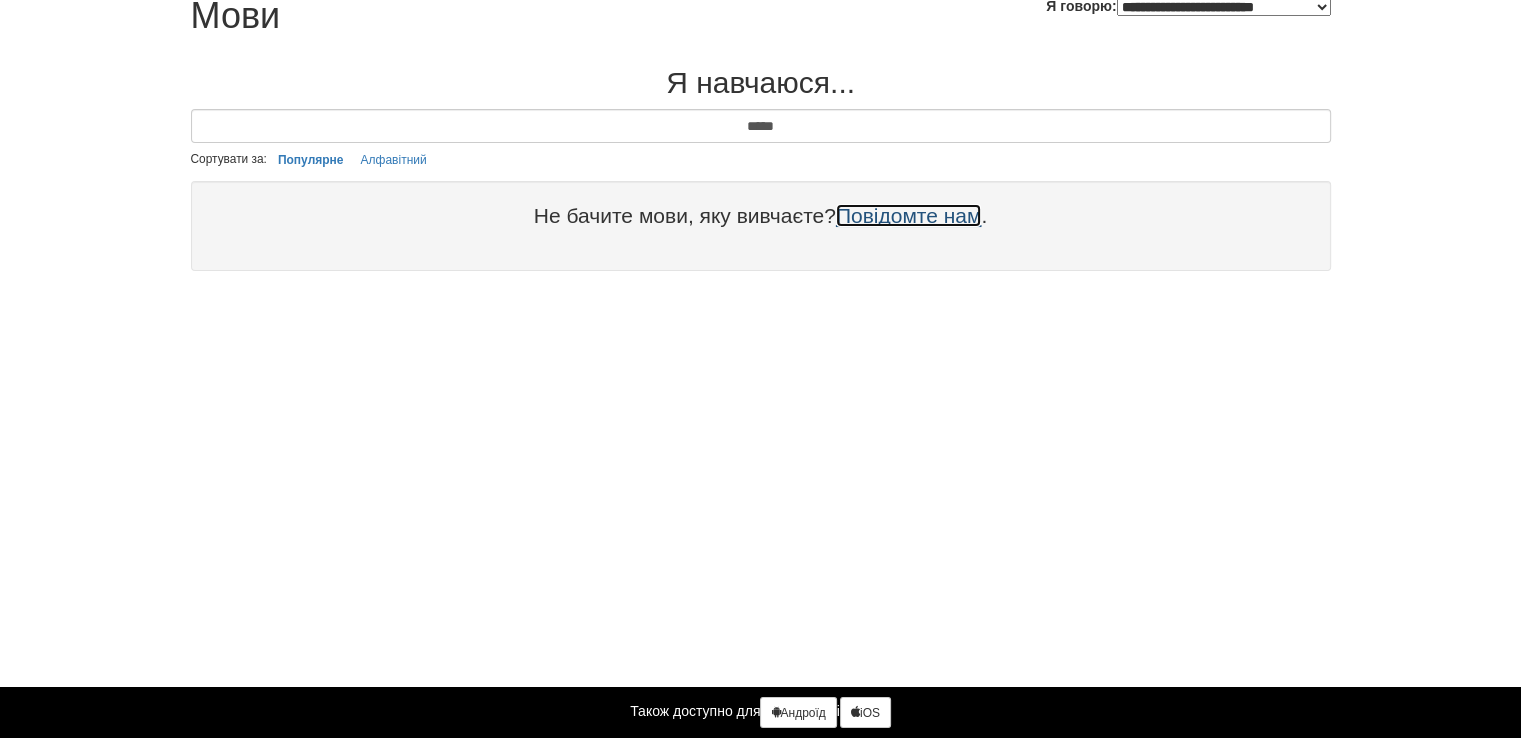 click on "Повідомте нам" at bounding box center [909, 215] 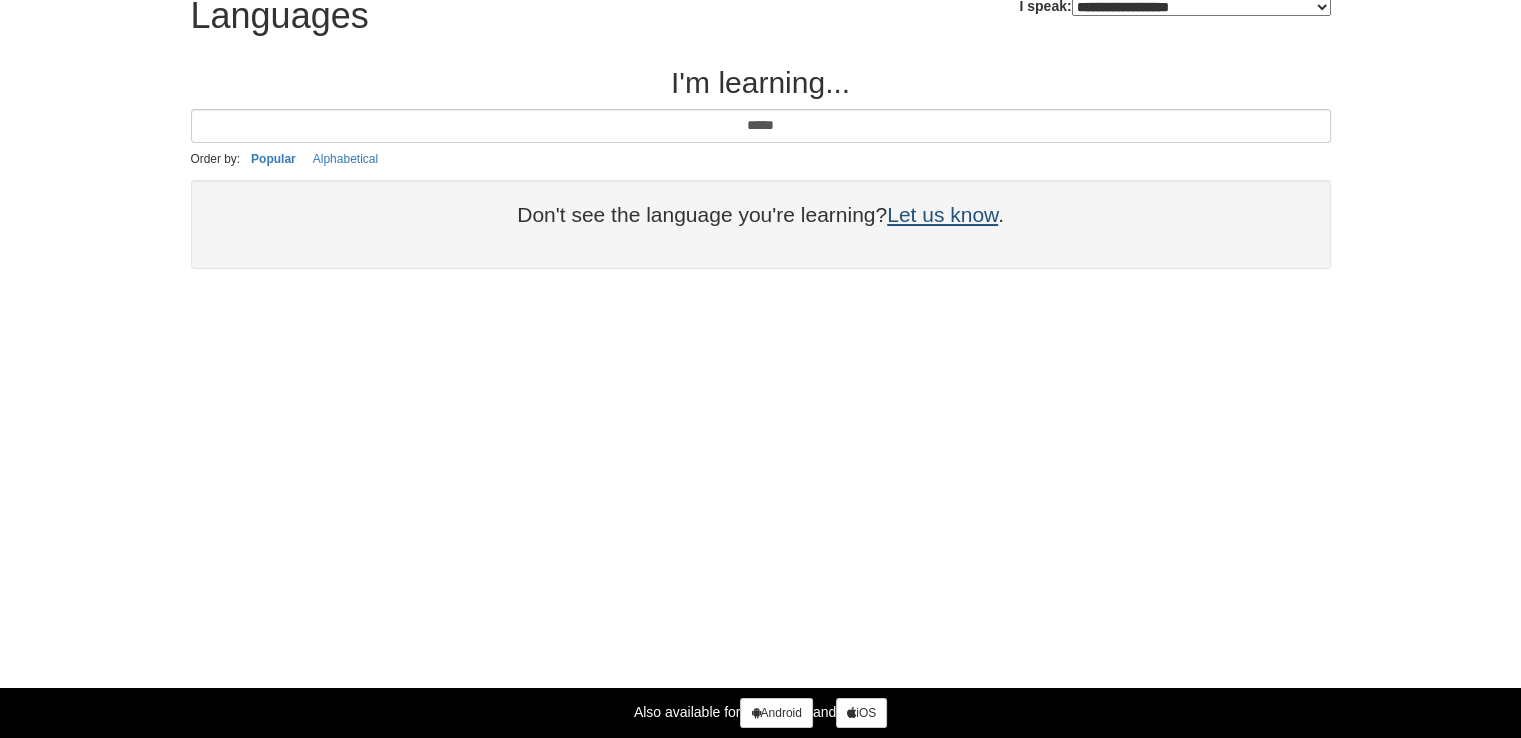 scroll, scrollTop: 100, scrollLeft: 0, axis: vertical 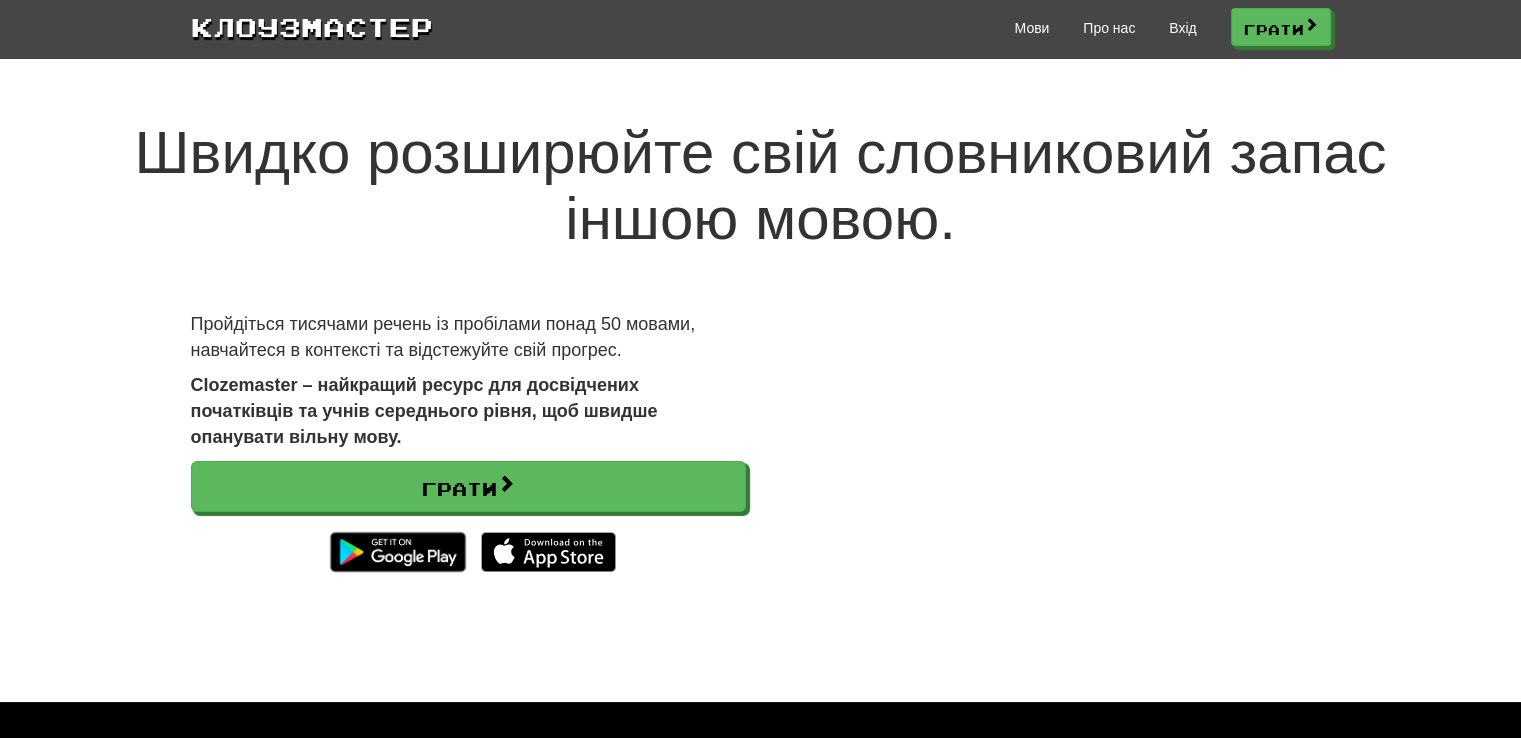click on "Швидко розширюйте свій словниковий запас іншою мовою.
Пройдіться тисячами речень із пробілами понад 50 мовами, навчайтеся в контексті та відстежуйте свій прогрес.
Clozemaster – найкращий ресурс для досвідчених початківців та учнів середнього рівня, щоб швидше опанувати вільну мову.
Грати" at bounding box center (760, 391) 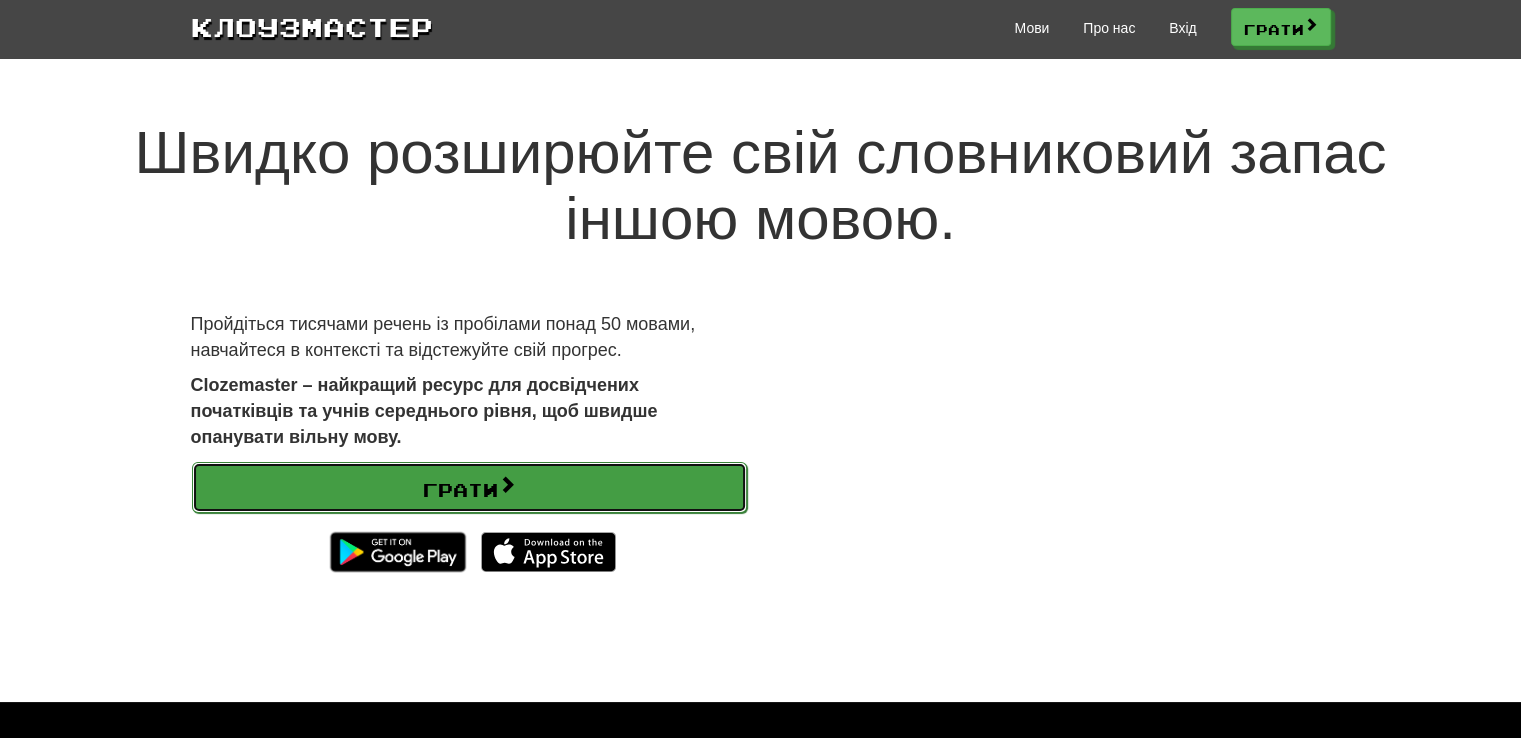 click on "Грати" at bounding box center (460, 490) 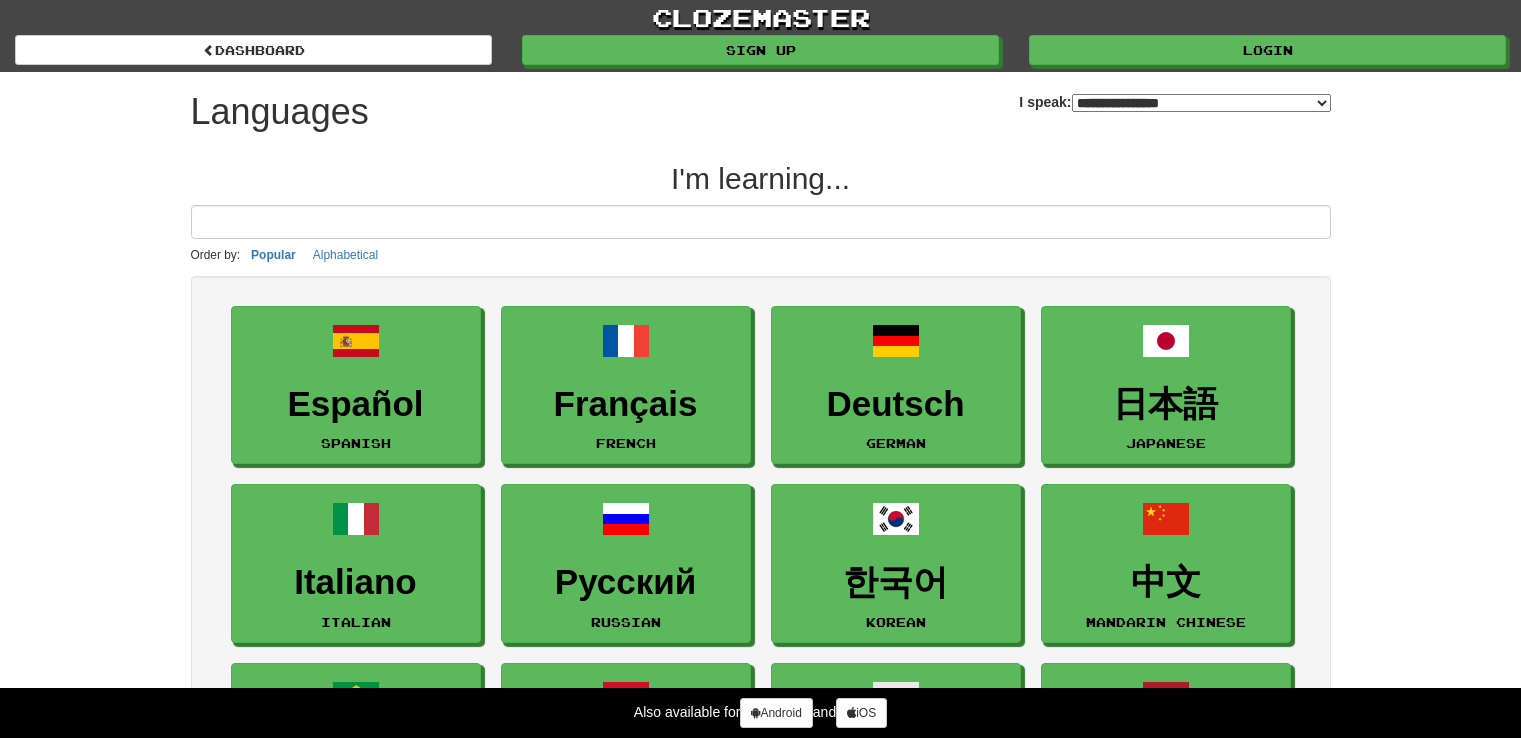 select on "*******" 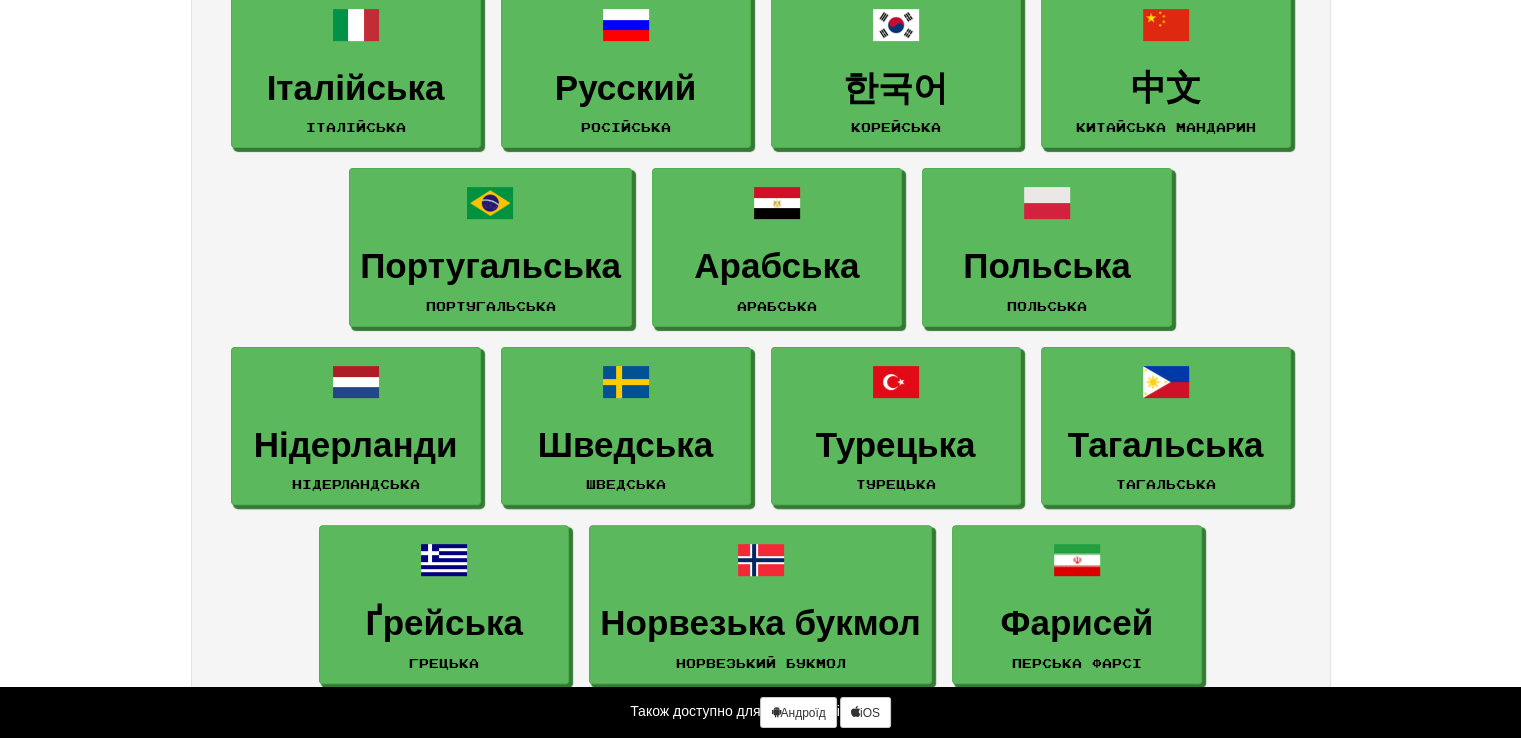 scroll, scrollTop: 600, scrollLeft: 0, axis: vertical 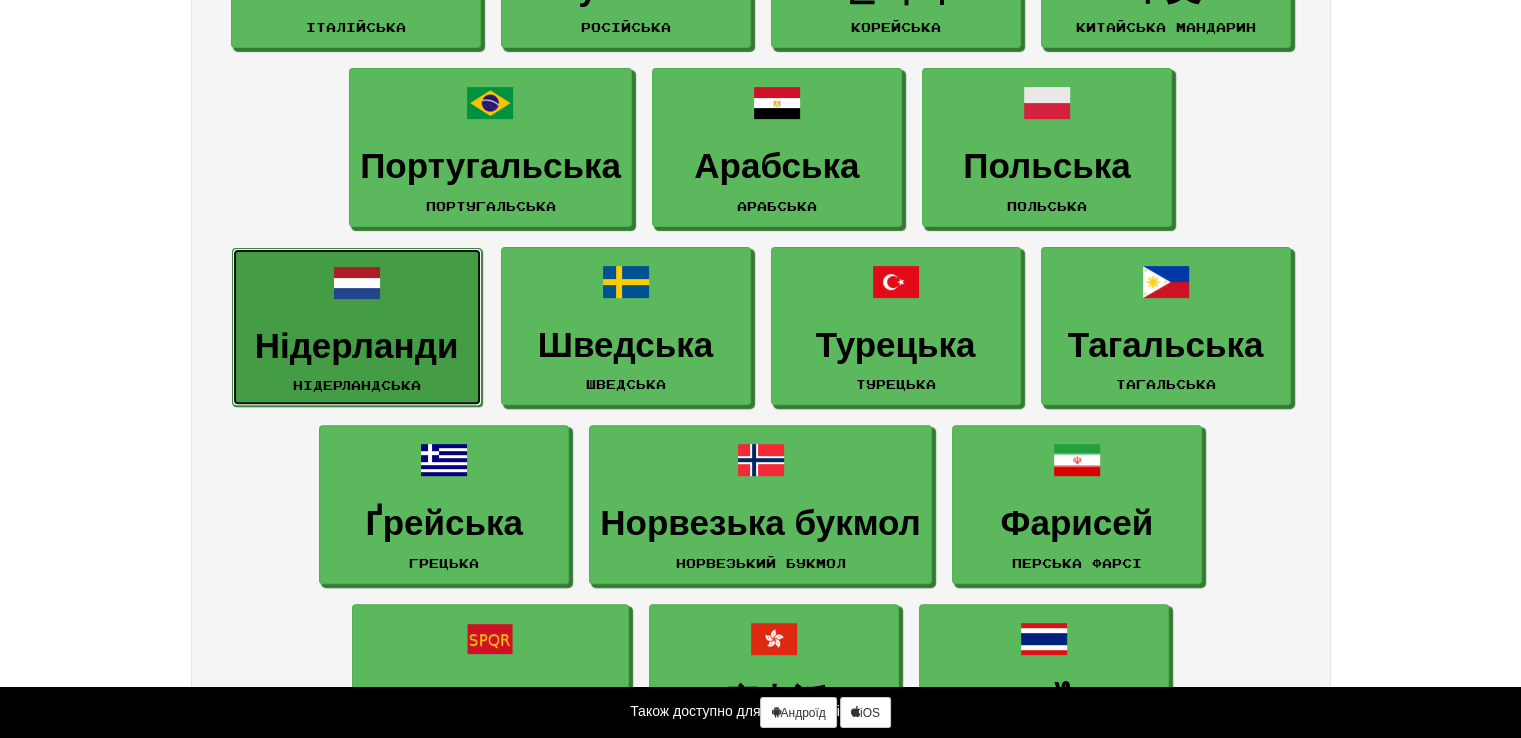 click on "Нідерланди" at bounding box center (357, 345) 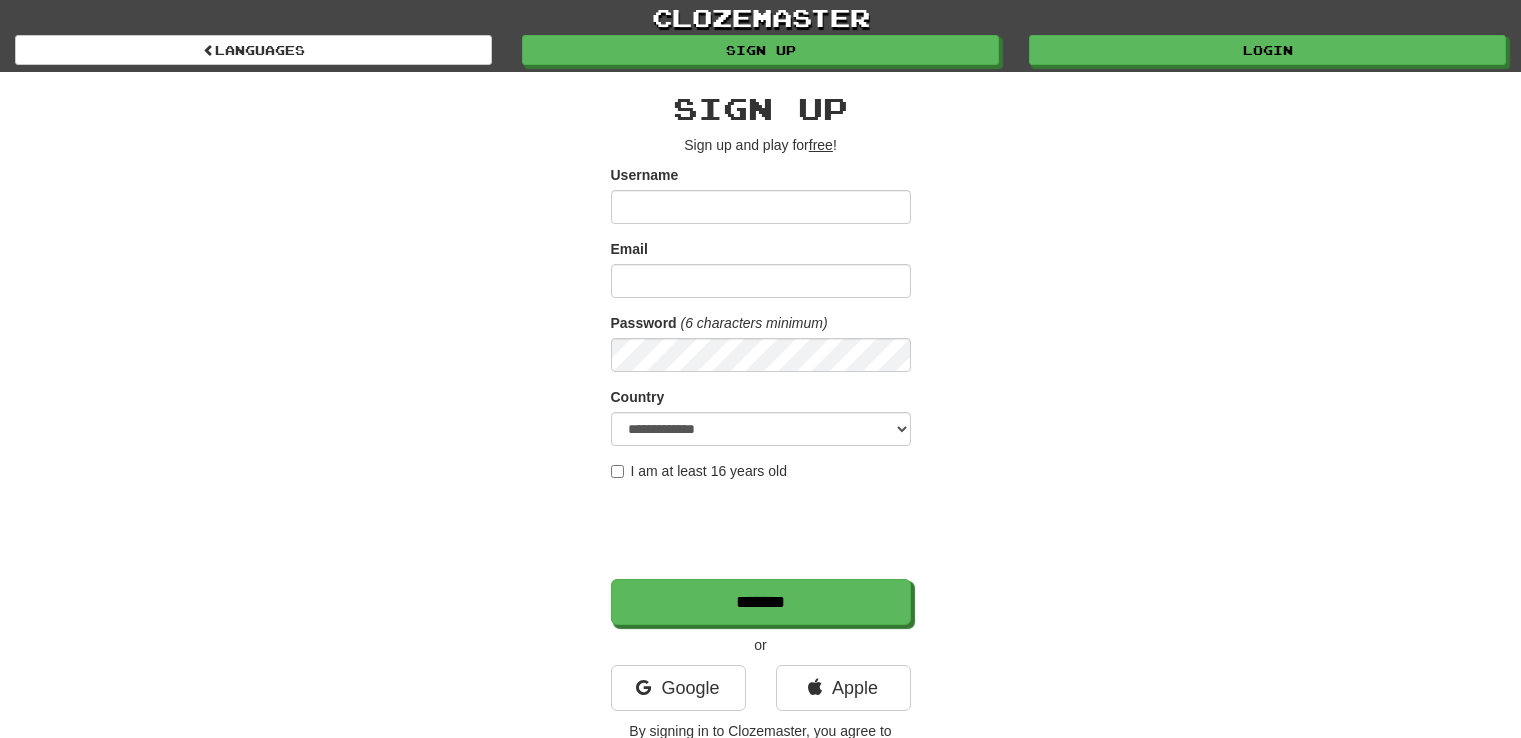 scroll, scrollTop: 0, scrollLeft: 0, axis: both 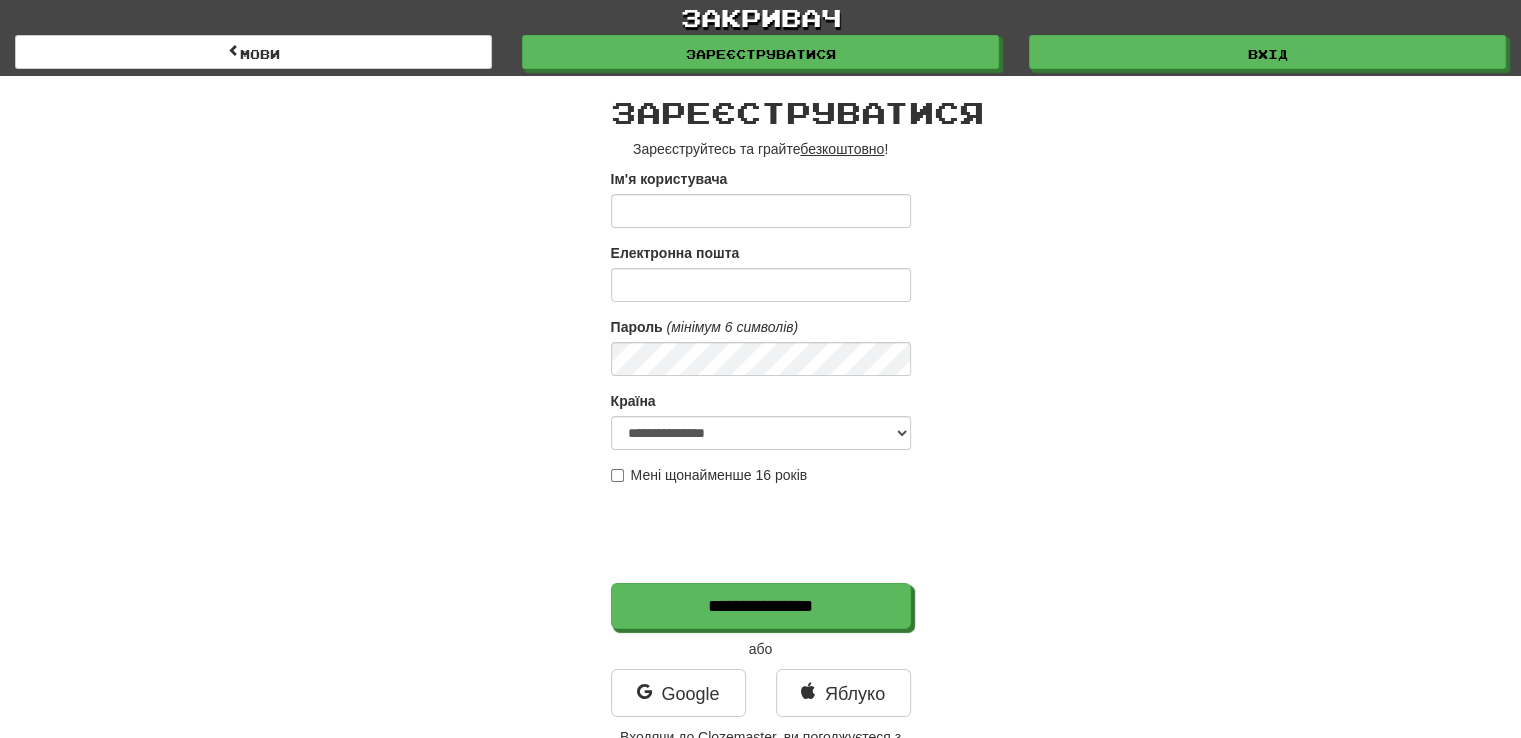 click on "Ім'я користувача" at bounding box center [761, 211] 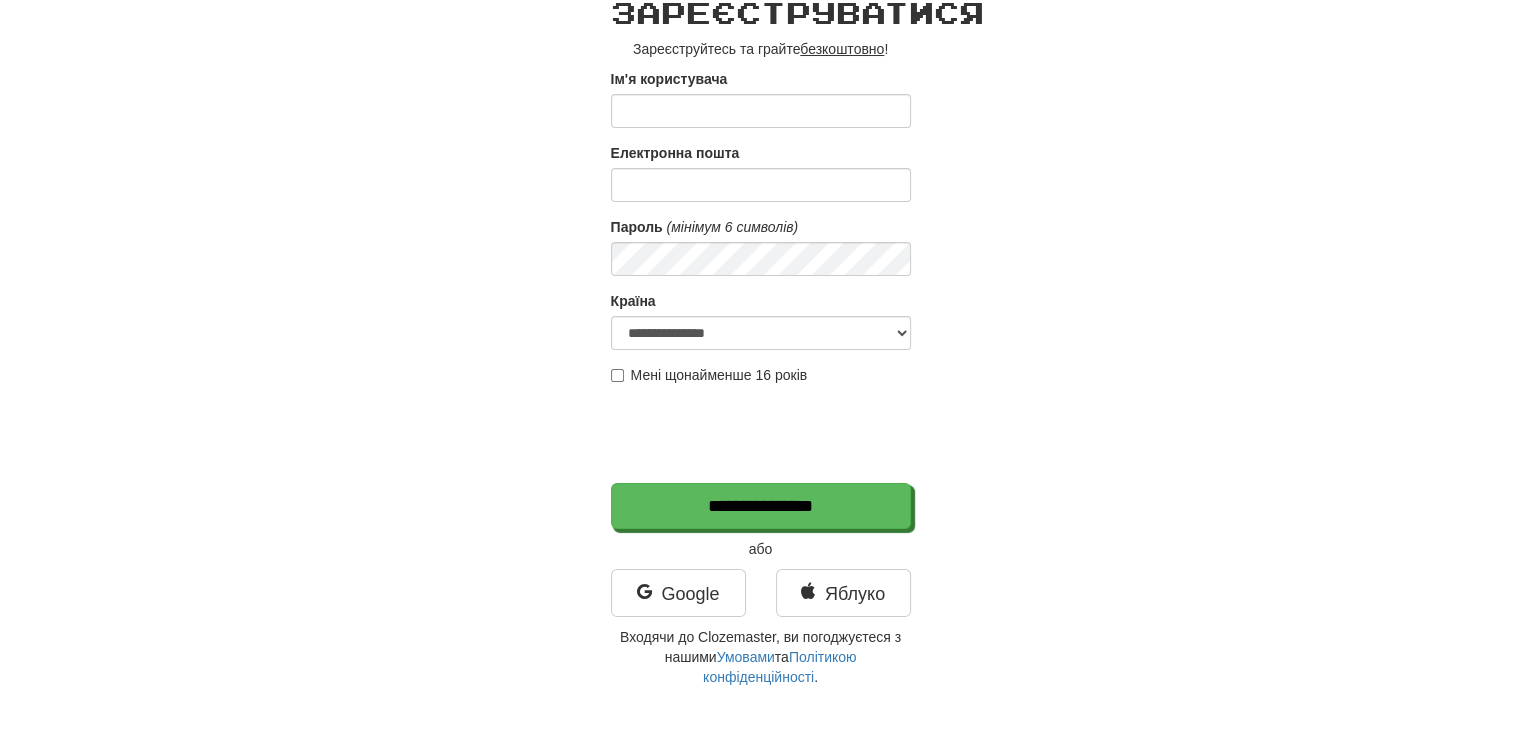 scroll, scrollTop: 200, scrollLeft: 0, axis: vertical 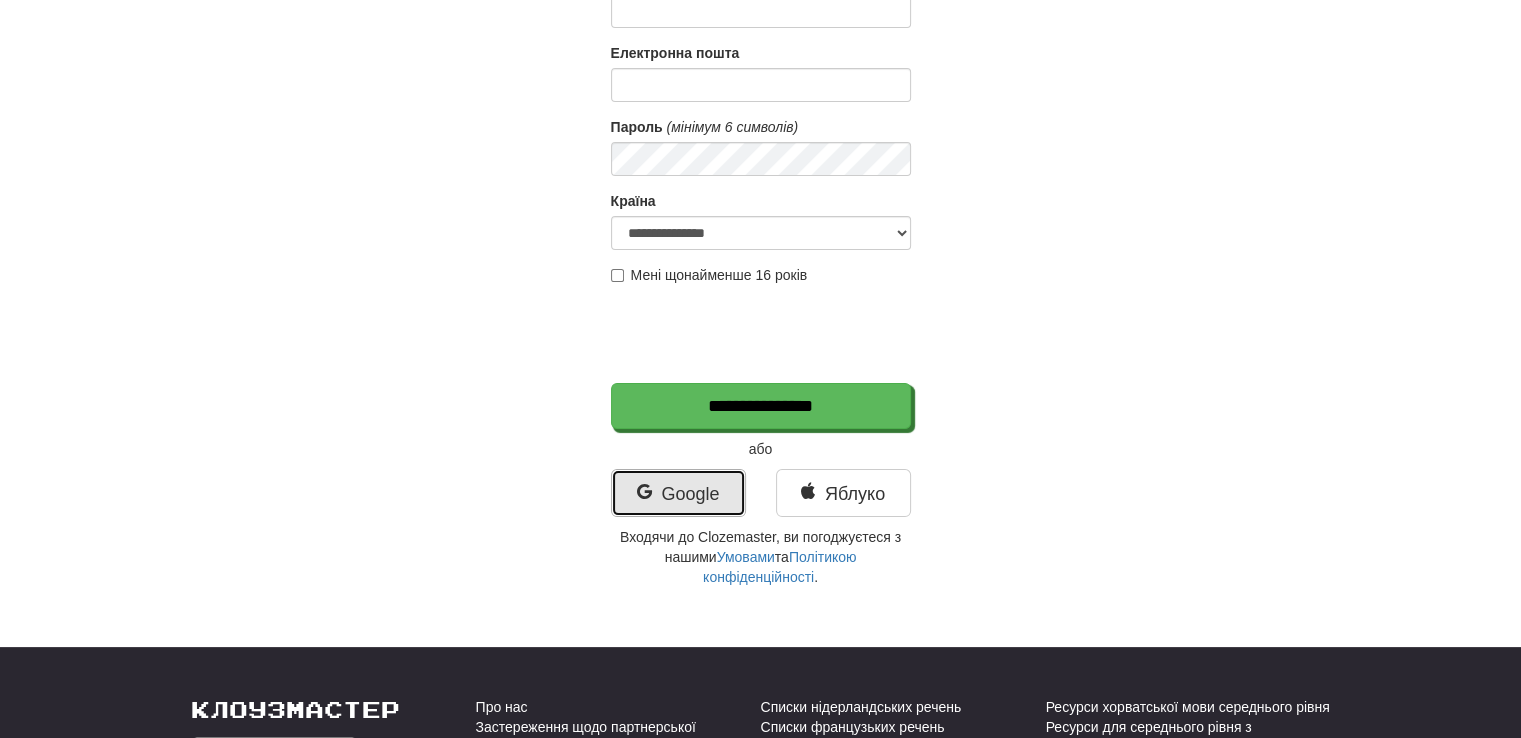 click on "Google" at bounding box center (678, 493) 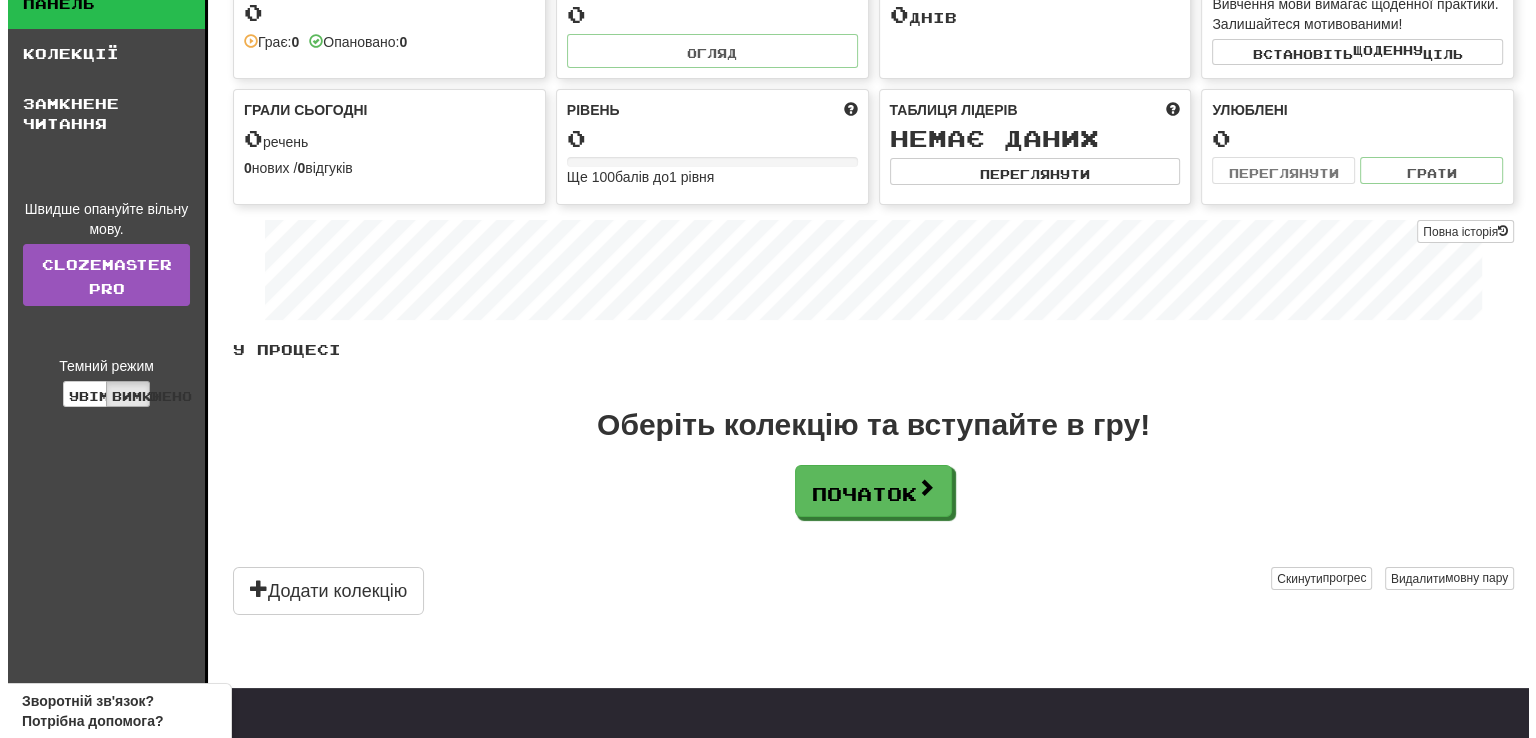 scroll, scrollTop: 0, scrollLeft: 0, axis: both 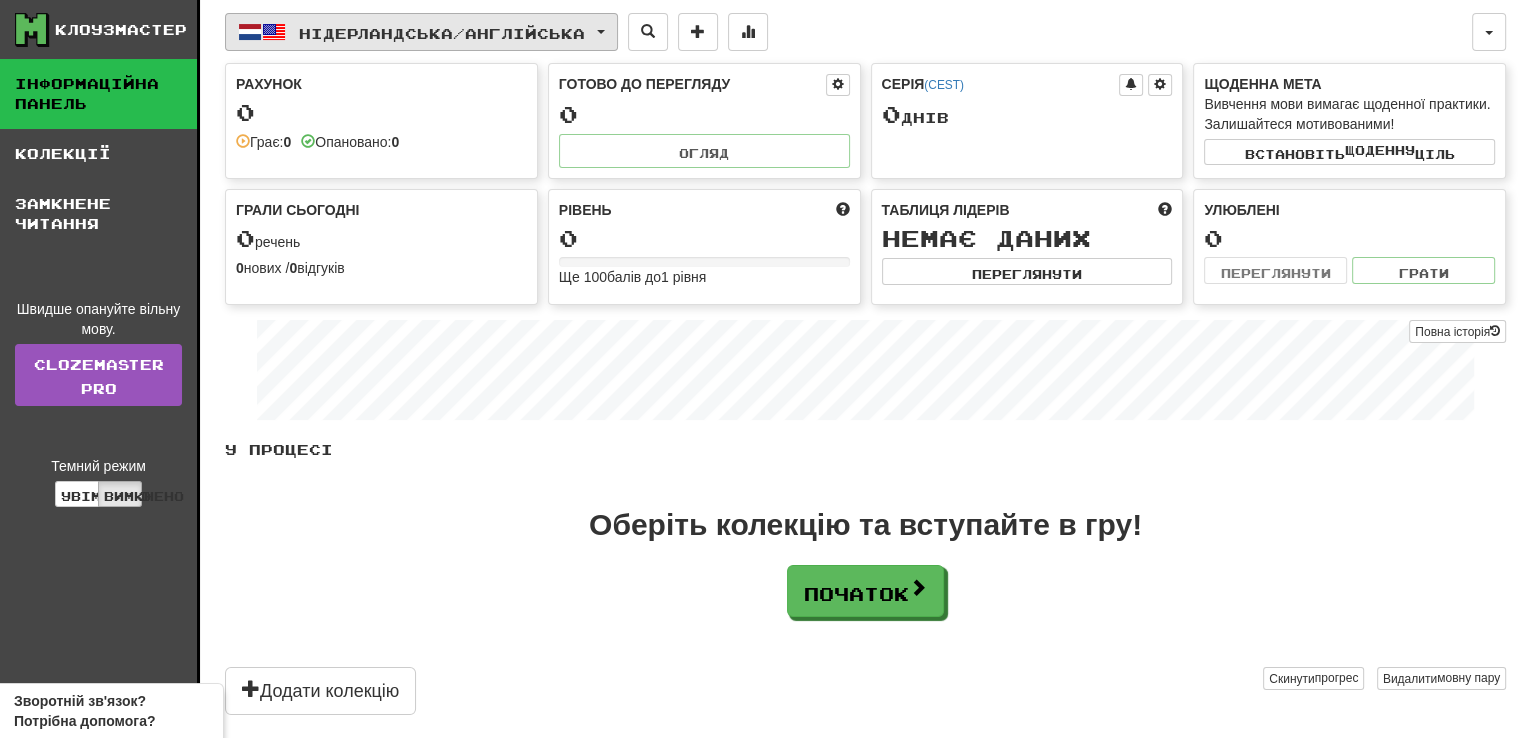 click on "Нідерландська  /  Англійська" at bounding box center [421, 32] 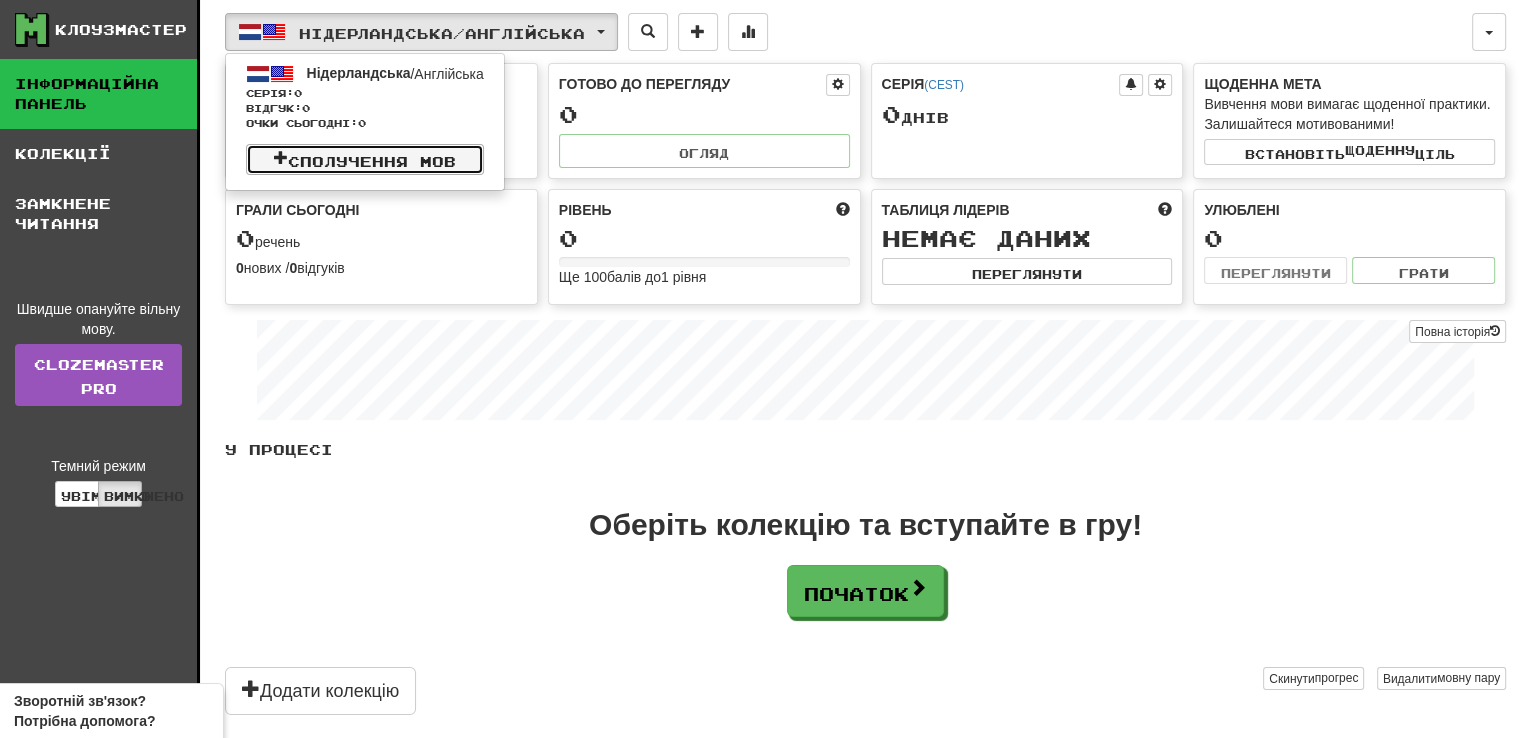 click on "Сполучення мов" at bounding box center (372, 160) 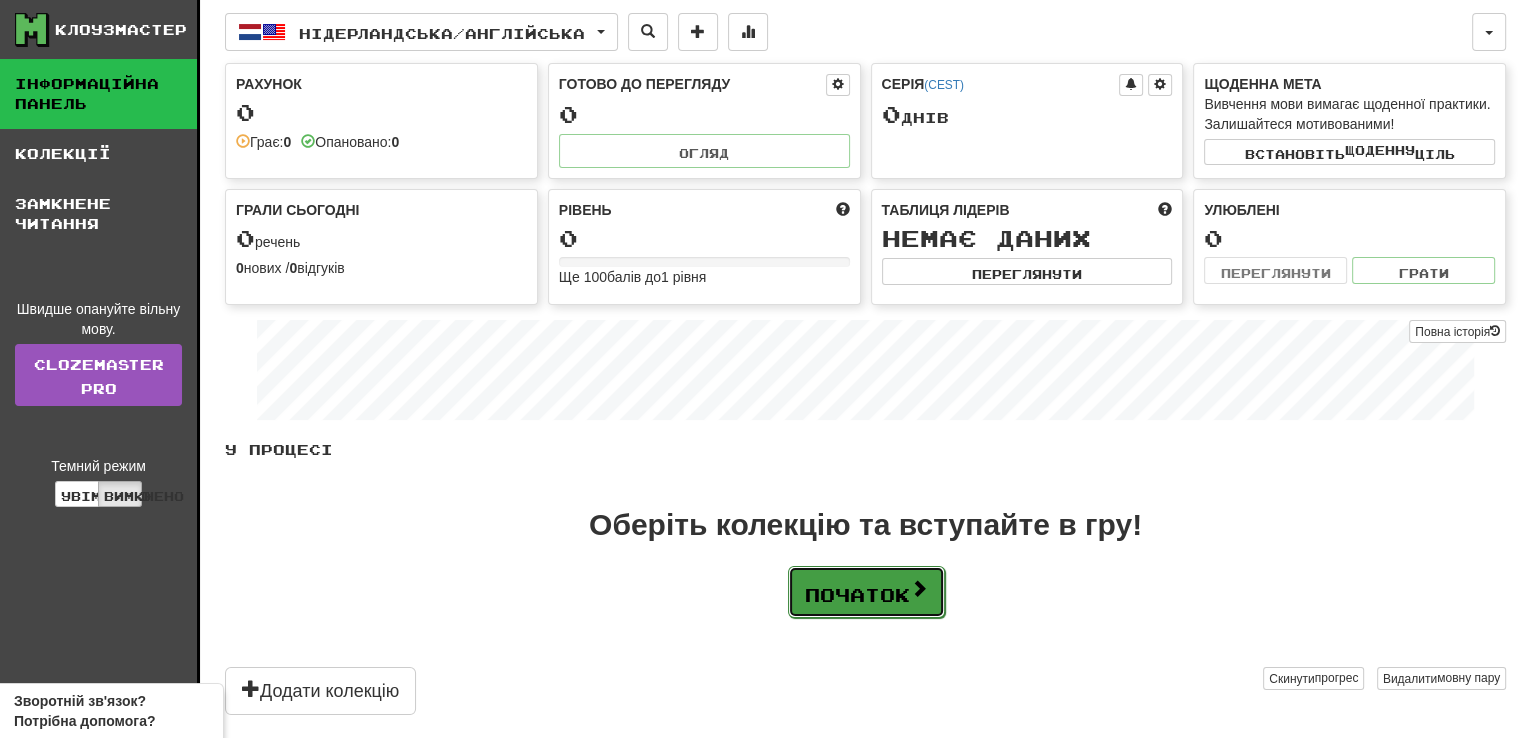 click on "Початок" at bounding box center [857, 595] 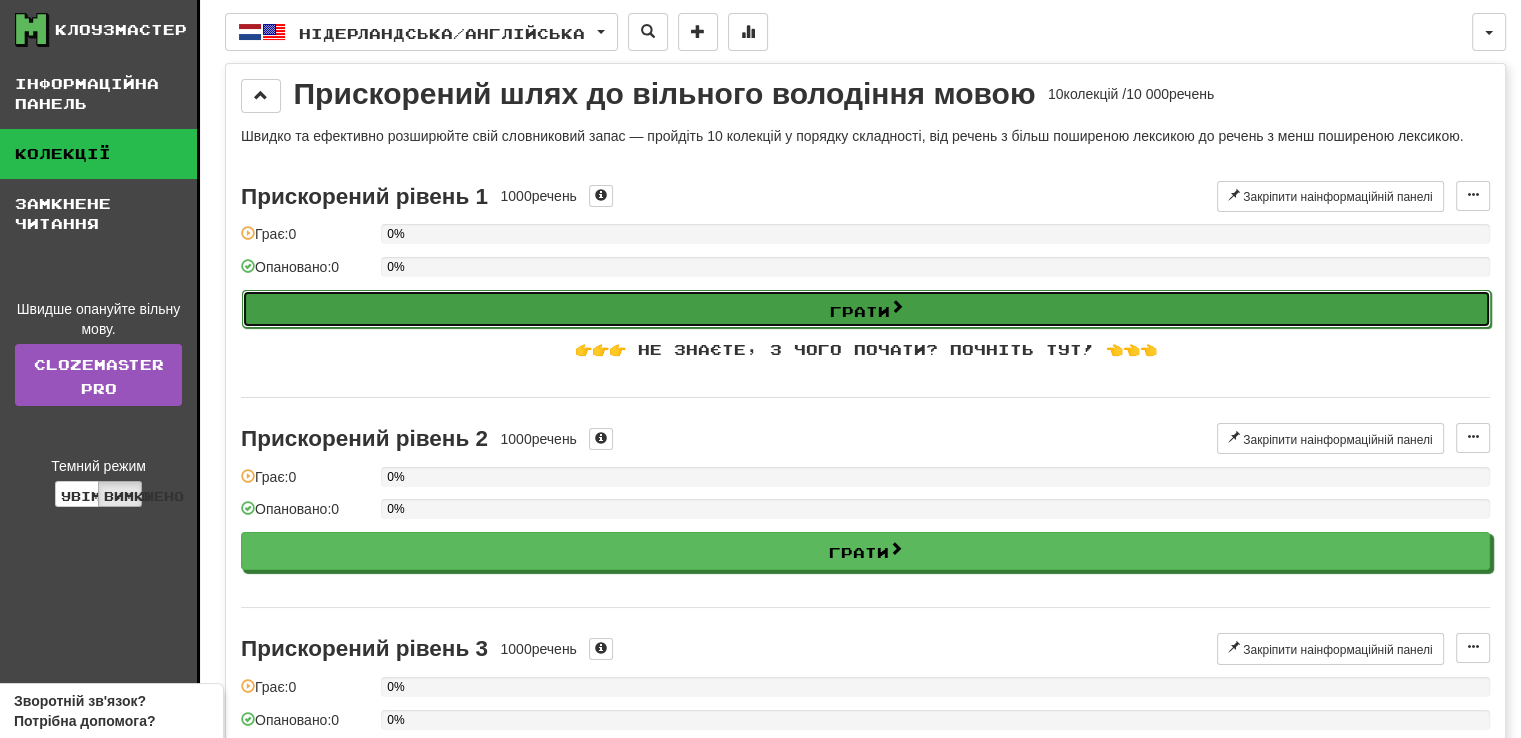 click on "Грати" at bounding box center (866, 309) 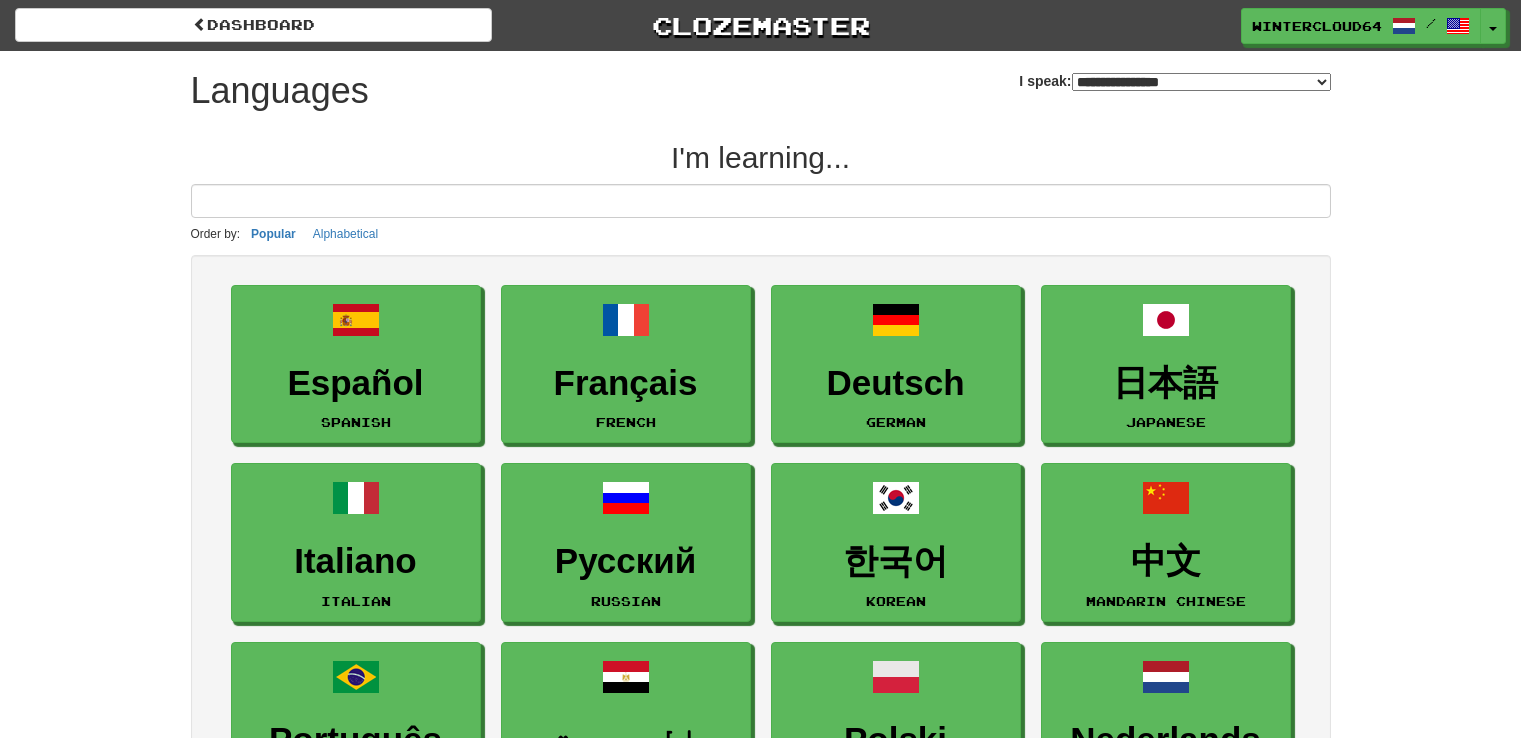 select on "*******" 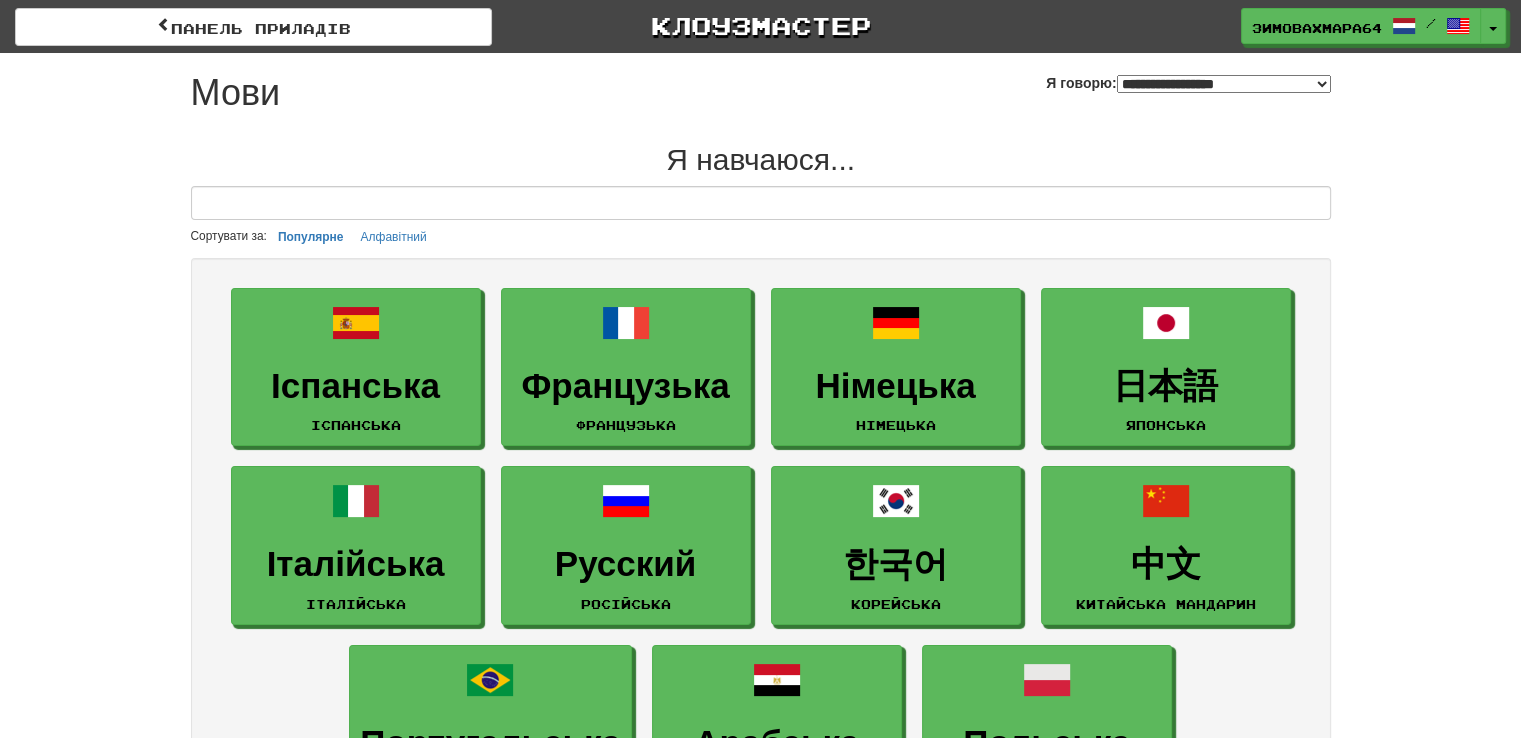 click on "**********" at bounding box center (761, 1886) 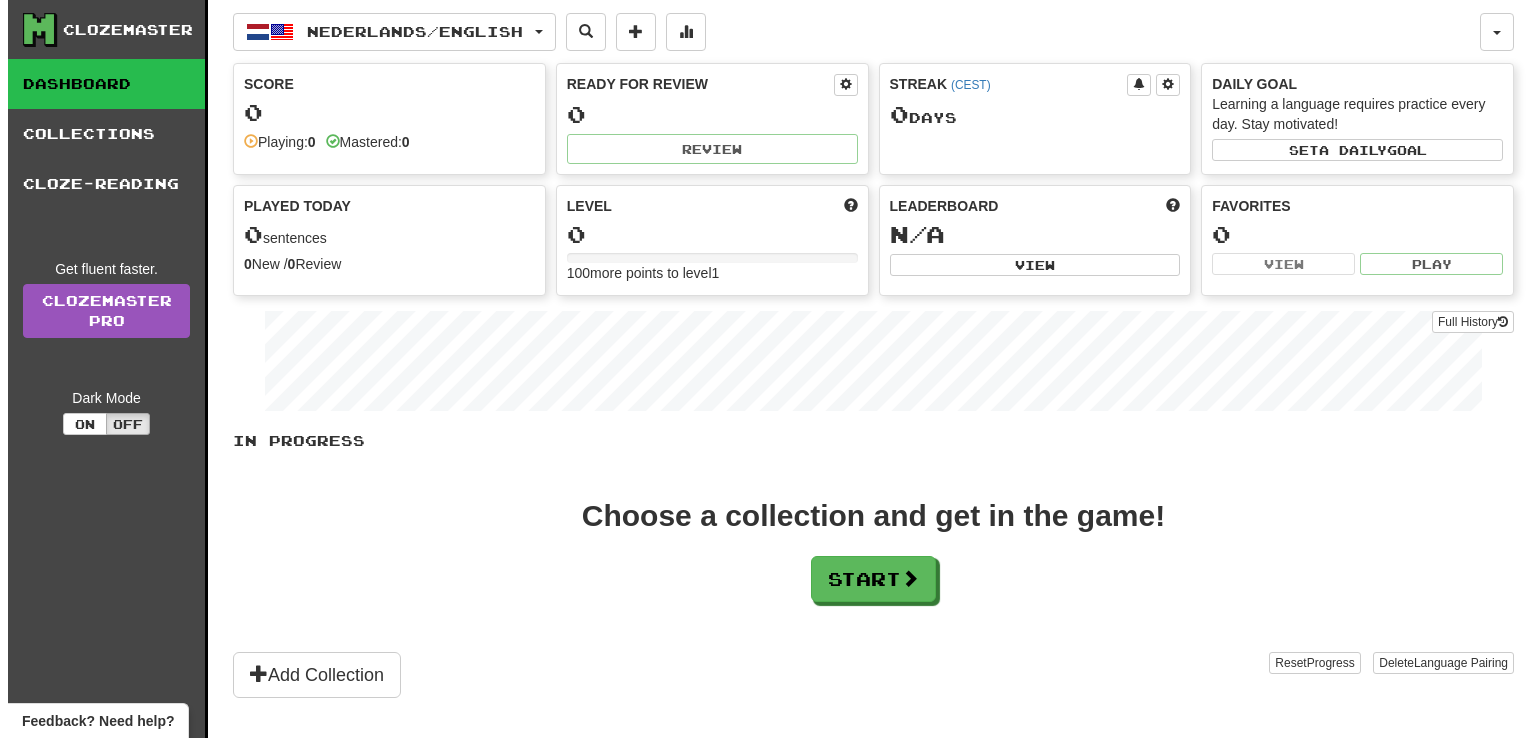 scroll, scrollTop: 0, scrollLeft: 0, axis: both 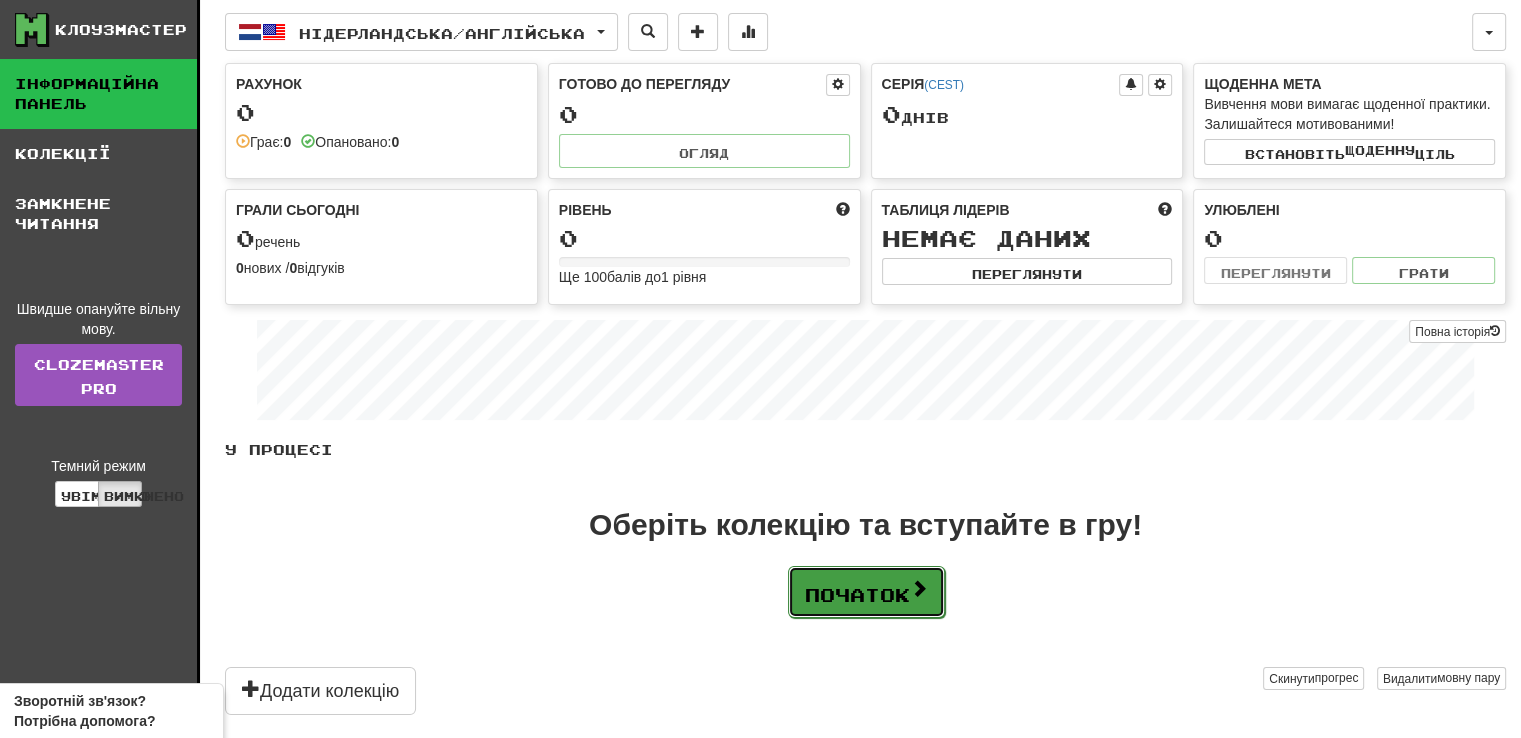 click on "Початок" at bounding box center [857, 595] 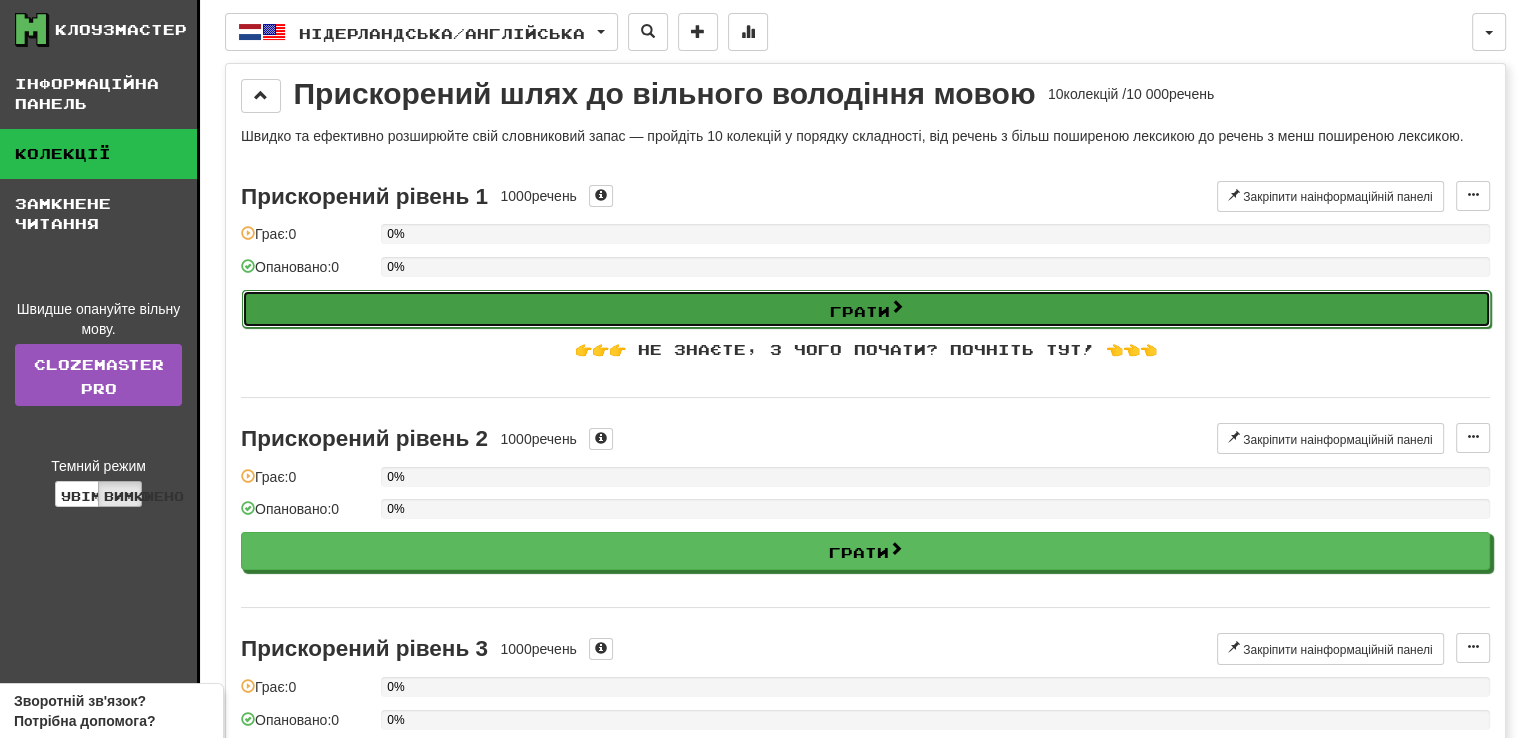 click on "Грати" at bounding box center (860, 310) 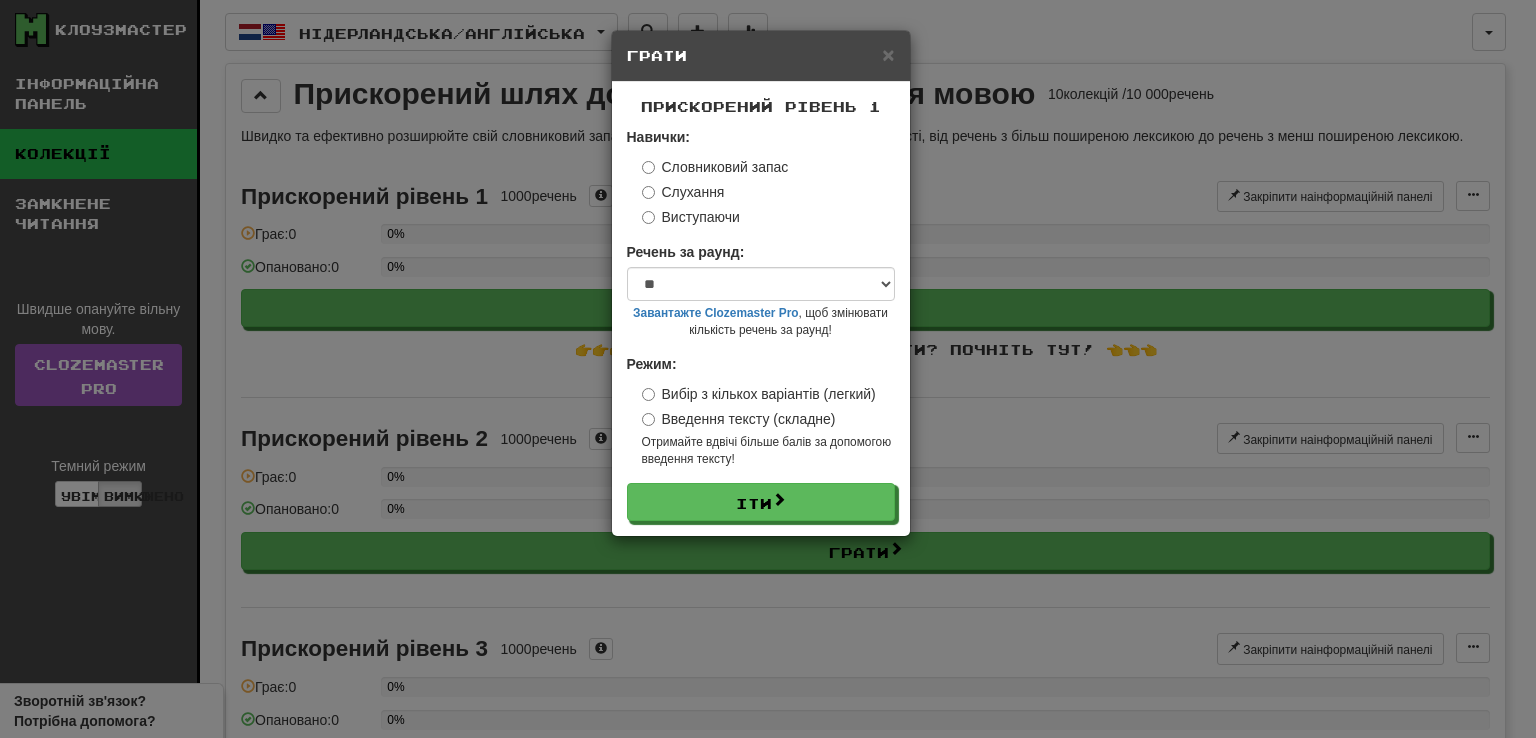 click on "Слухання" at bounding box center [693, 192] 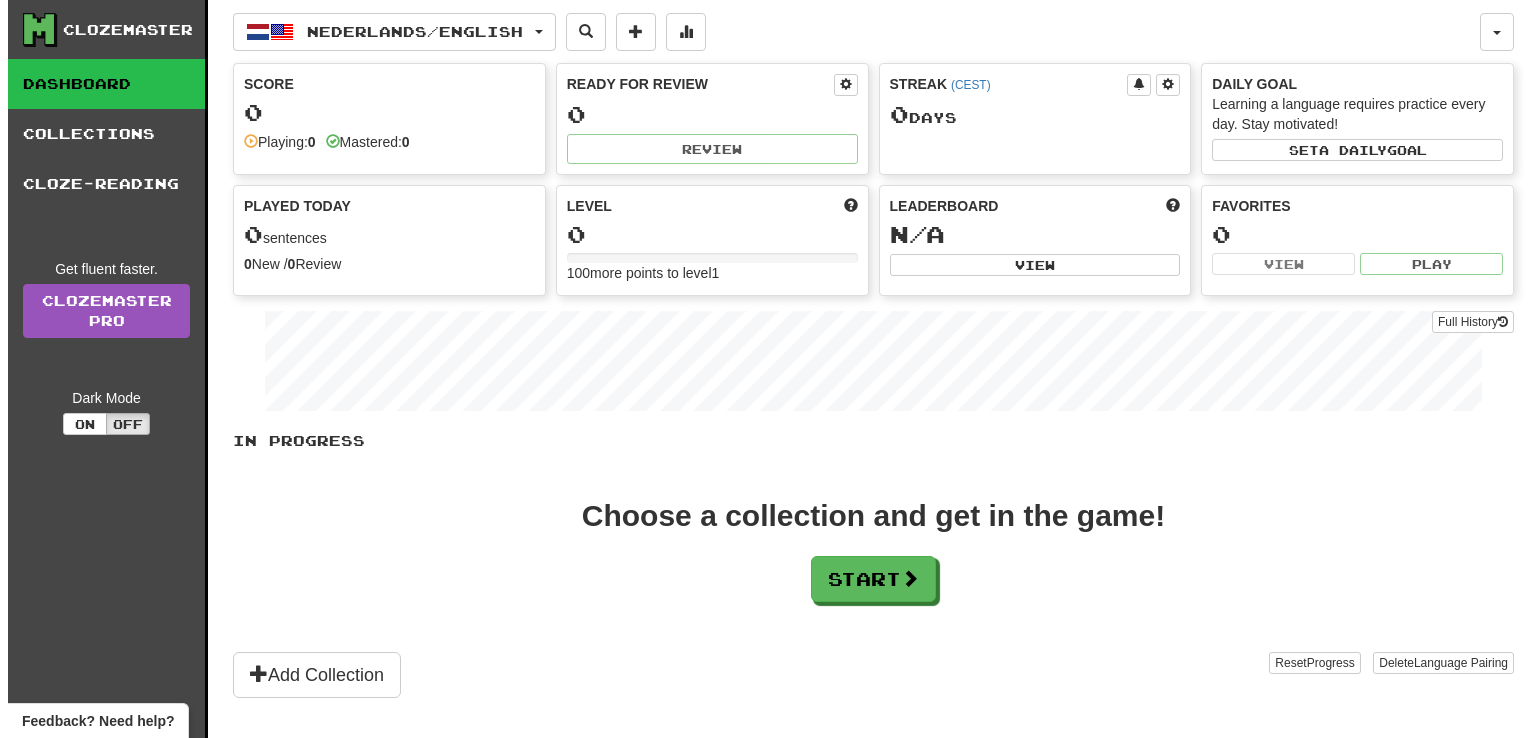 scroll, scrollTop: 0, scrollLeft: 0, axis: both 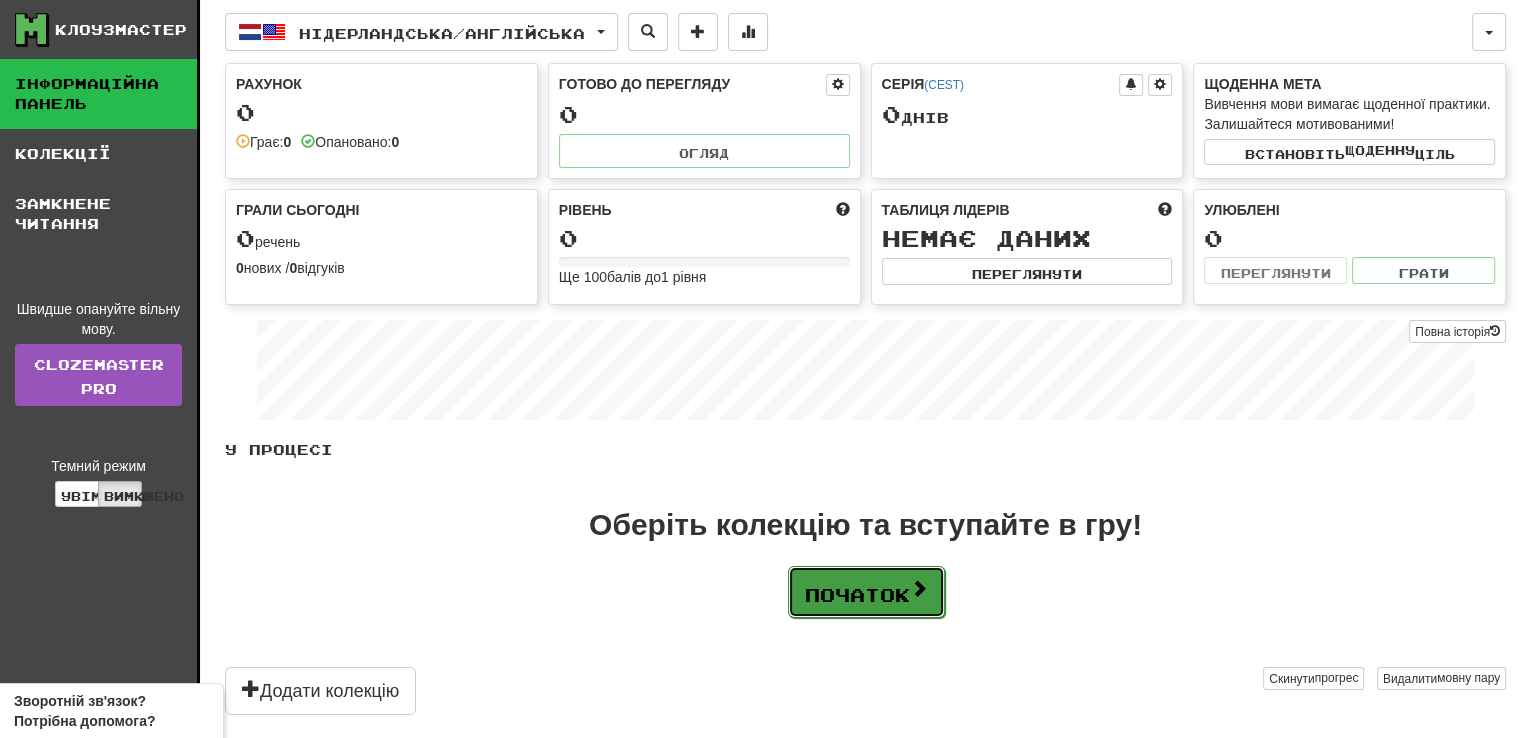 click on "Початок" at bounding box center (866, 592) 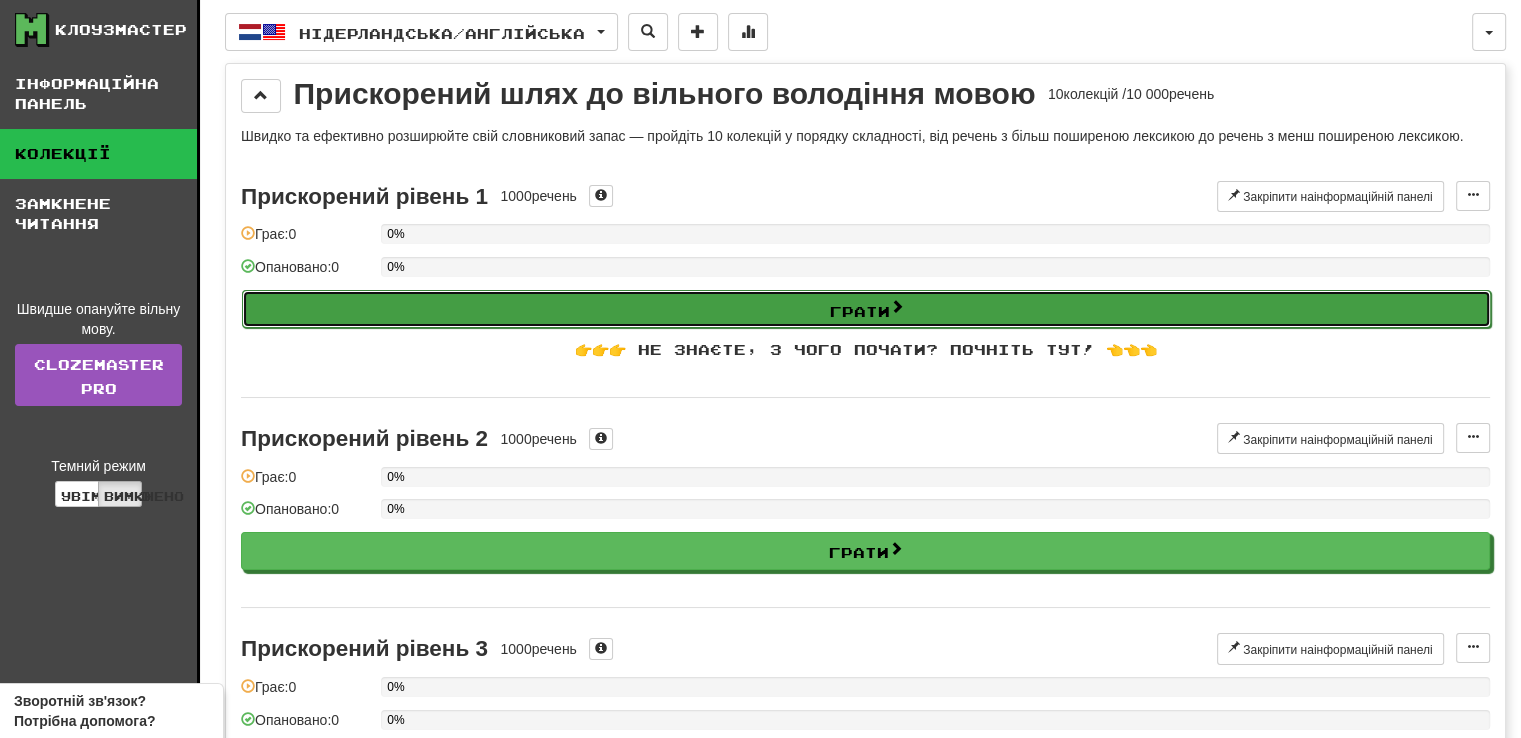click on "Грати" at bounding box center (860, 310) 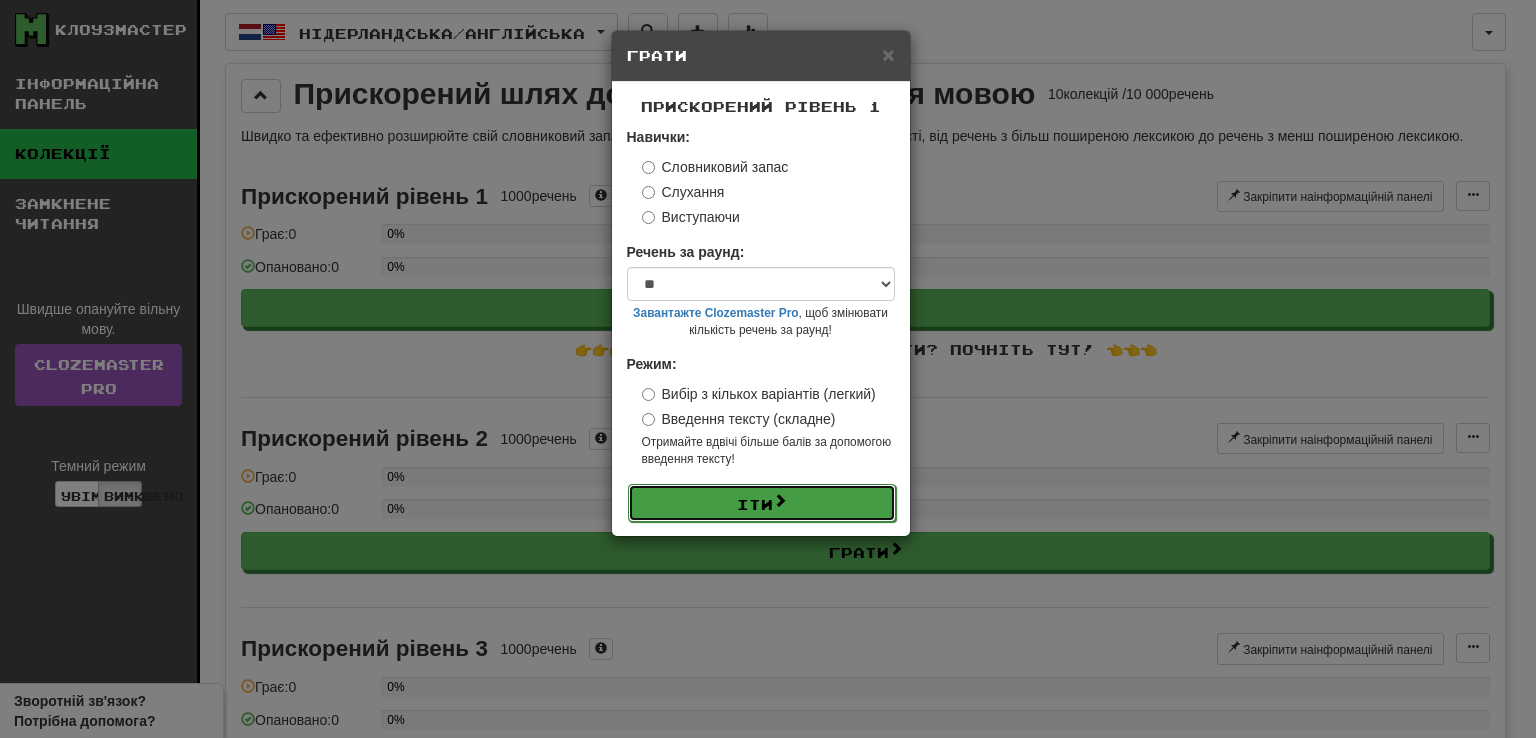 click on "Іти" at bounding box center [762, 503] 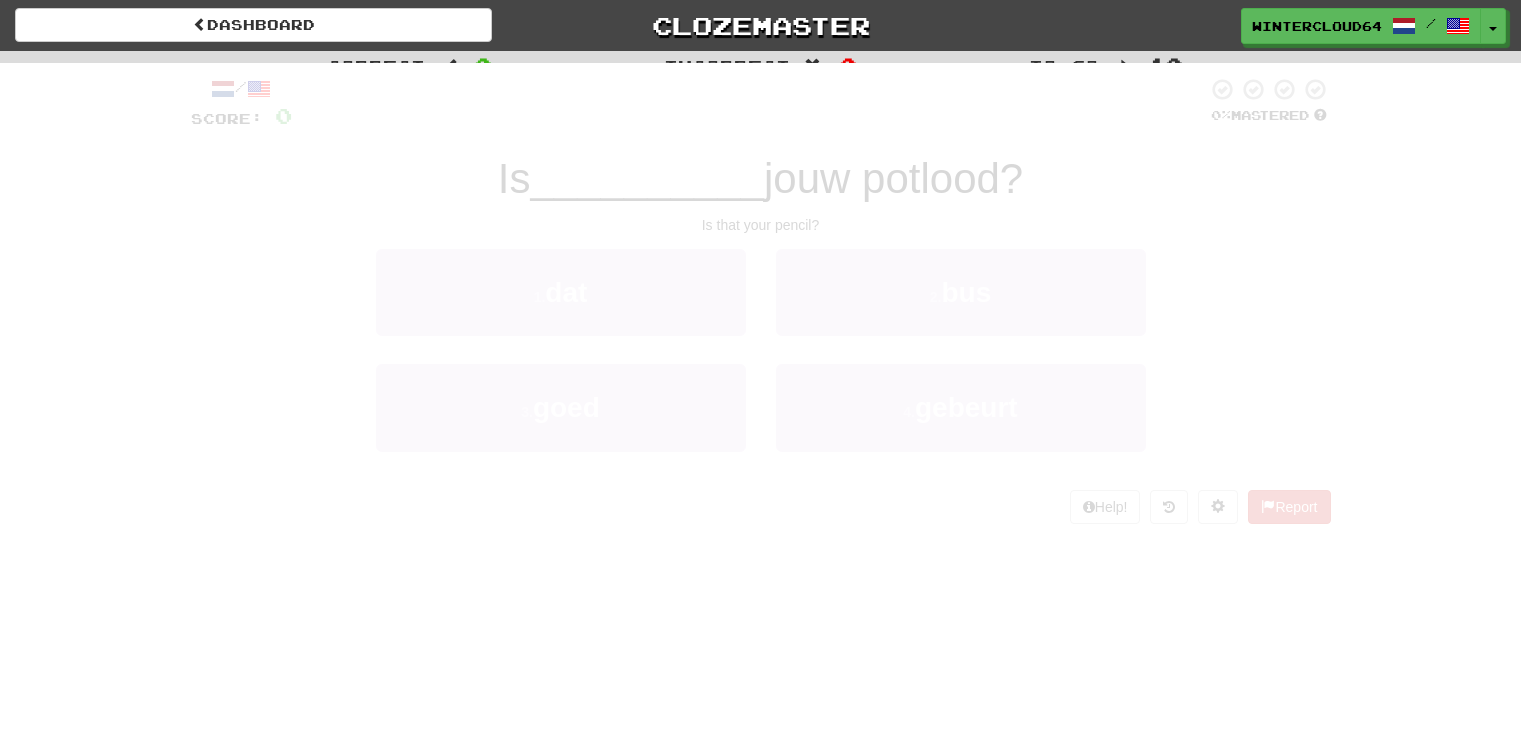 scroll, scrollTop: 0, scrollLeft: 0, axis: both 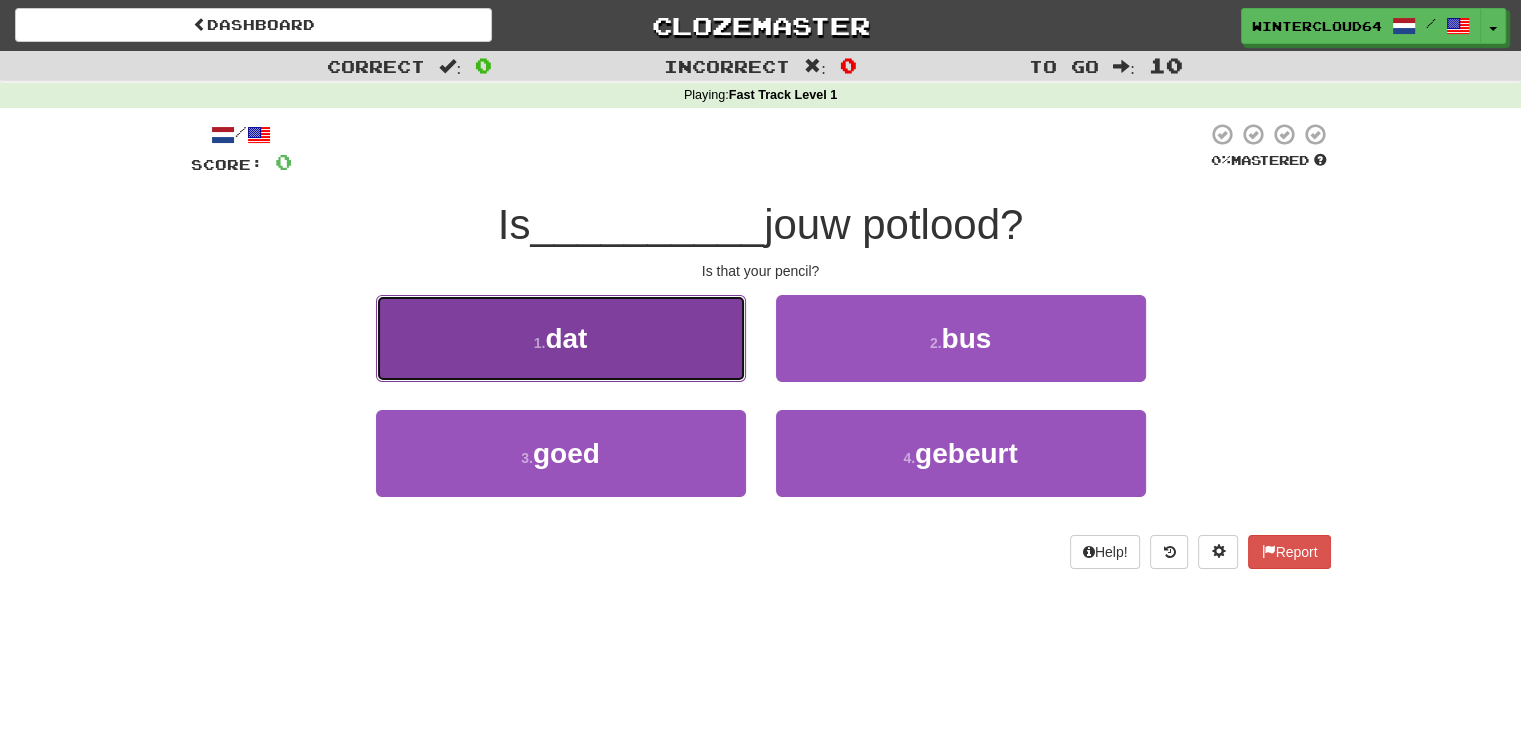 click on "1 .  dat" at bounding box center (561, 338) 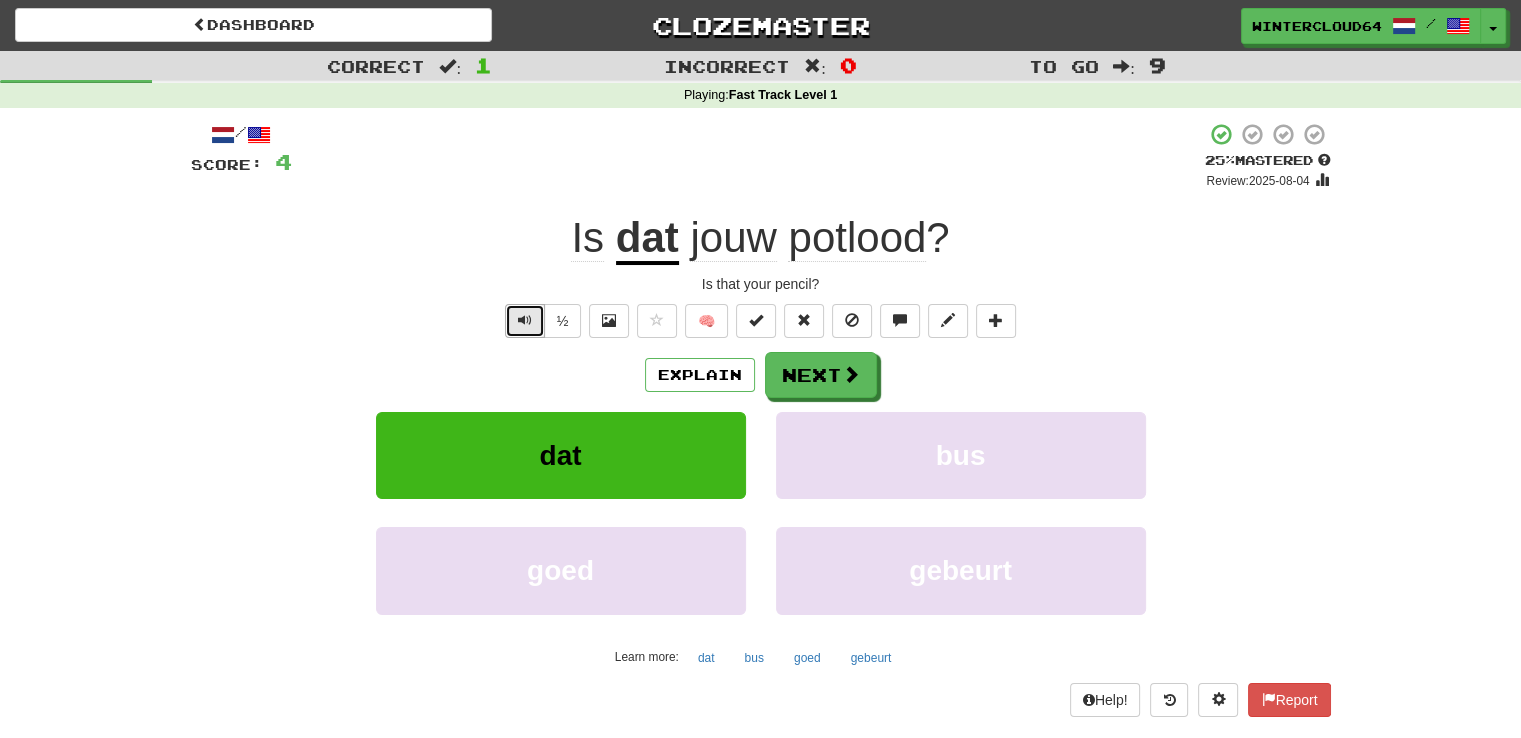 click at bounding box center (525, 321) 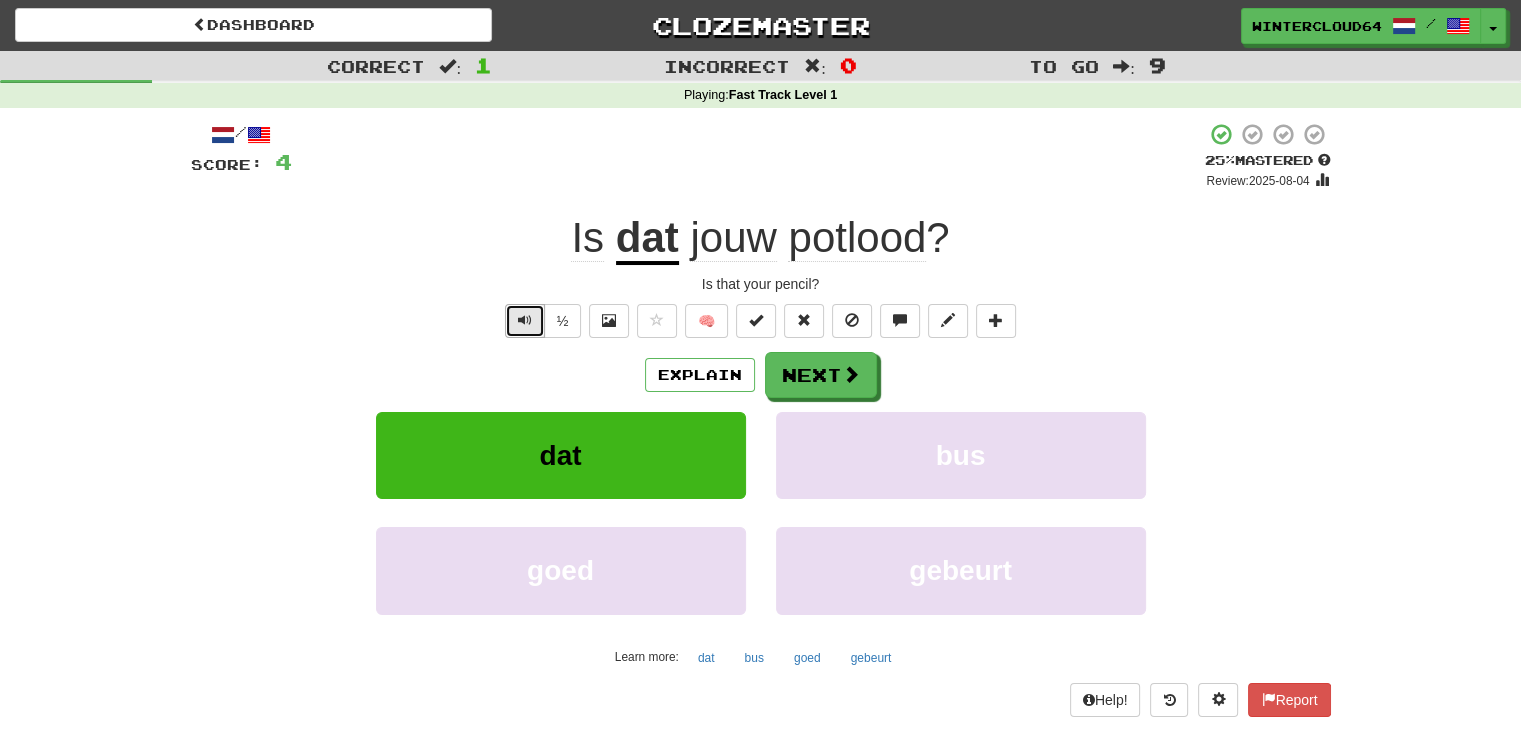 click at bounding box center (525, 321) 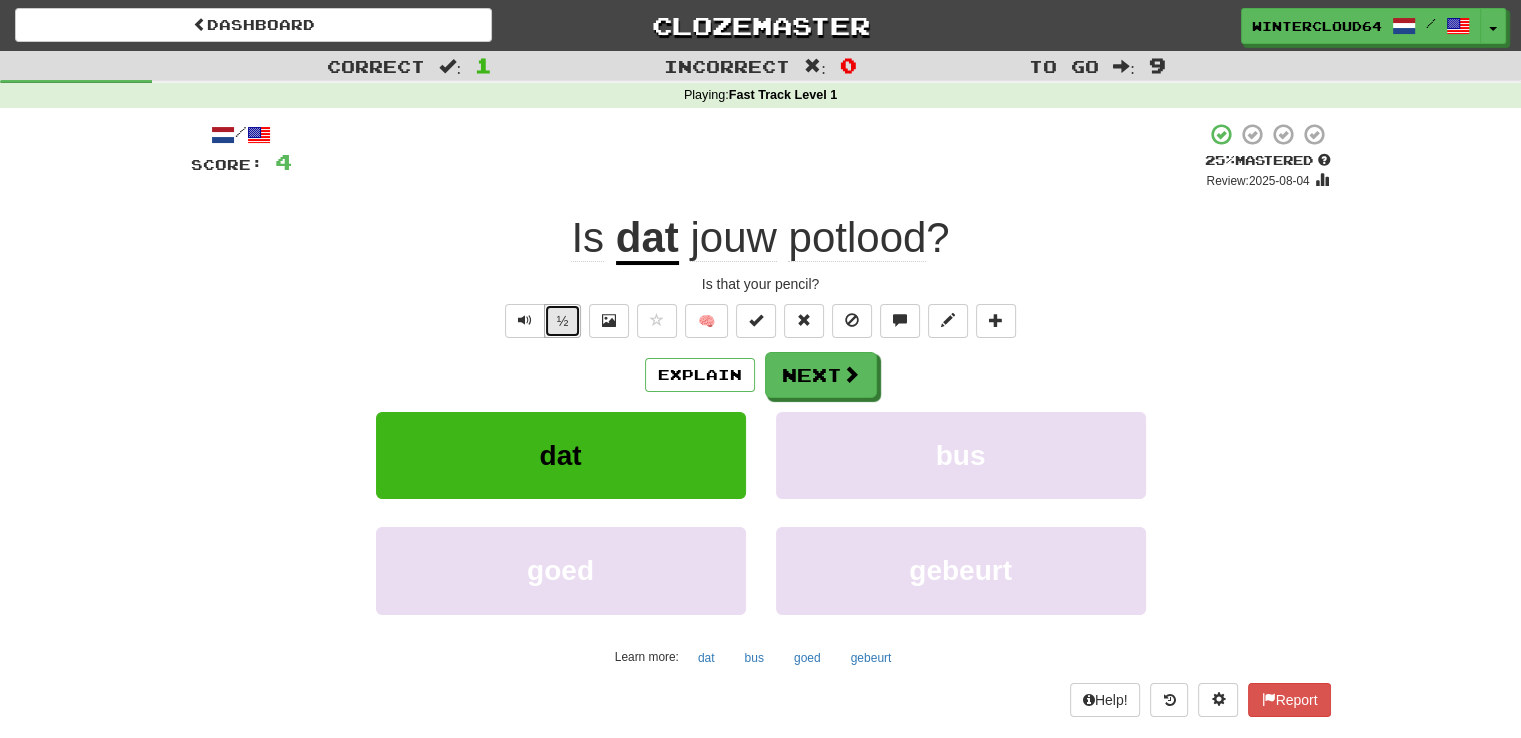 click on "½" at bounding box center [563, 321] 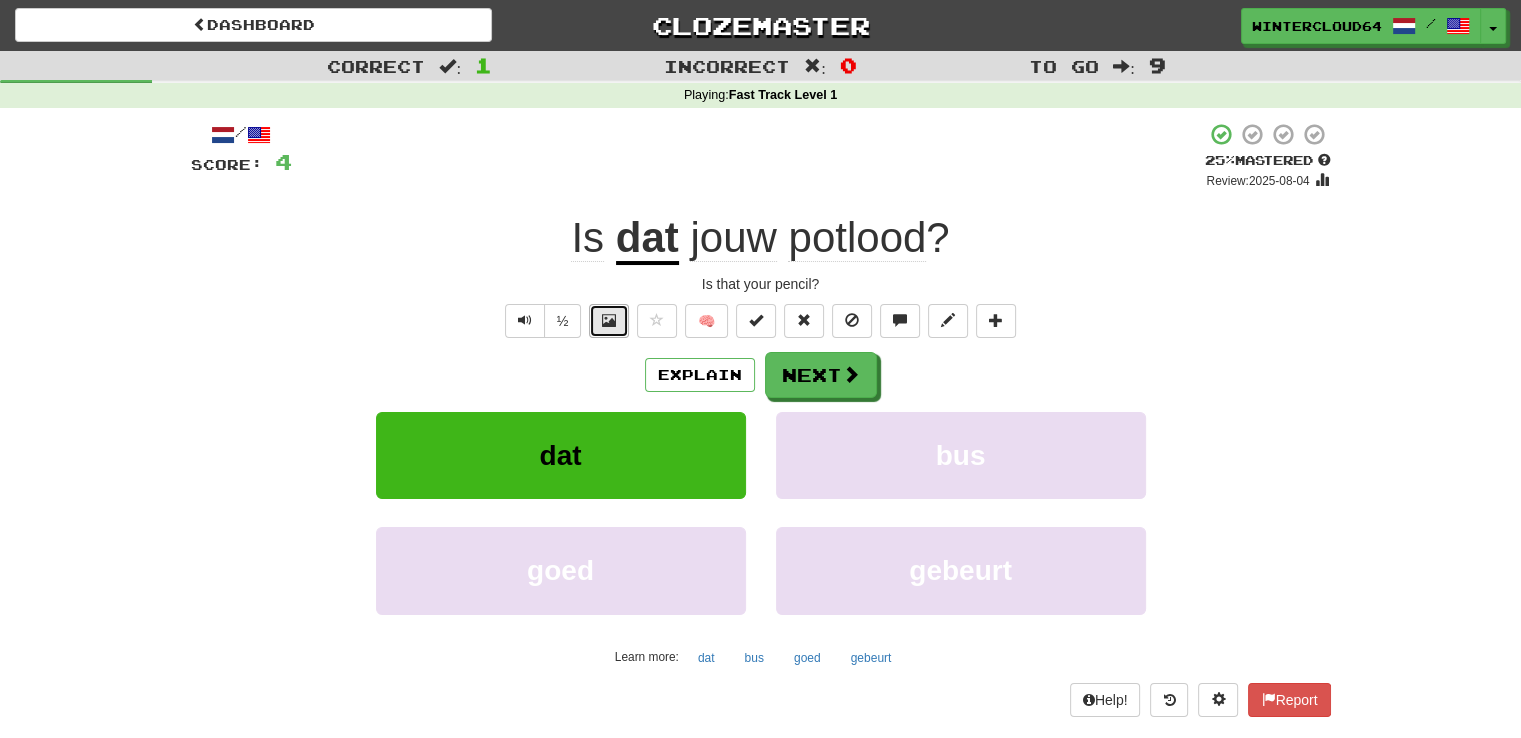 click at bounding box center [609, 320] 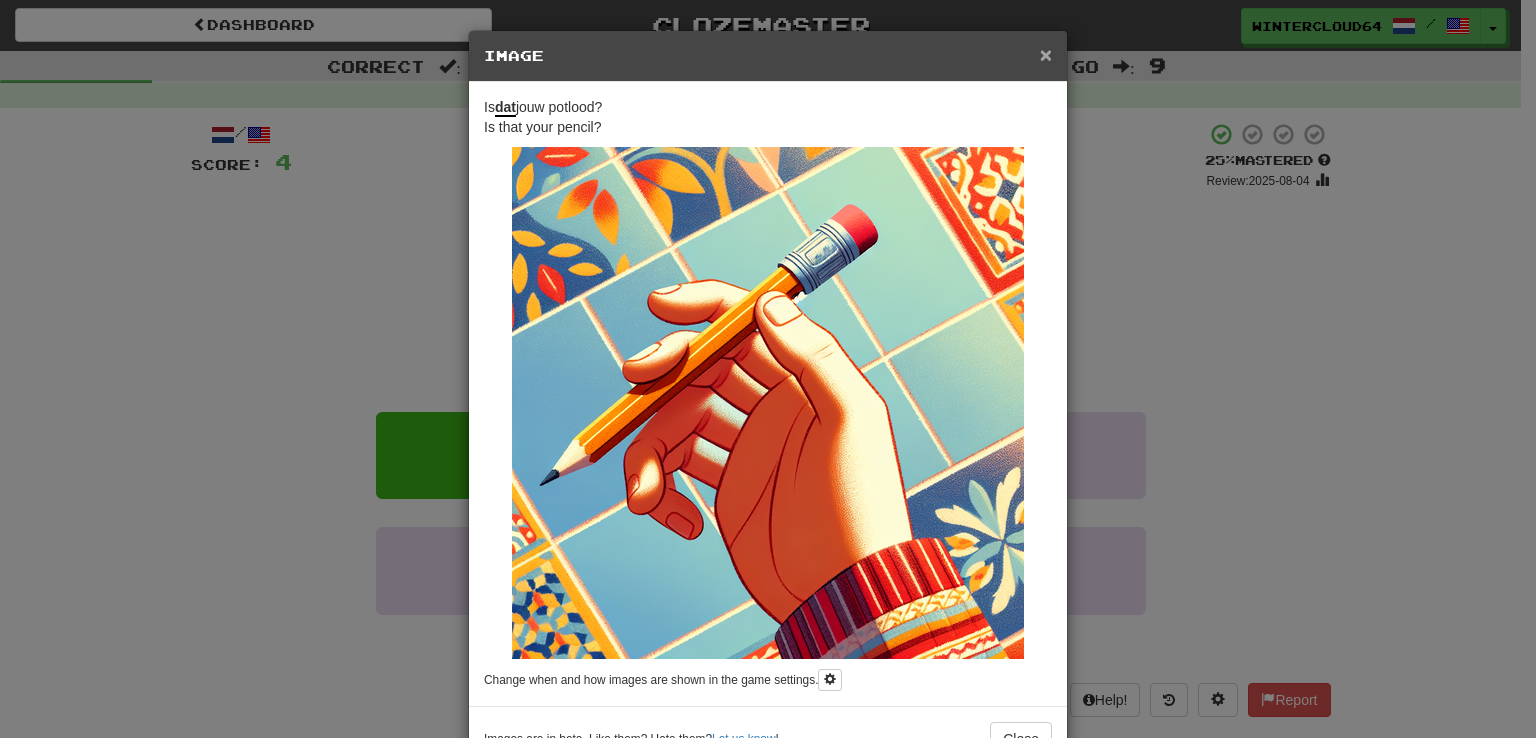 click on "×" at bounding box center (1046, 54) 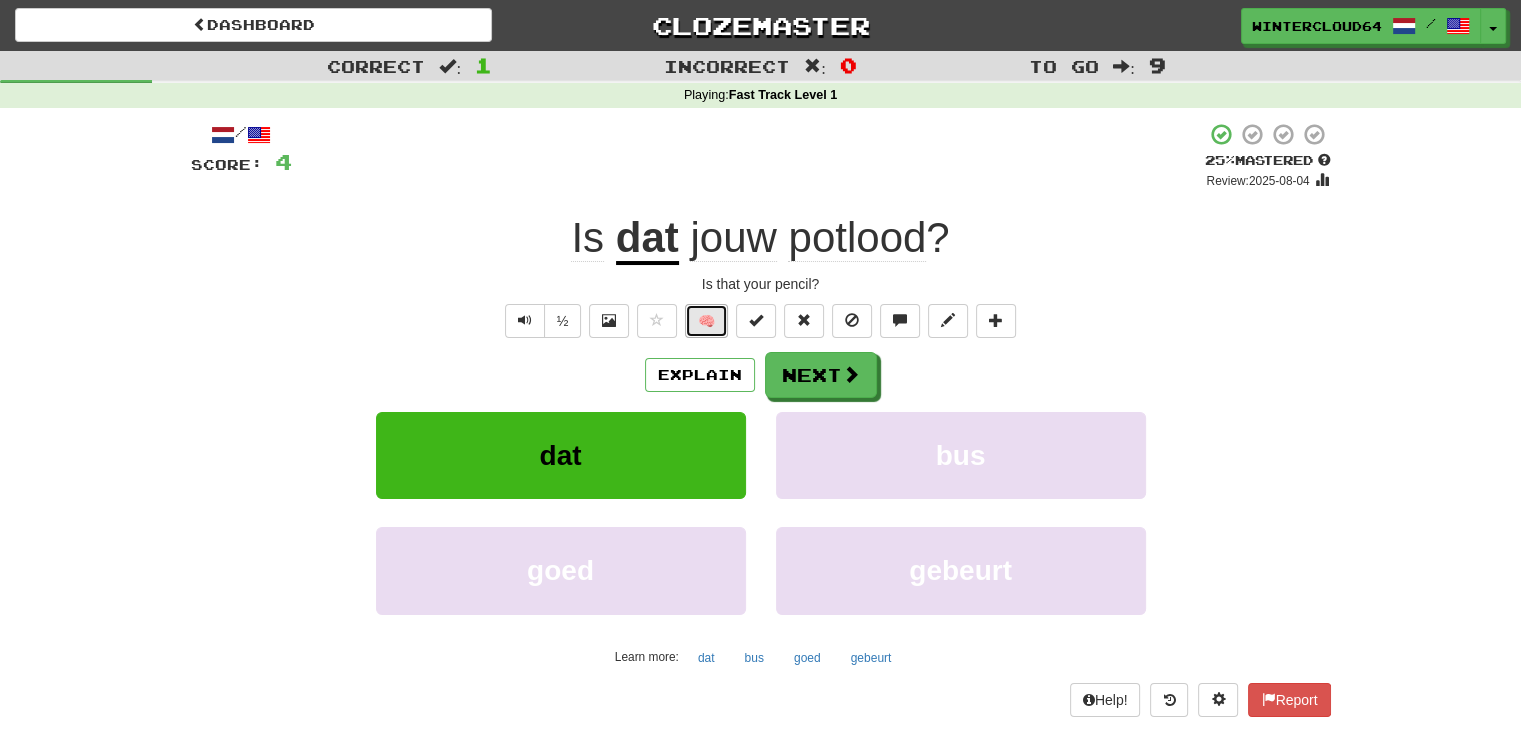 click on "🧠" at bounding box center [706, 321] 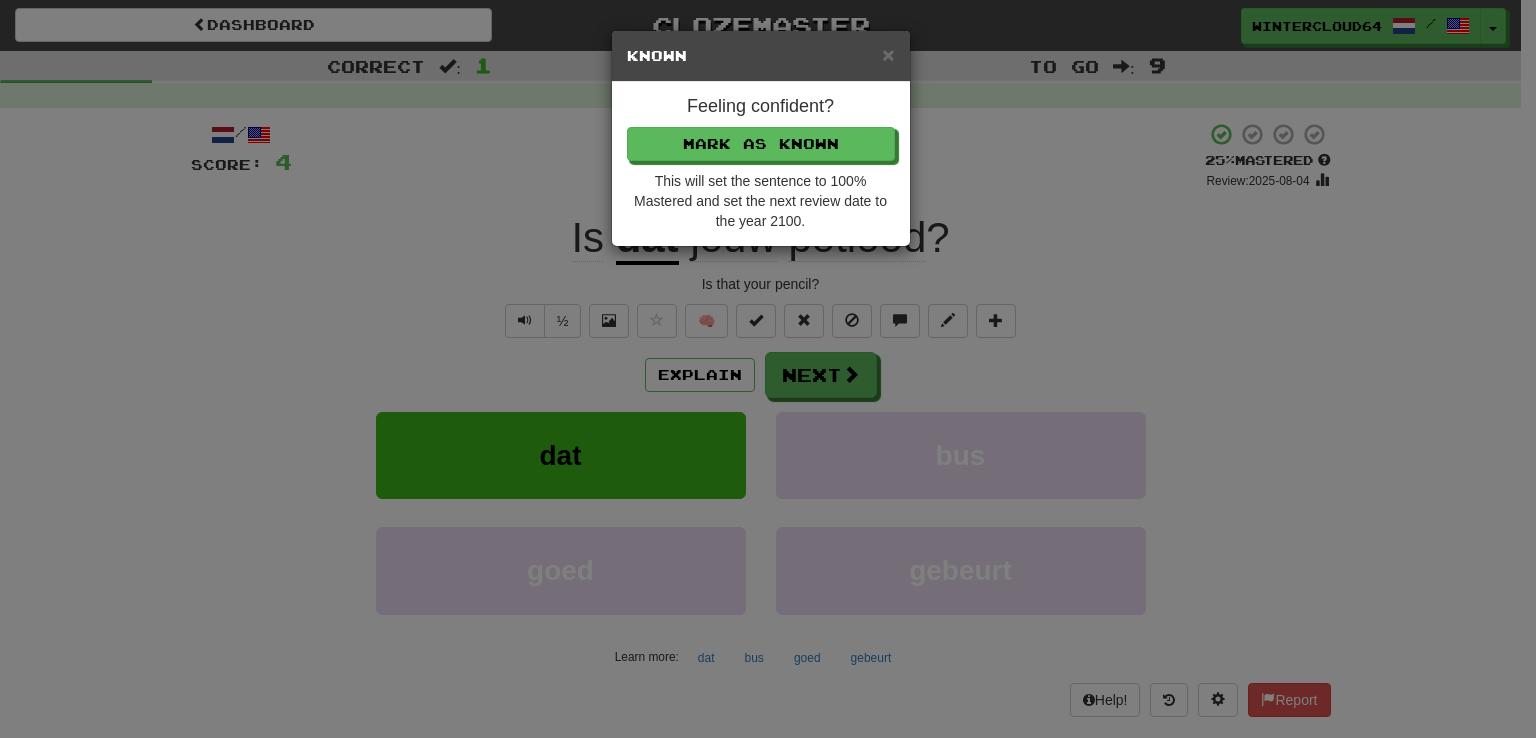 click on "× Known" at bounding box center (761, 56) 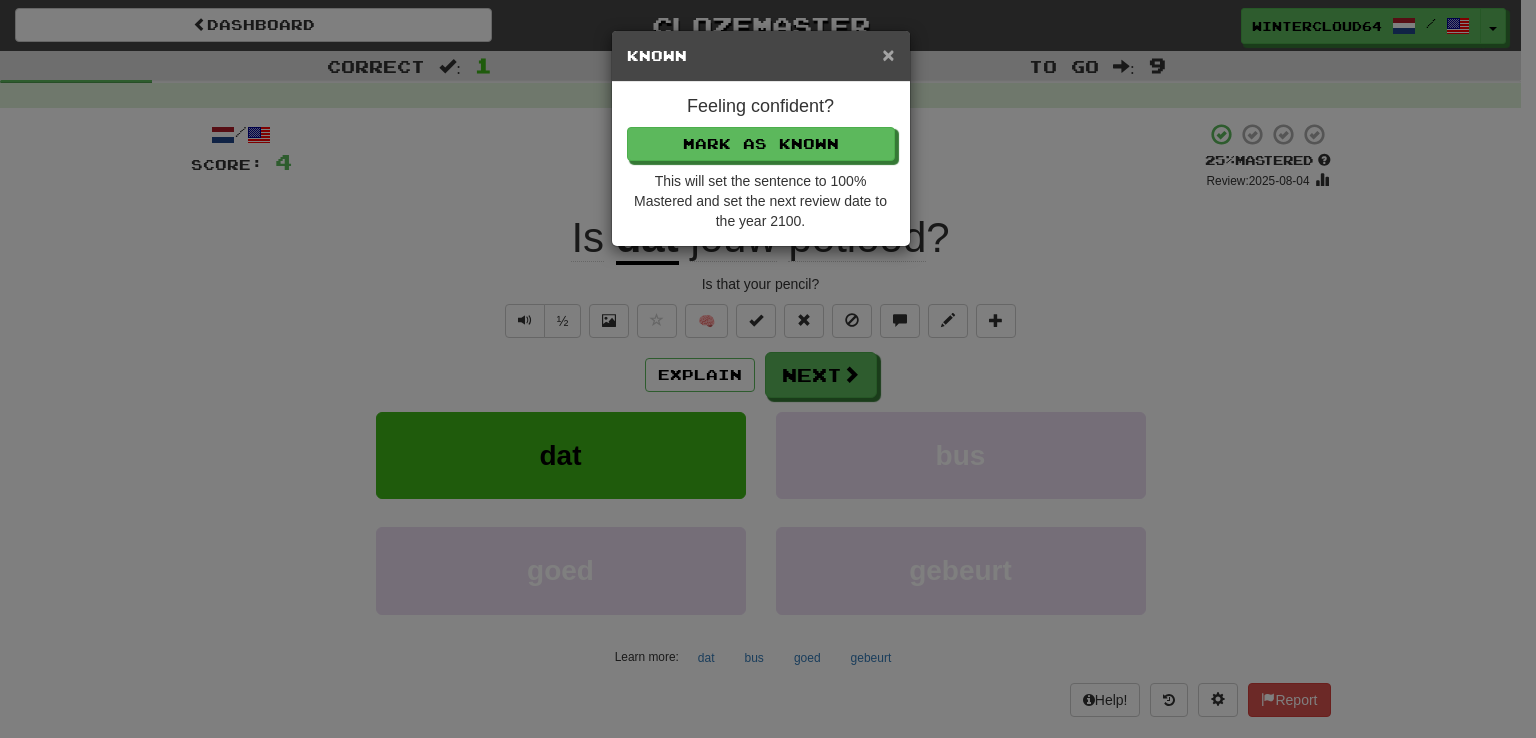 click on "×" at bounding box center (888, 54) 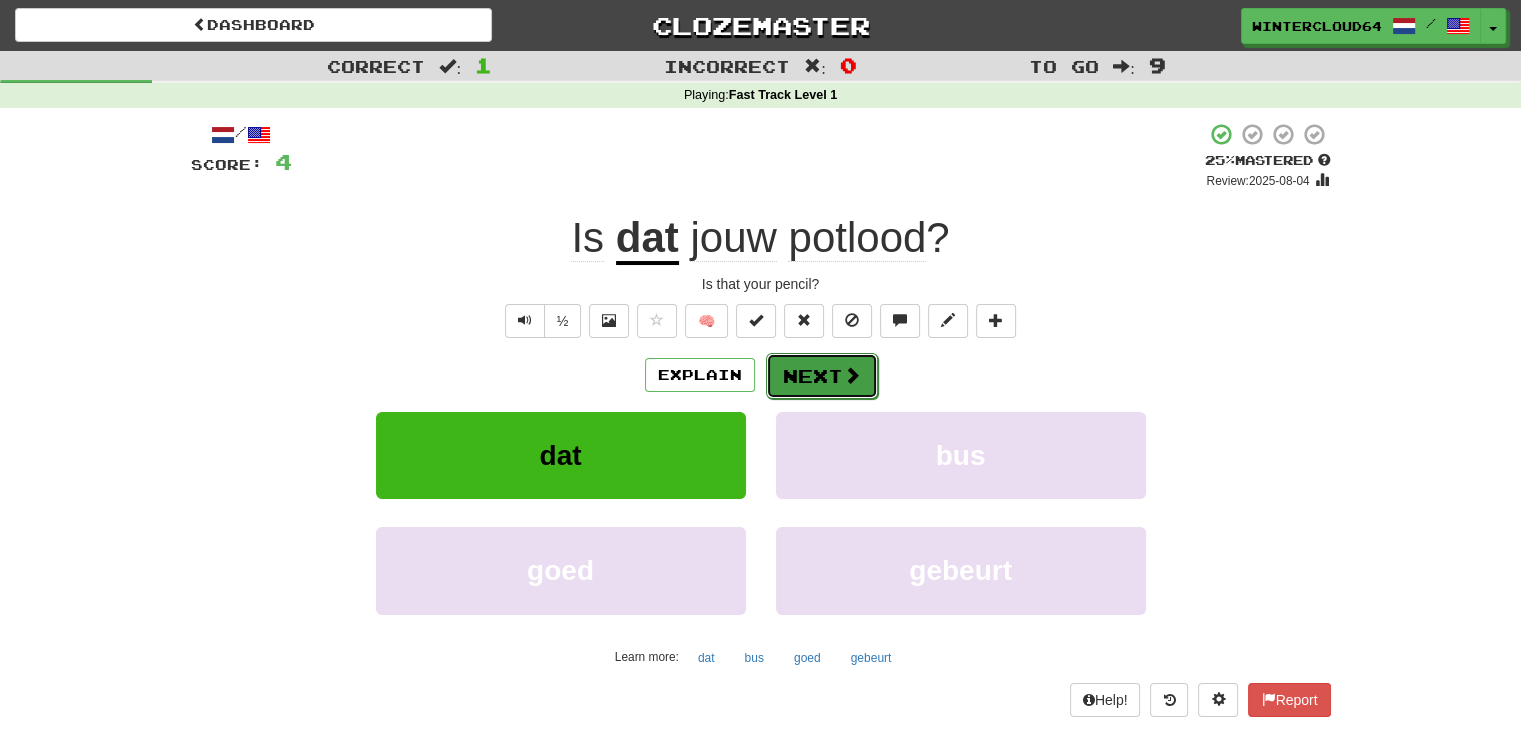 click on "Next" at bounding box center [822, 376] 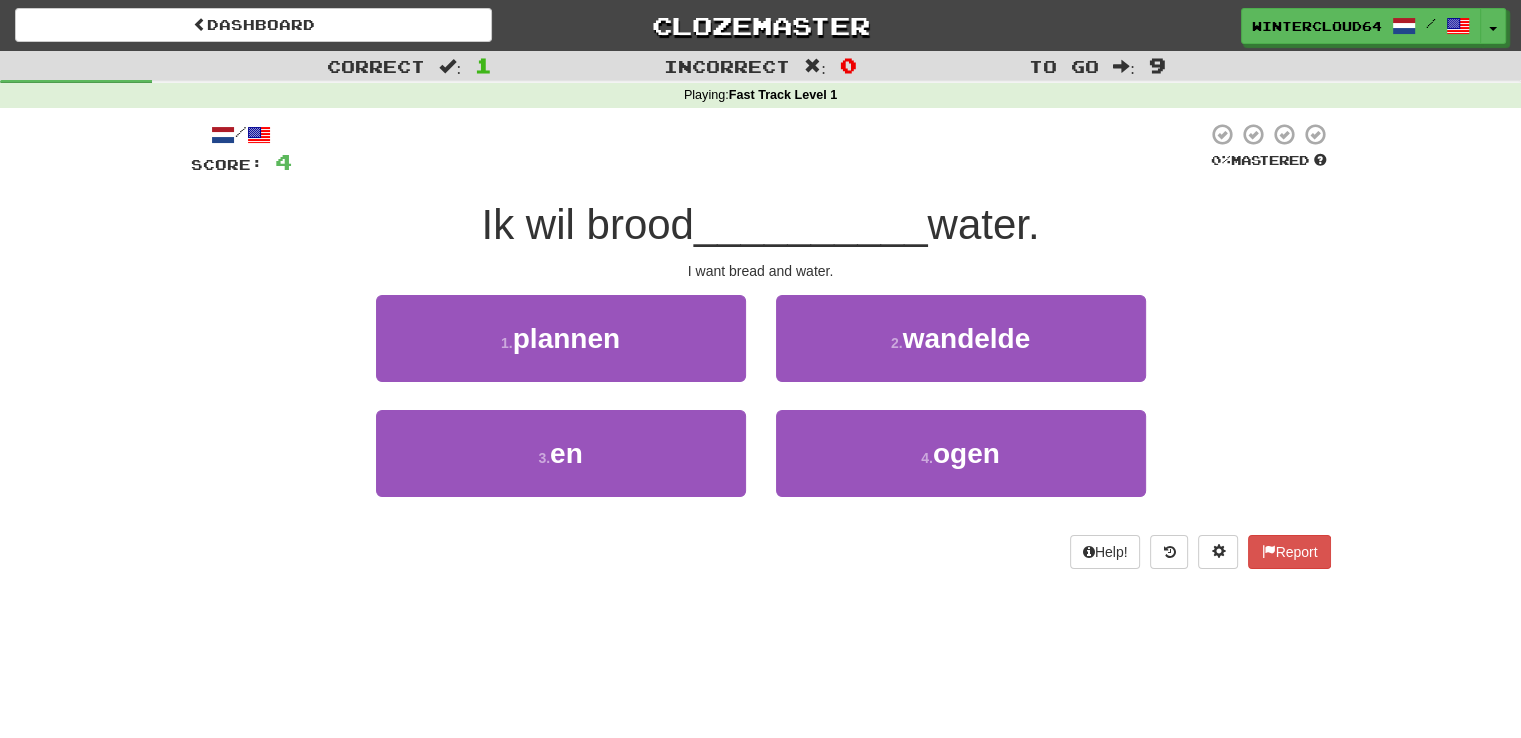 click at bounding box center (259, 135) 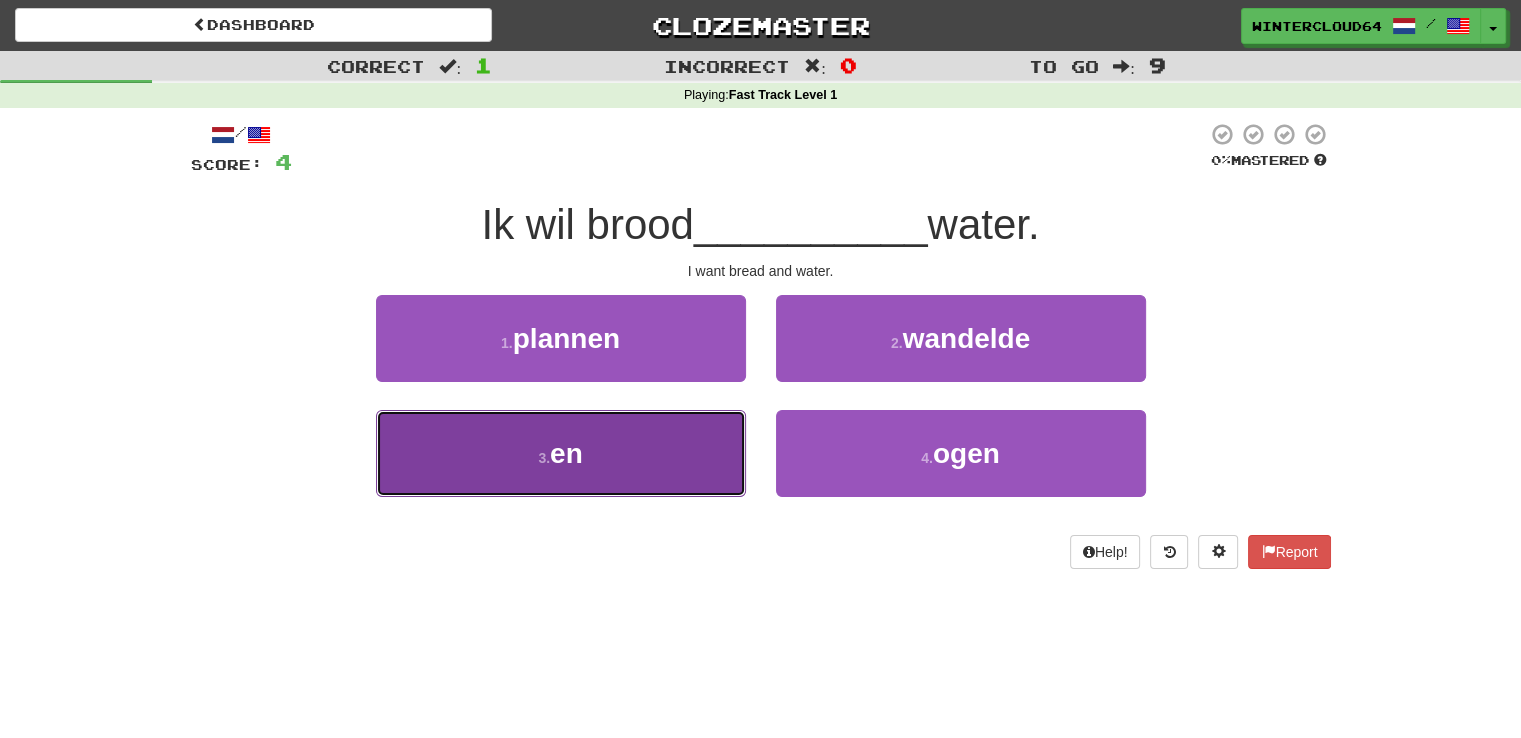 click on "3 .  en" at bounding box center [561, 453] 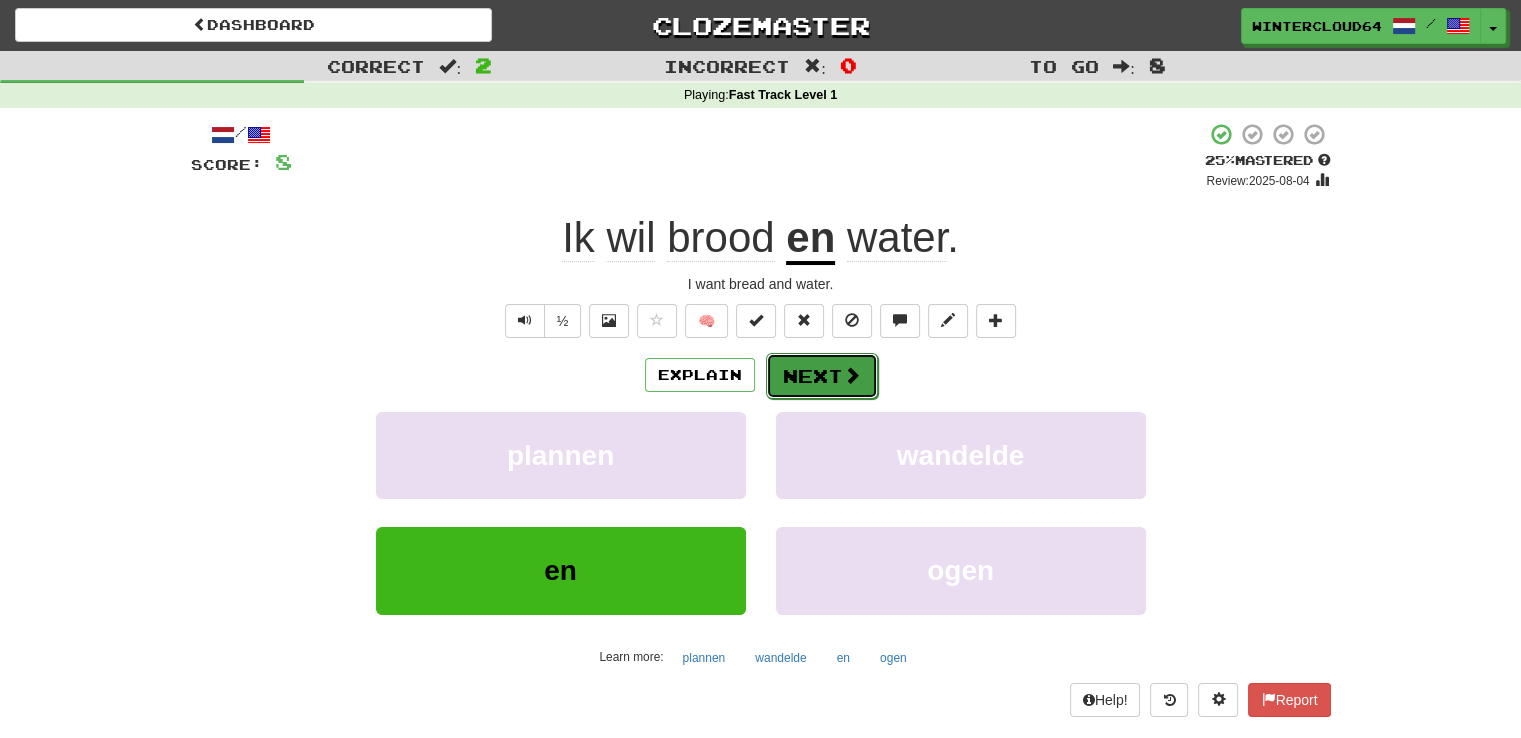 click on "Next" at bounding box center (822, 376) 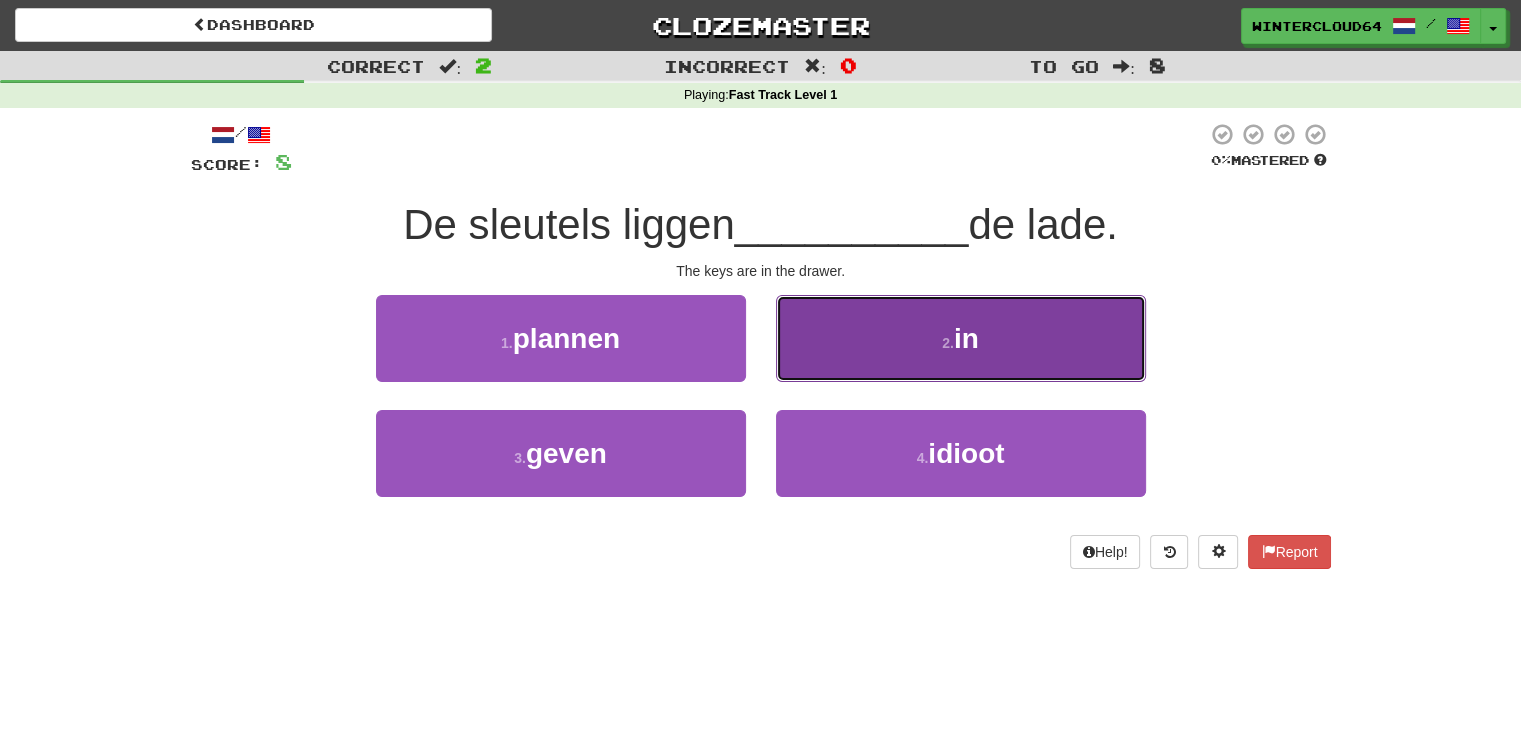 click on "2 .  in" at bounding box center (961, 338) 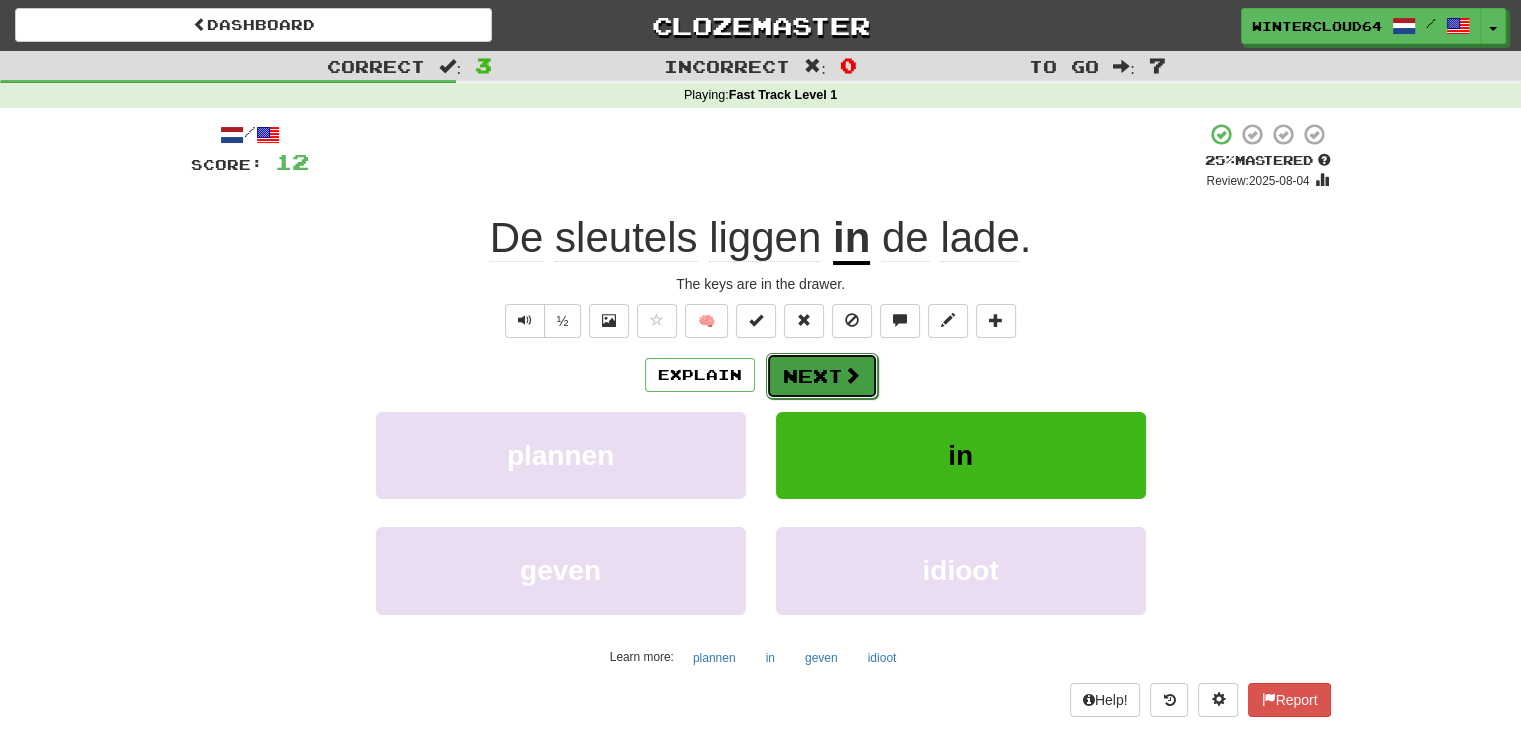 click on "Next" at bounding box center (822, 376) 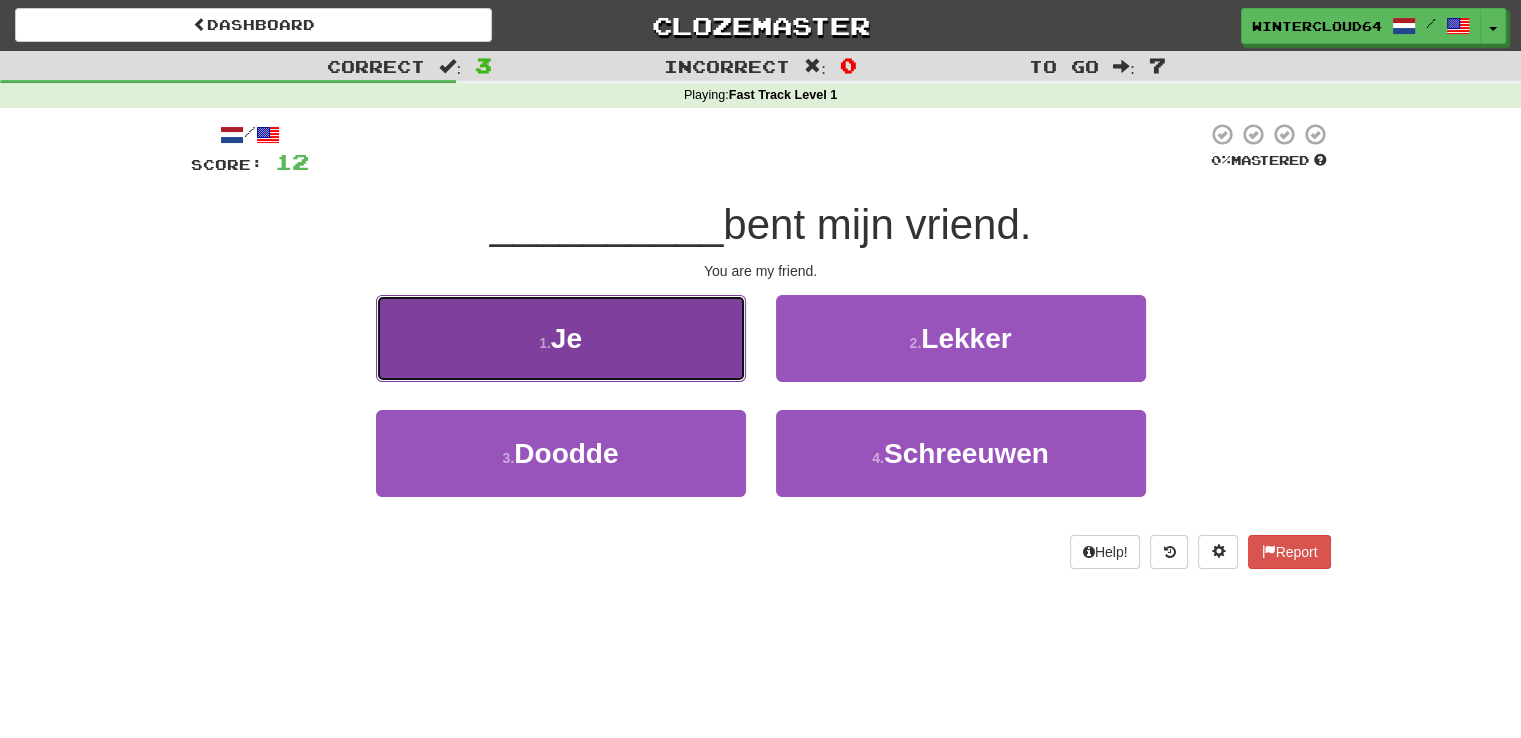 click on "Je" at bounding box center [566, 338] 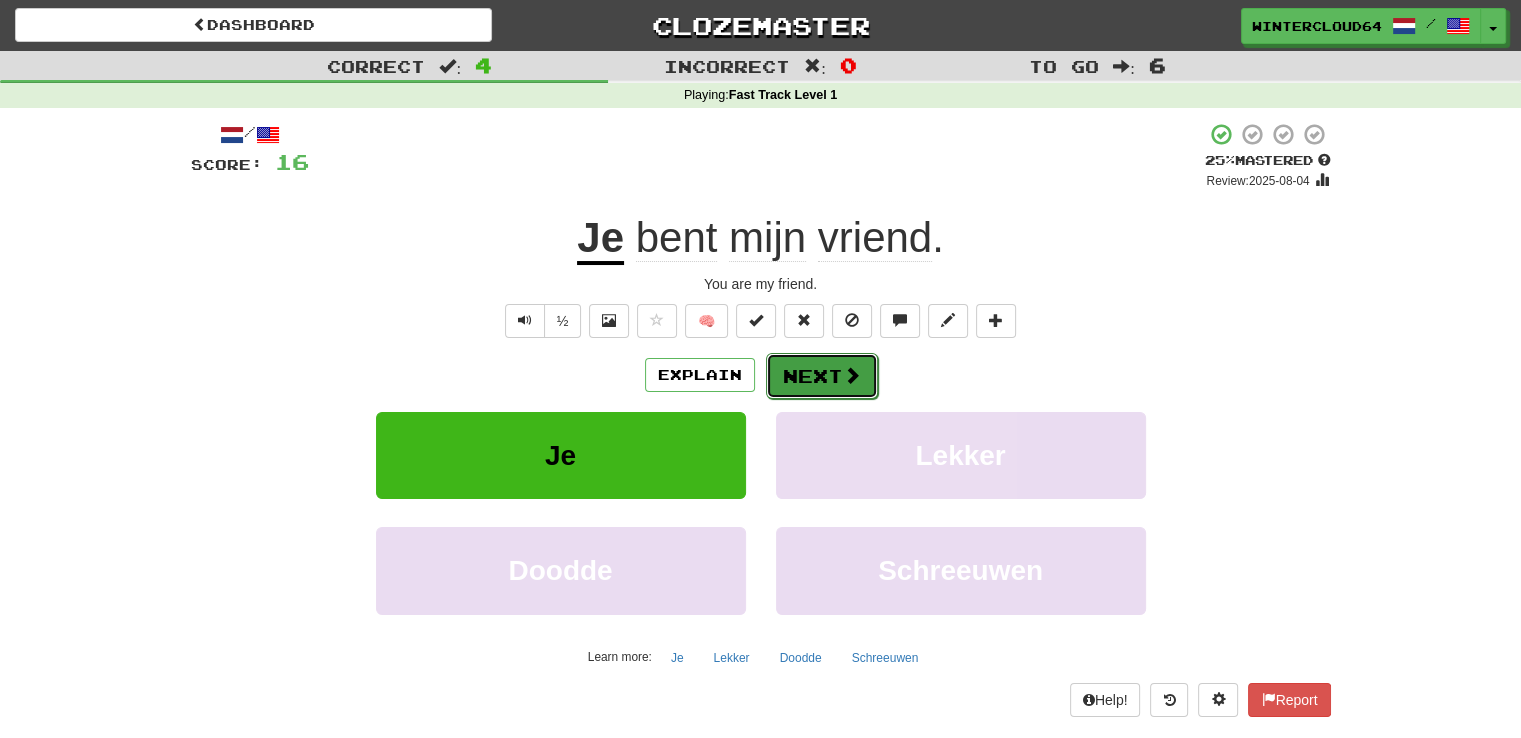click on "Next" at bounding box center (822, 376) 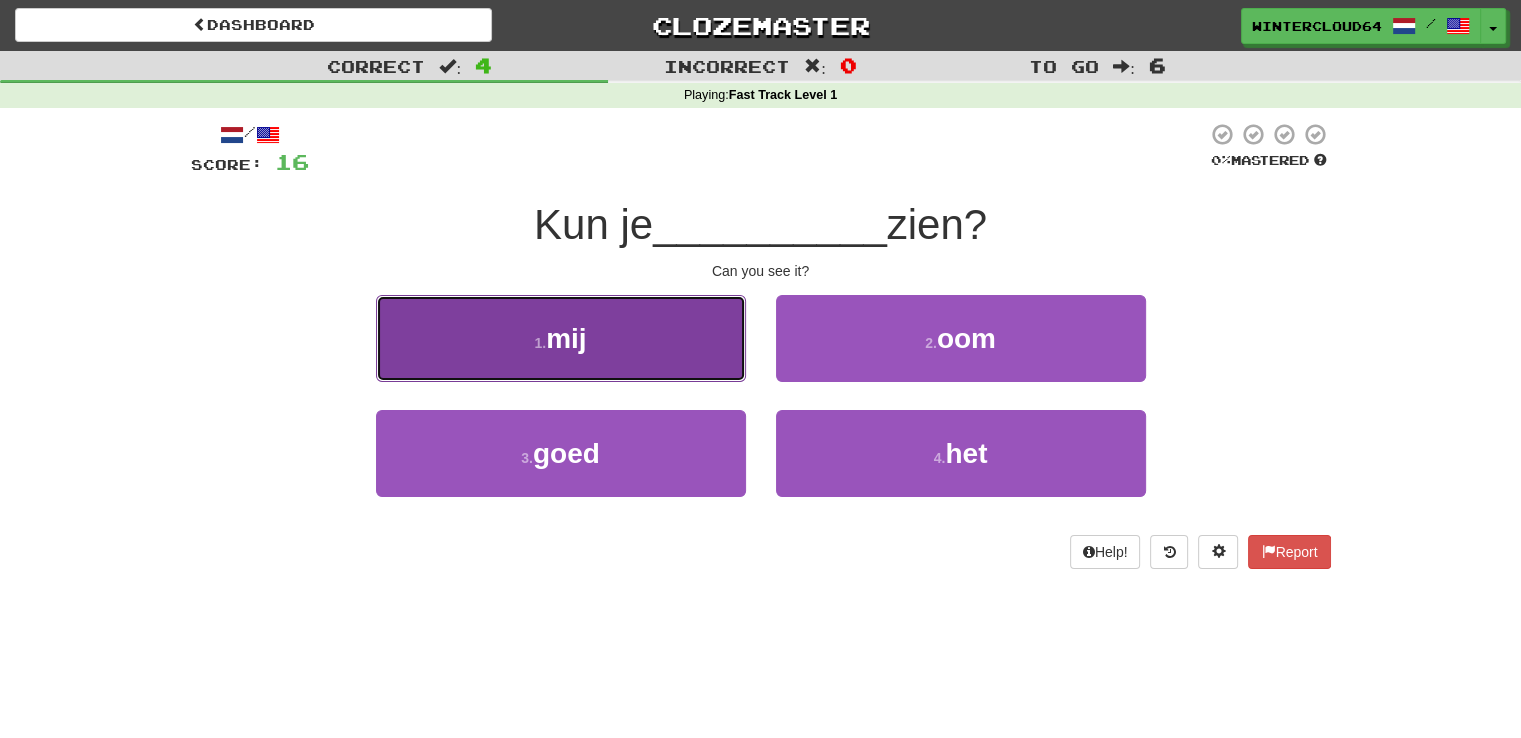 click on "1 .  mij" at bounding box center [561, 338] 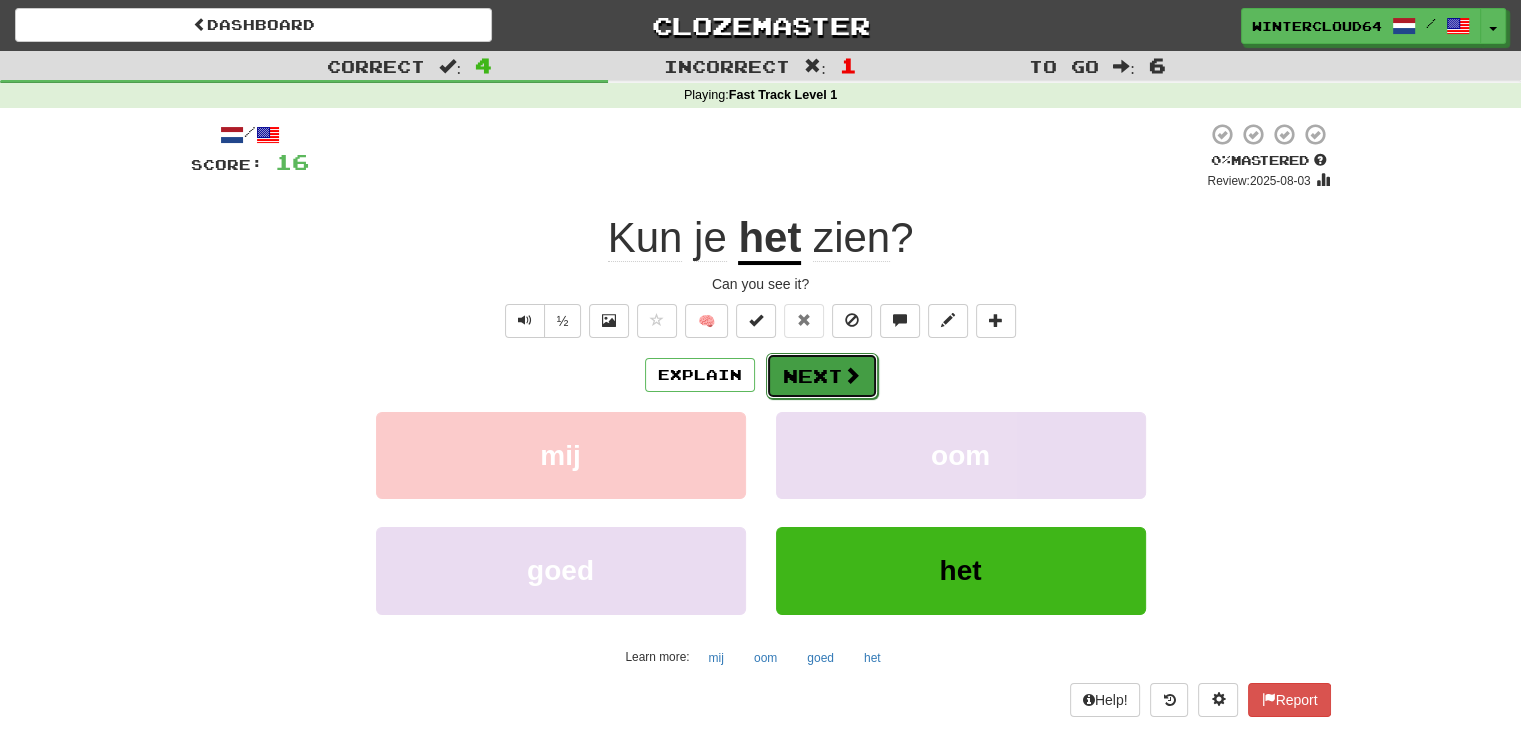 click on "Next" at bounding box center (822, 376) 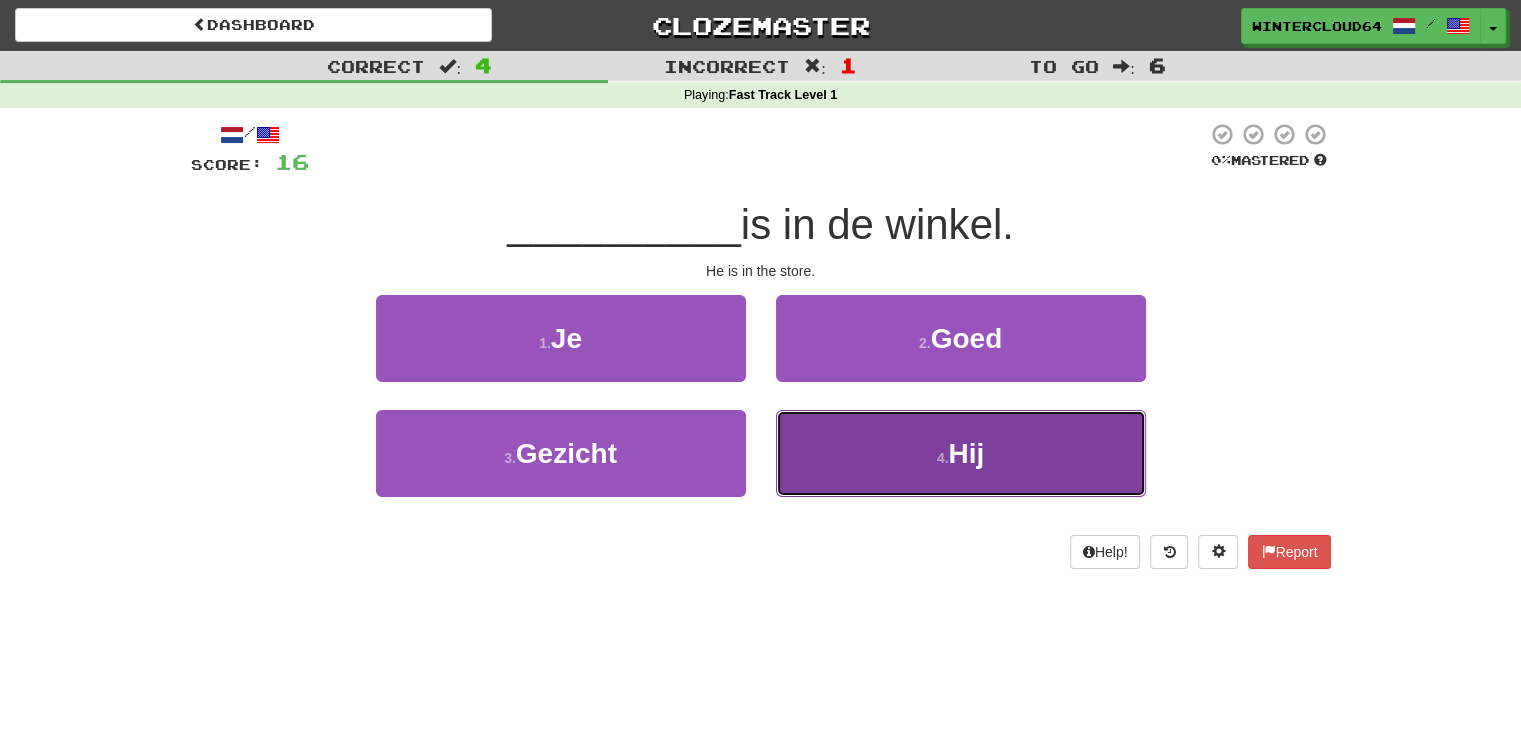 click on "4 .  Hij" at bounding box center (961, 453) 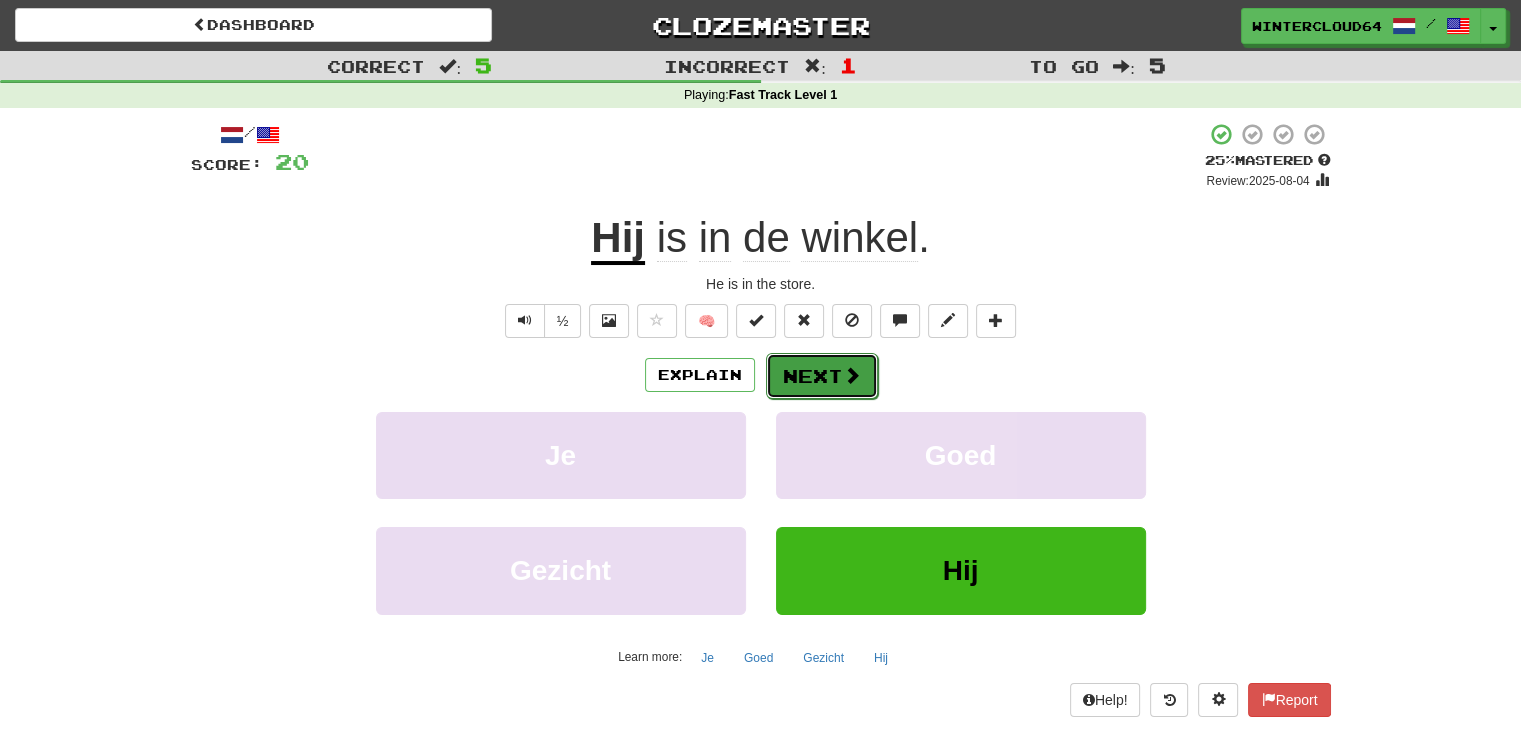 click on "Next" at bounding box center (822, 376) 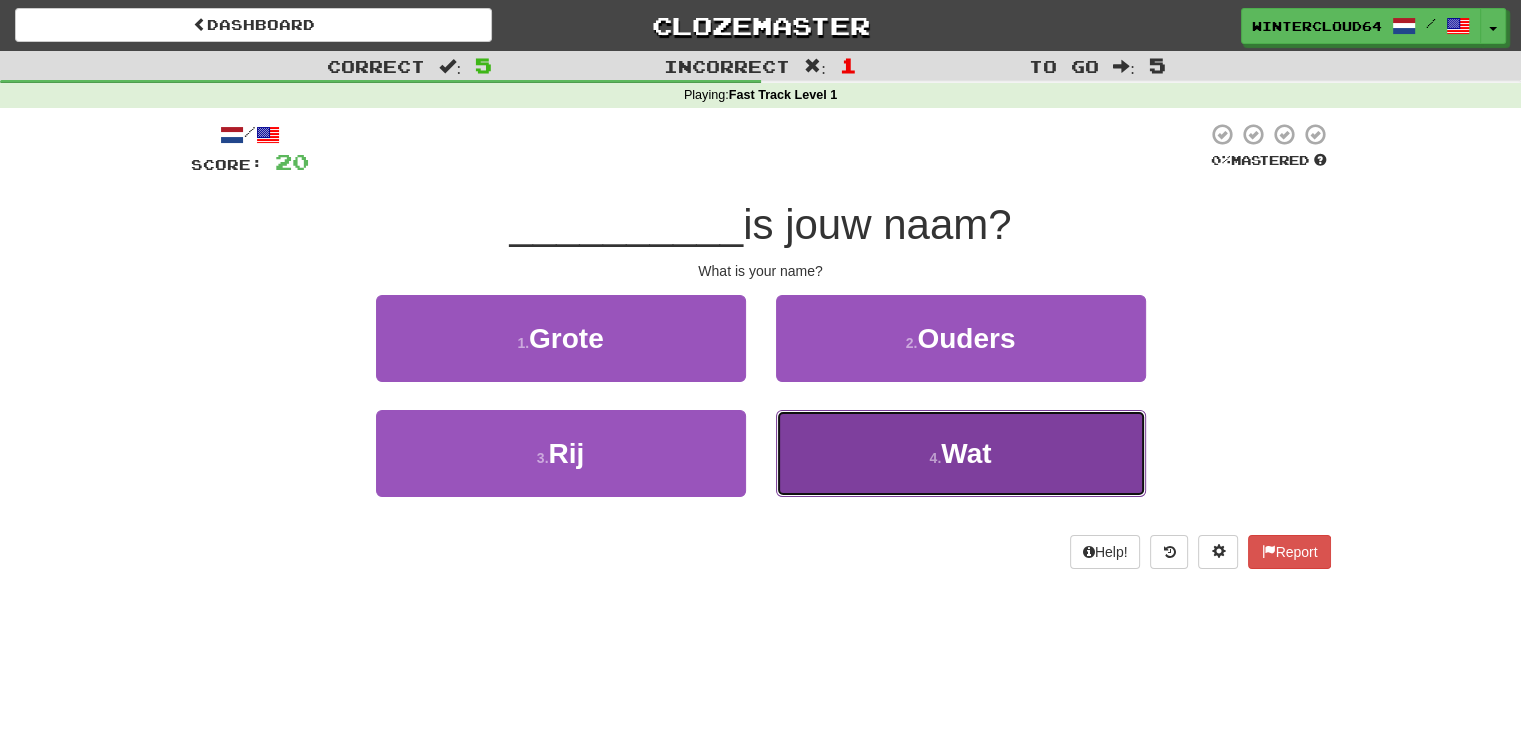 click on "Wat" at bounding box center [966, 453] 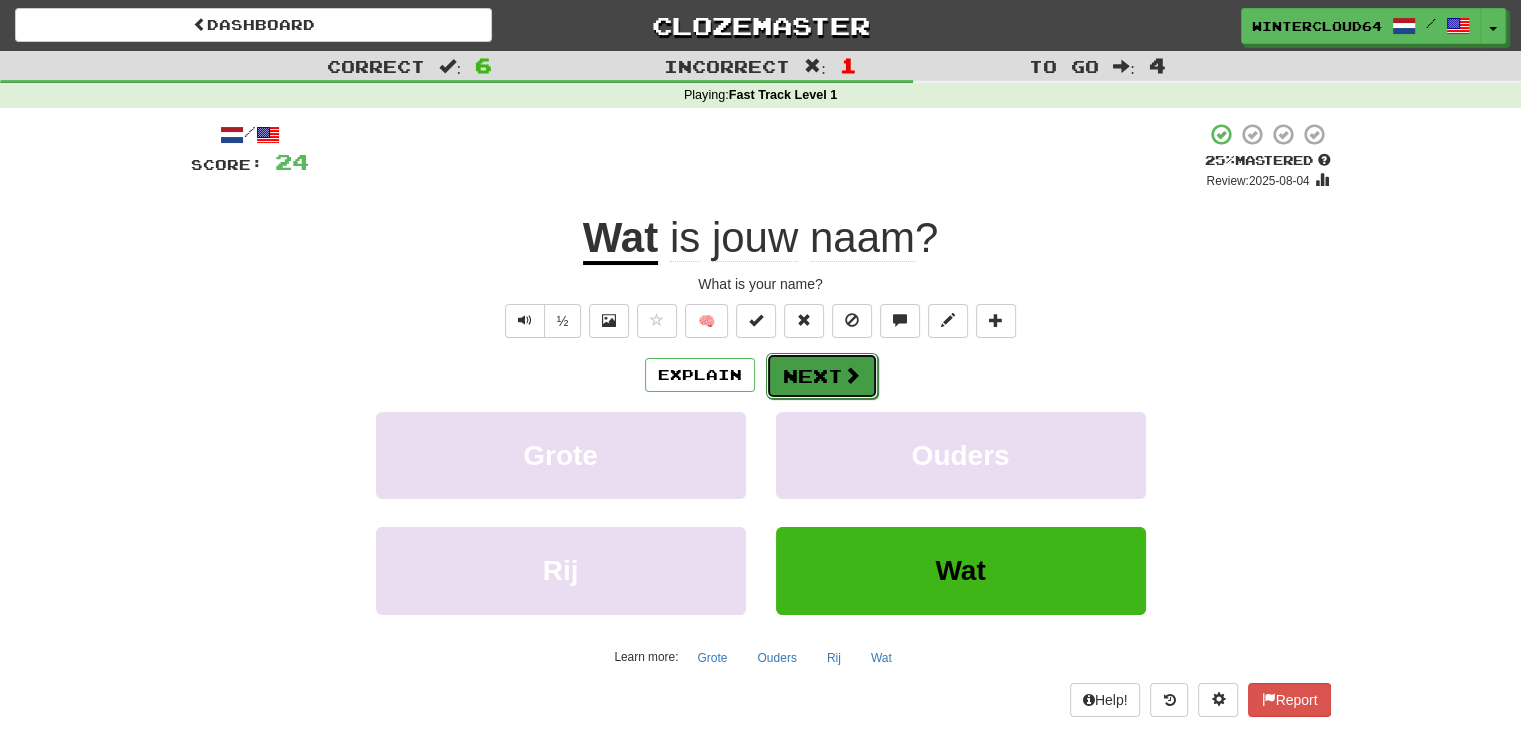click at bounding box center [852, 375] 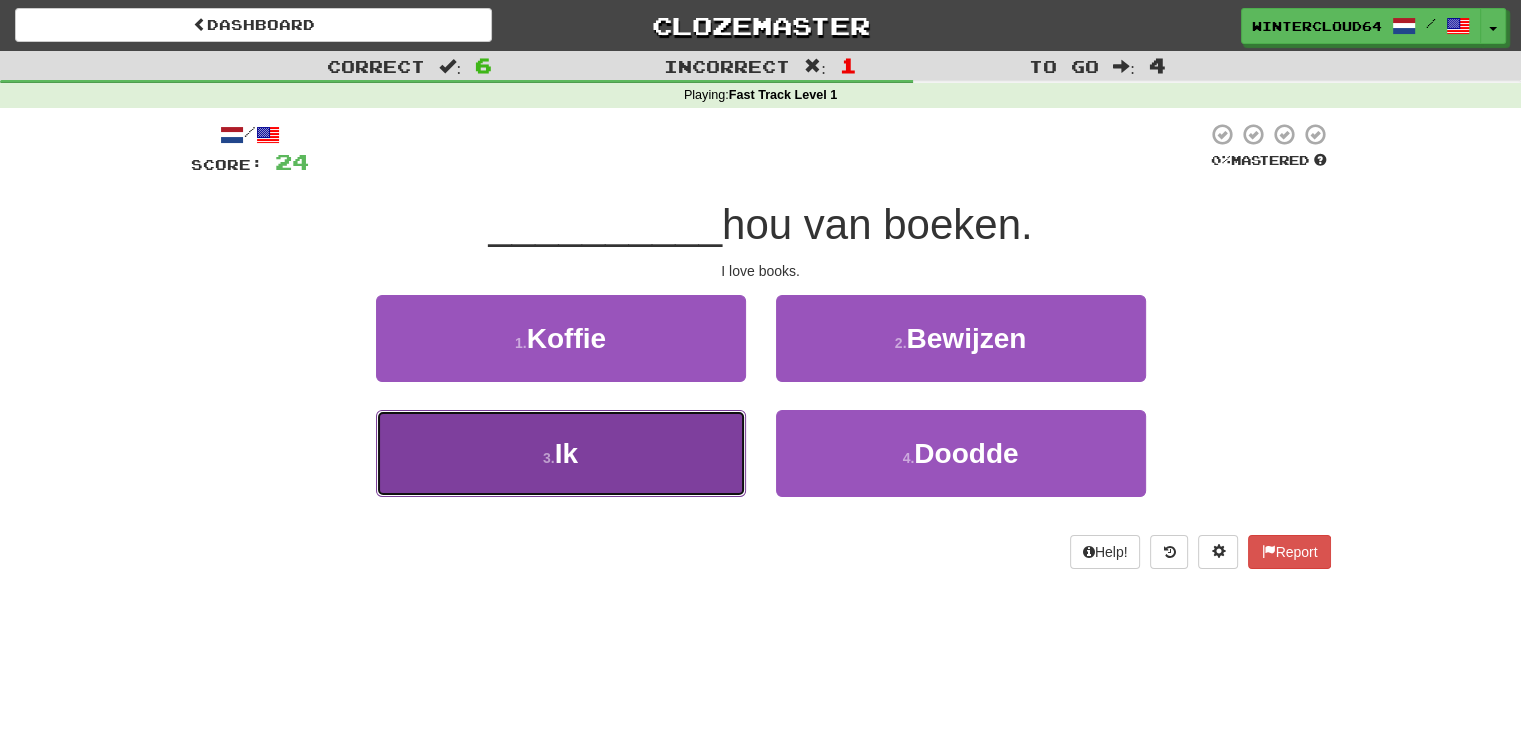 click on "3 .  Ik" at bounding box center [561, 453] 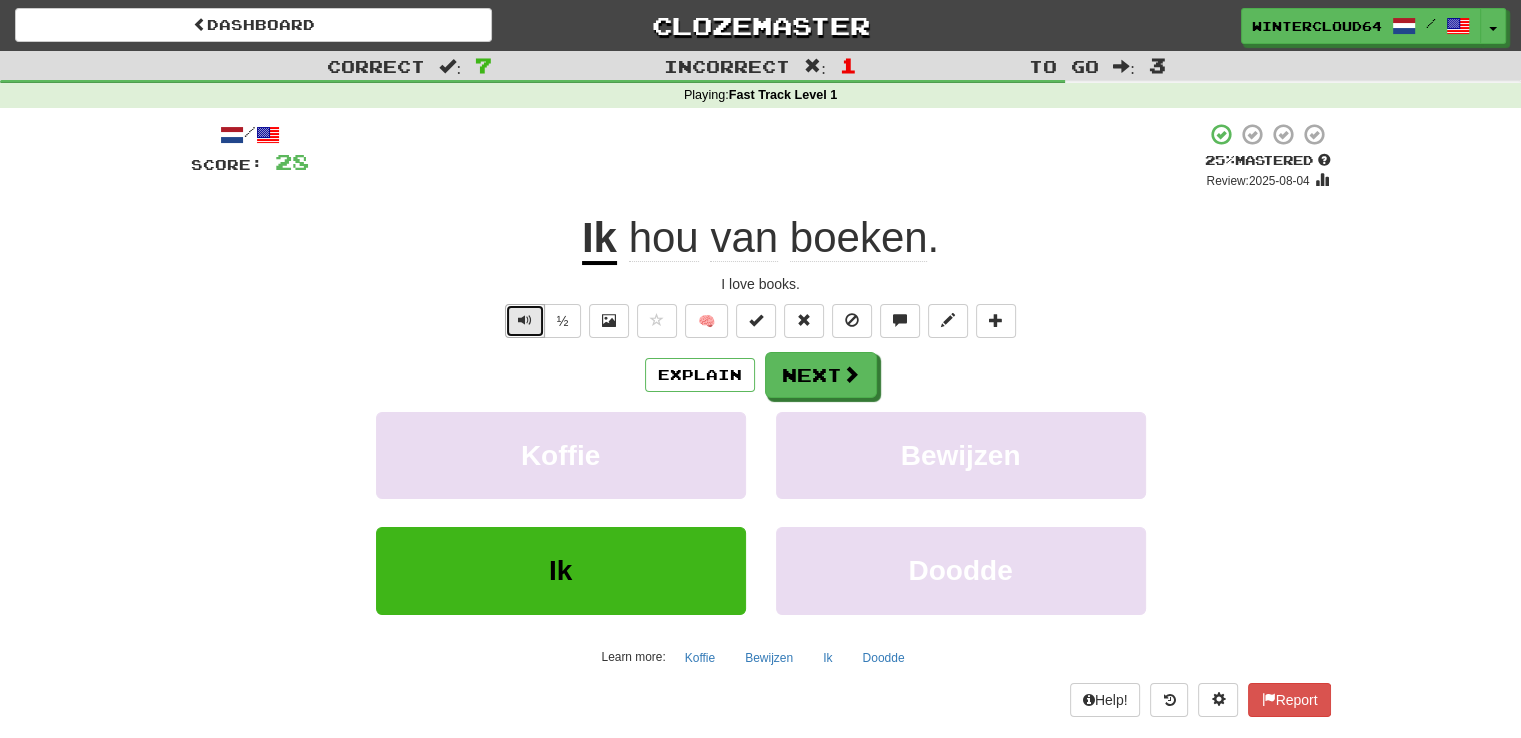 click at bounding box center (525, 321) 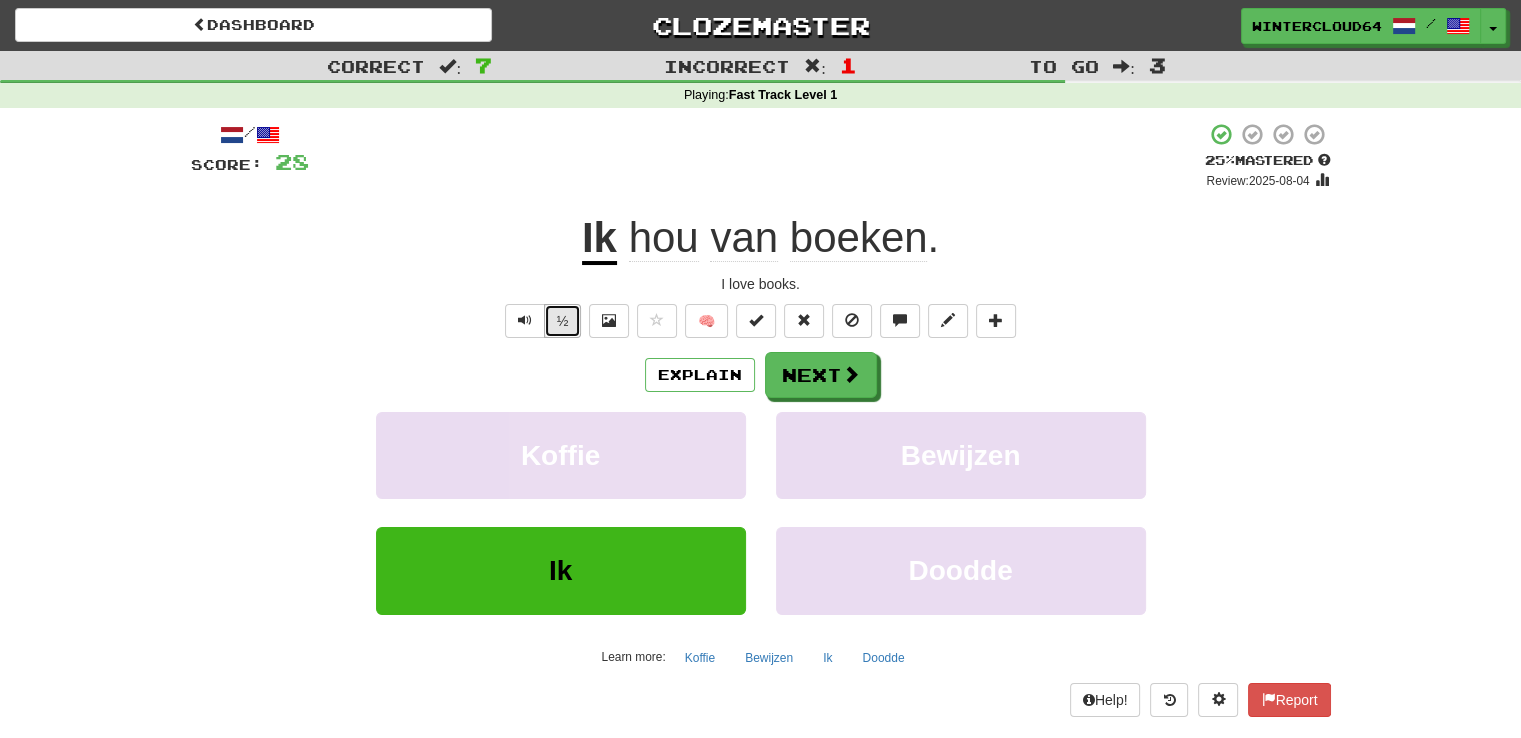 click on "½" at bounding box center (563, 321) 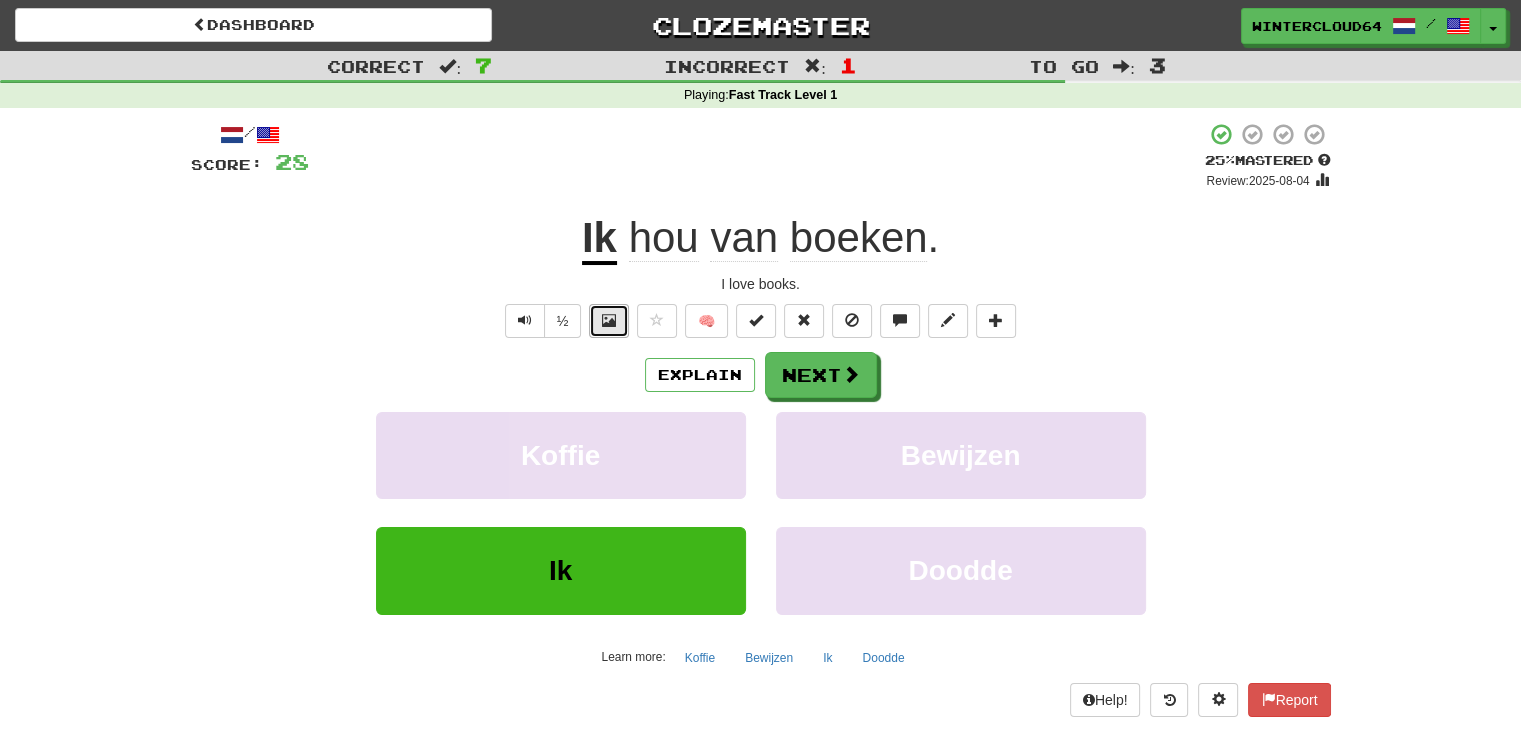 click at bounding box center [609, 321] 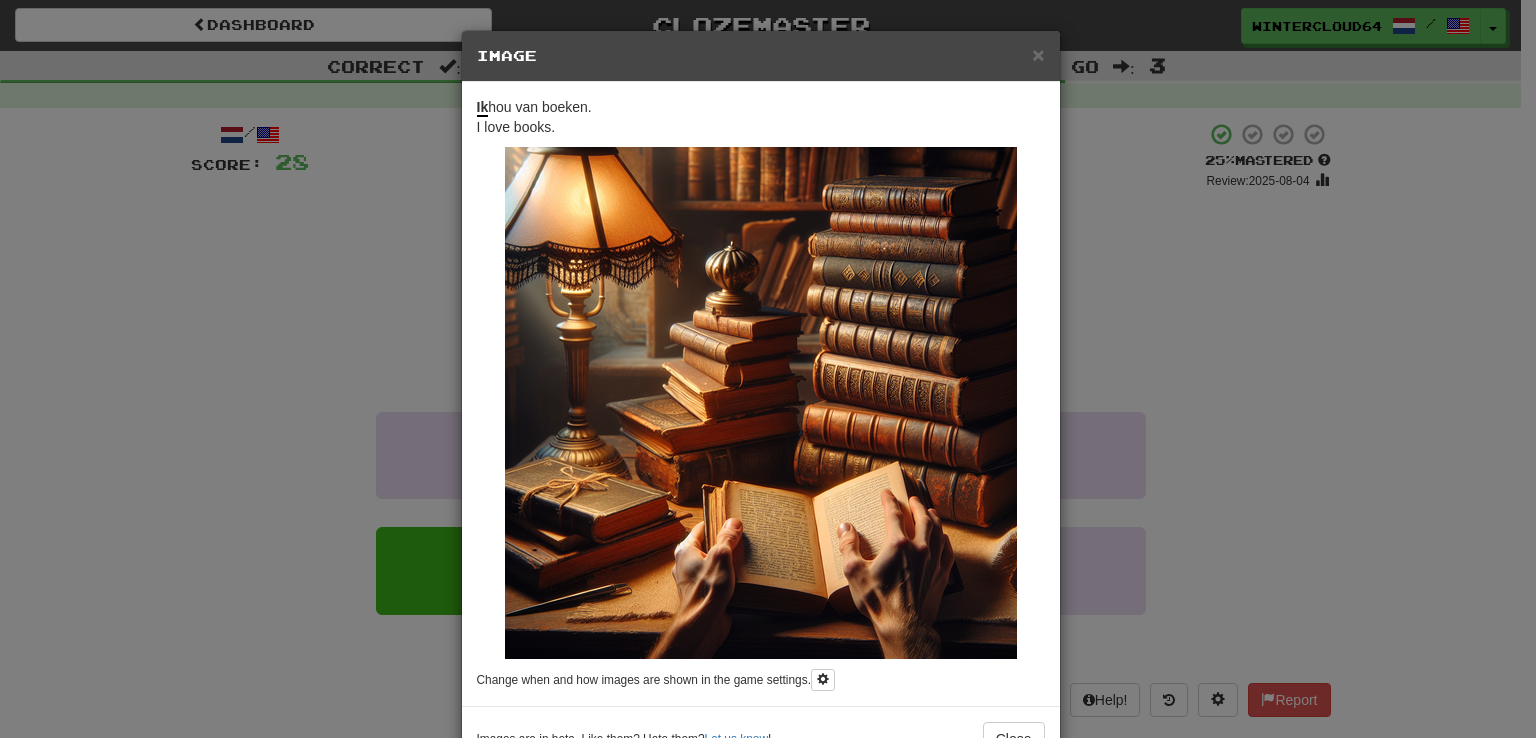 click on "× Image" at bounding box center (761, 56) 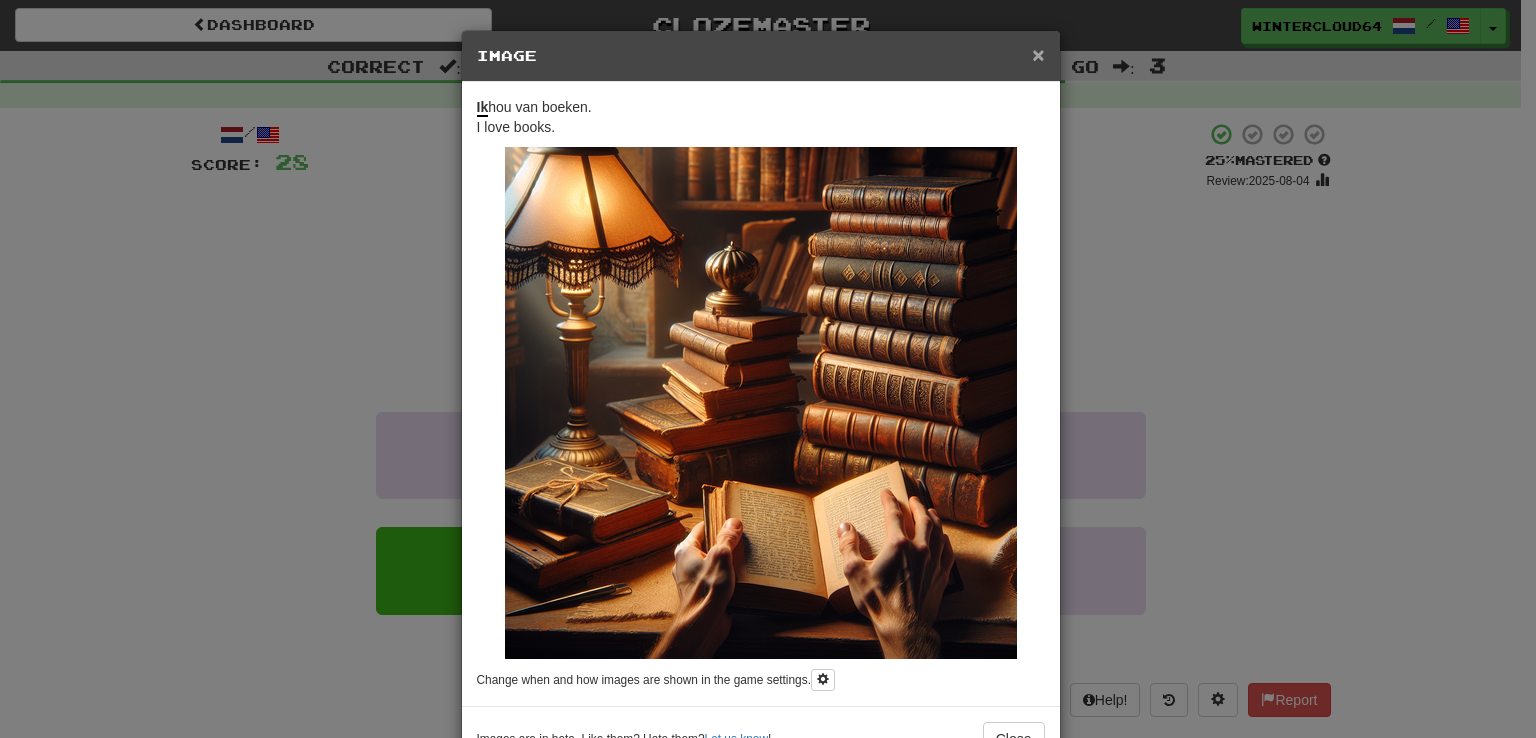 click on "×" at bounding box center [1038, 54] 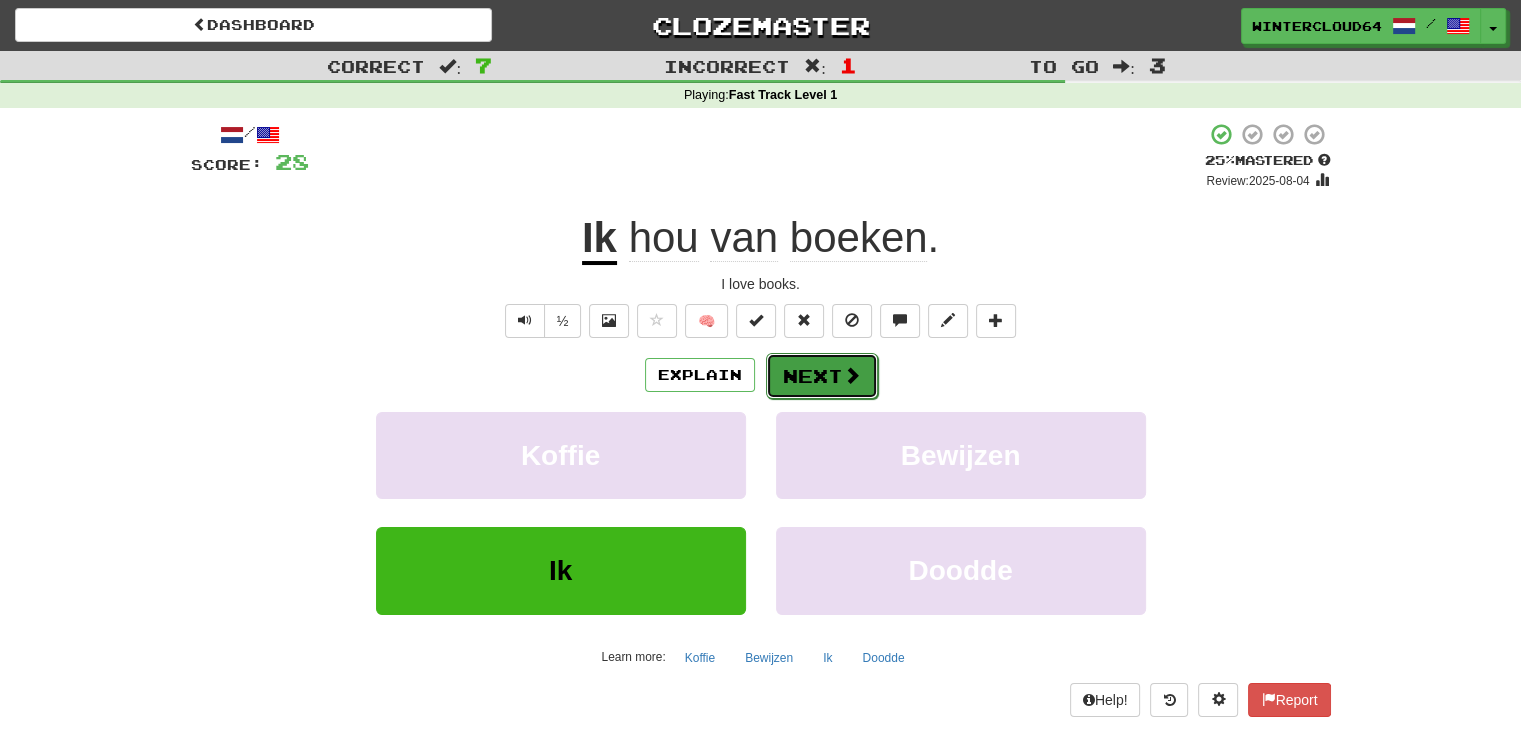 click on "Next" at bounding box center (822, 376) 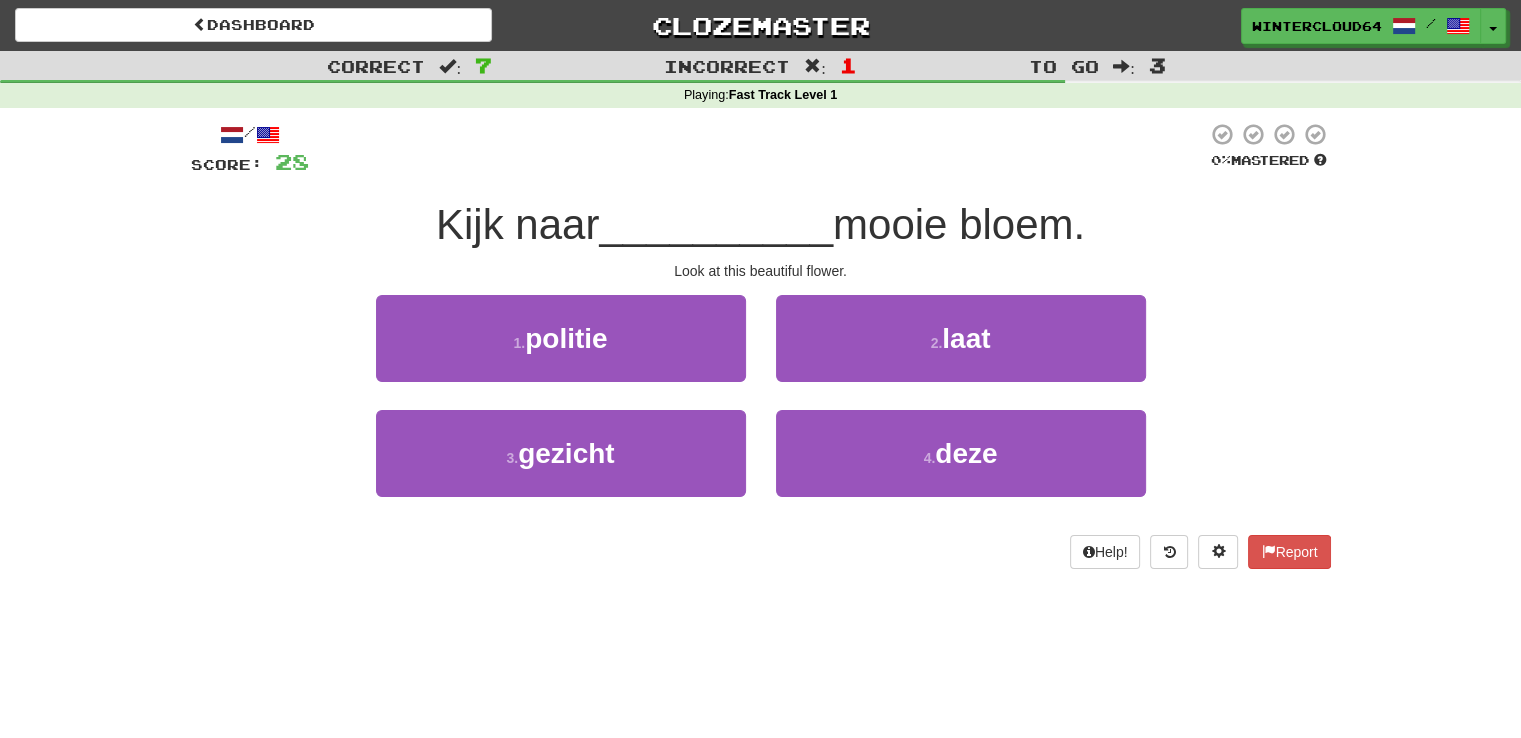 click on "Correct   :   7 Incorrect   :   1 To go   :   3 Playing :  Fast Track Level 1  /  Score:   28 0 %  Mastered Kijk naar  __________  mooie bloem. Look at this beautiful flower. 1 .  politie 2 .  laat 3 .  gezicht 4 .  deze  Help!  Report" at bounding box center [760, 324] 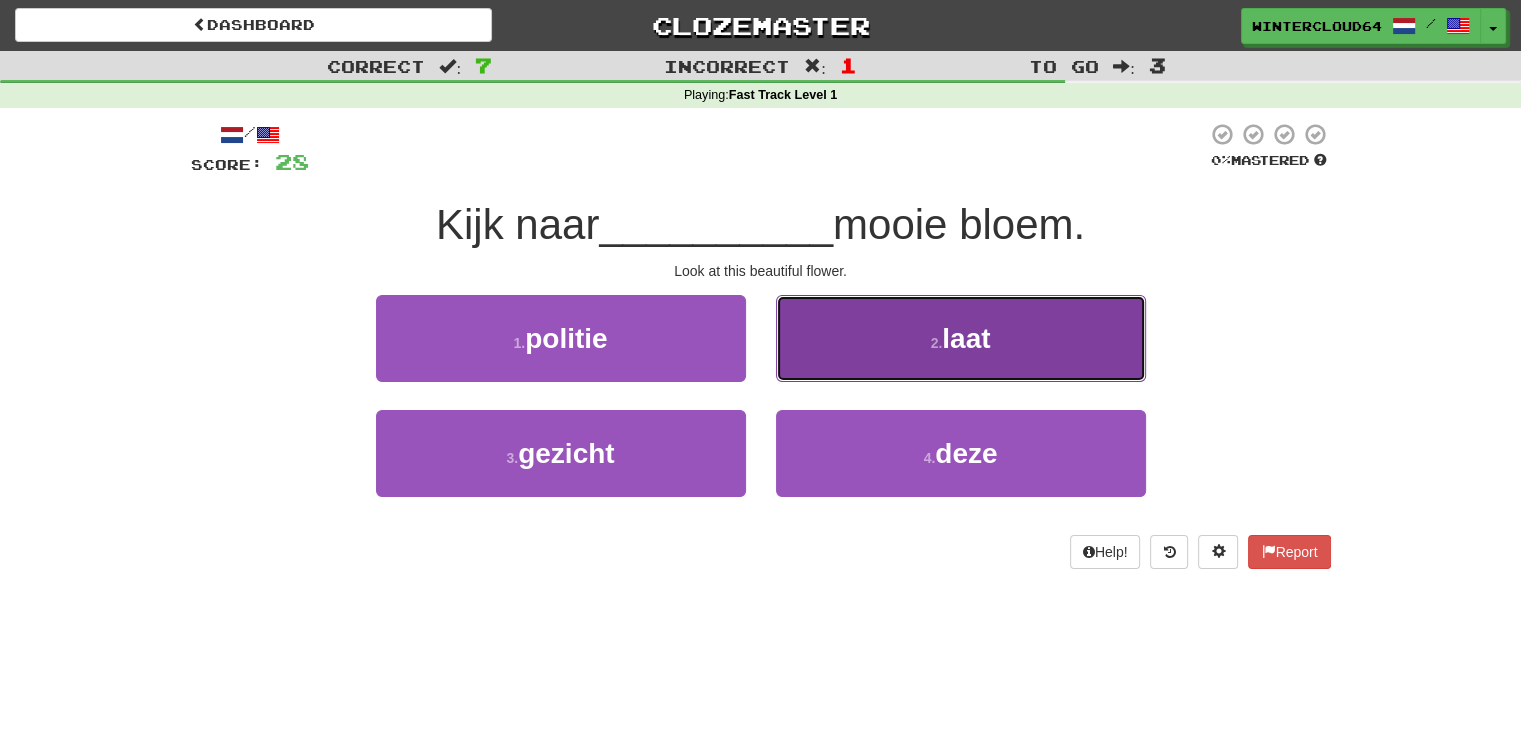 click on "2 .  laat" at bounding box center [961, 338] 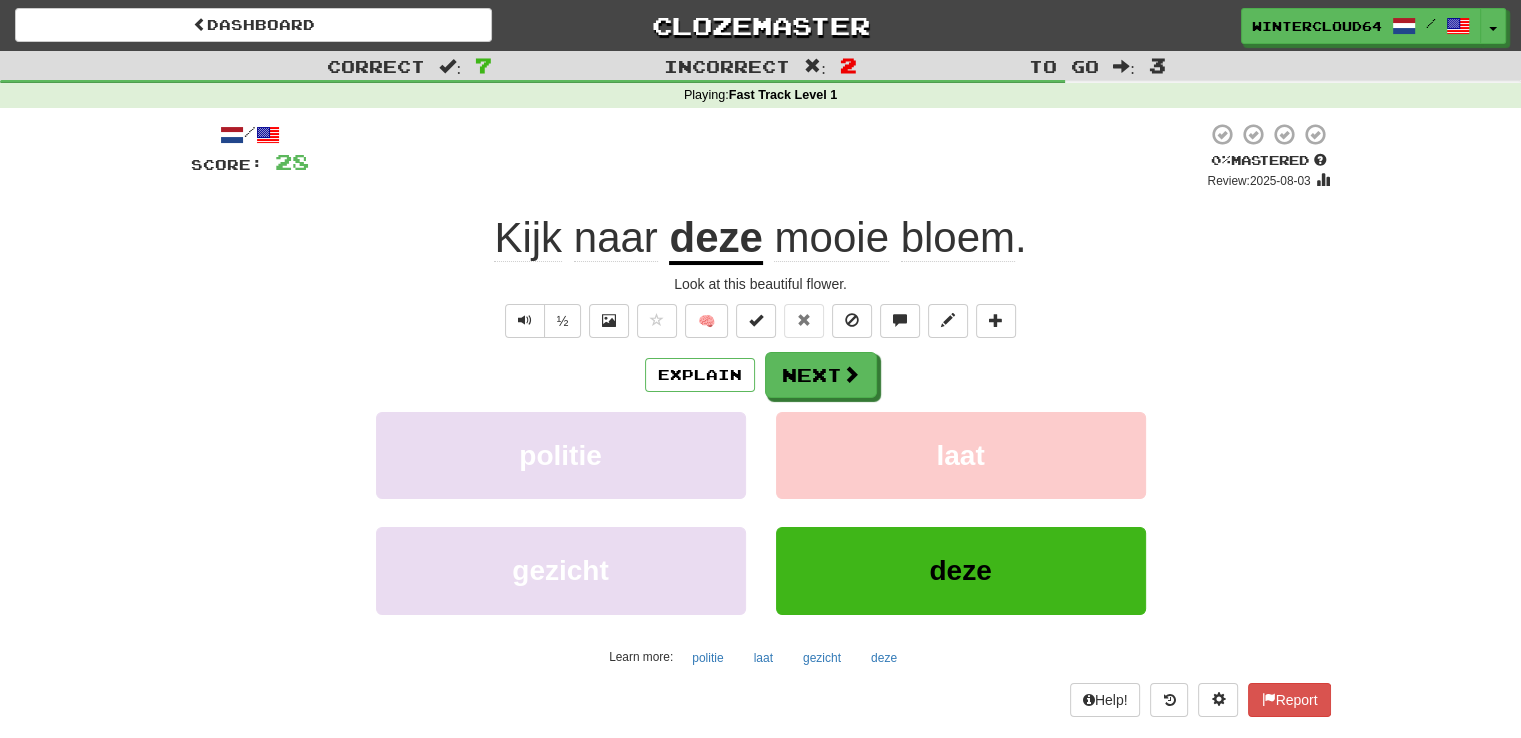 click on "deze" at bounding box center [715, 239] 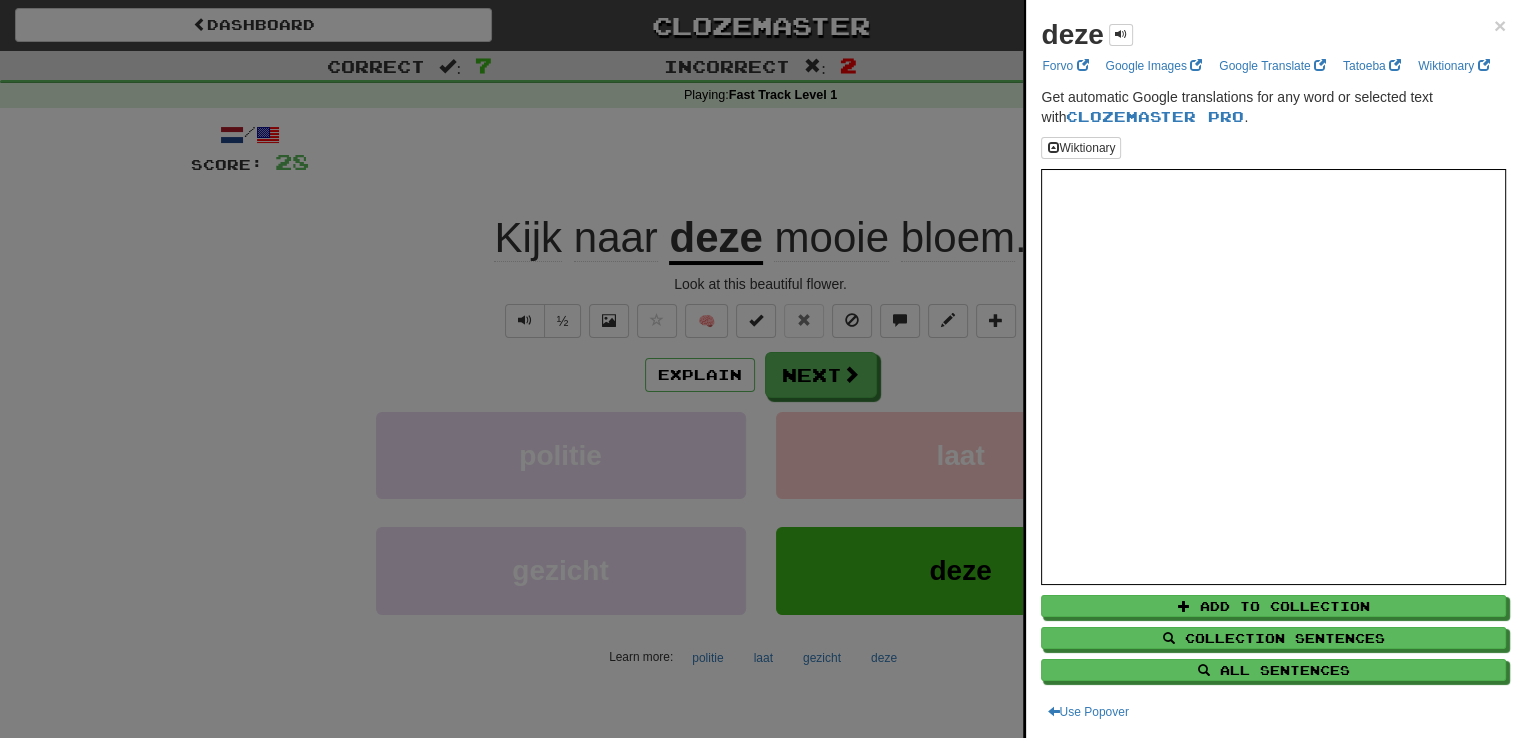 drag, startPoint x: 204, startPoint y: 335, endPoint x: 267, endPoint y: 338, distance: 63.07139 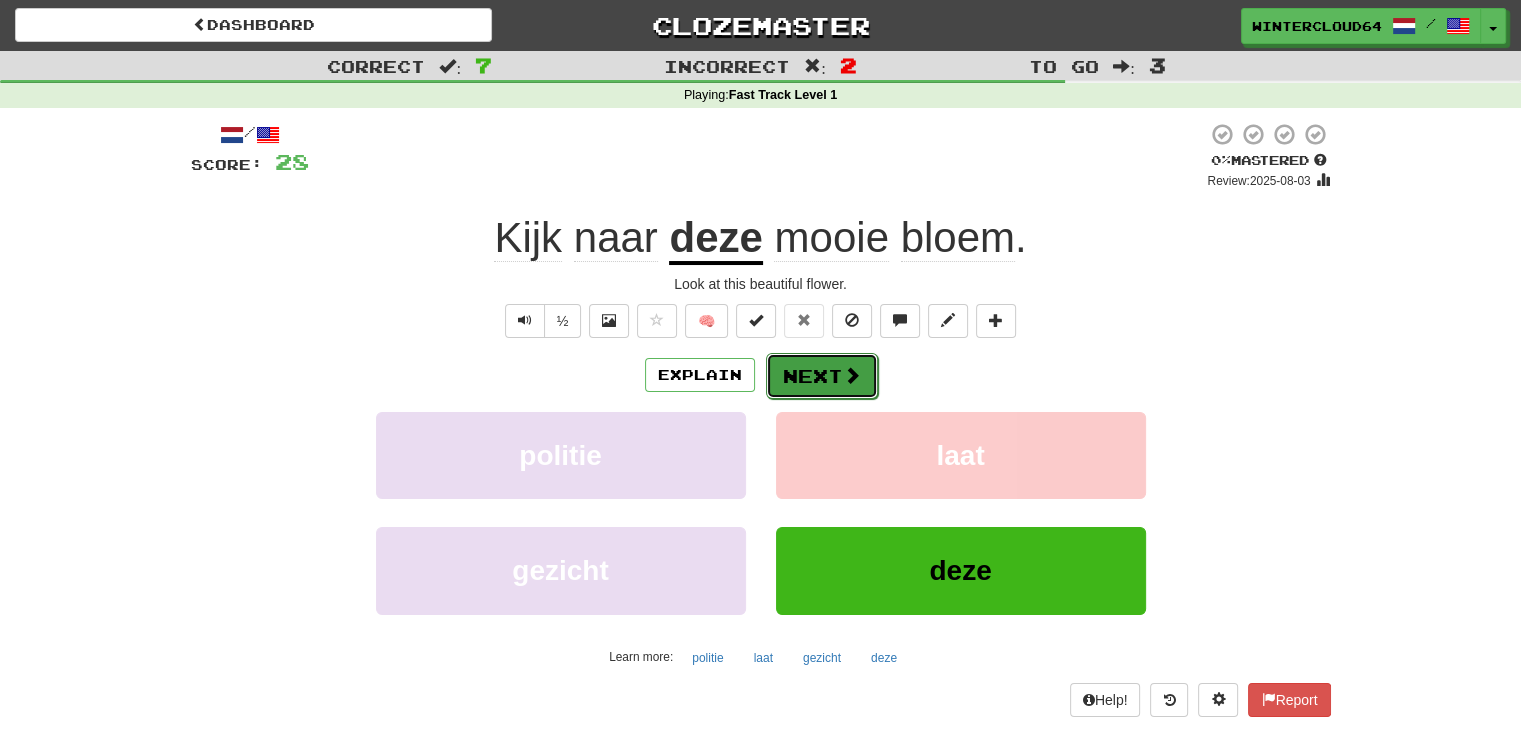 click on "Next" at bounding box center (822, 376) 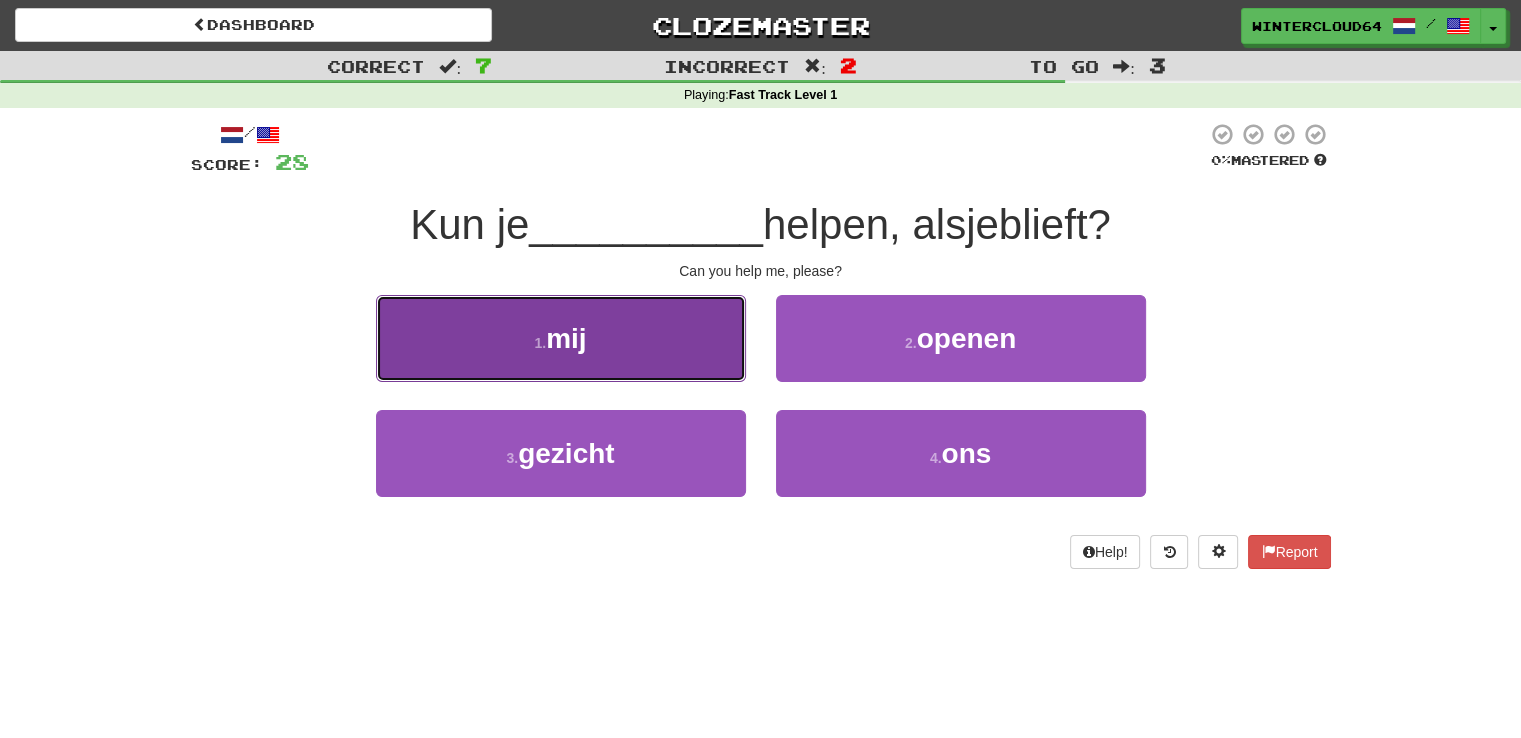 click on "1 .  mij" at bounding box center (561, 338) 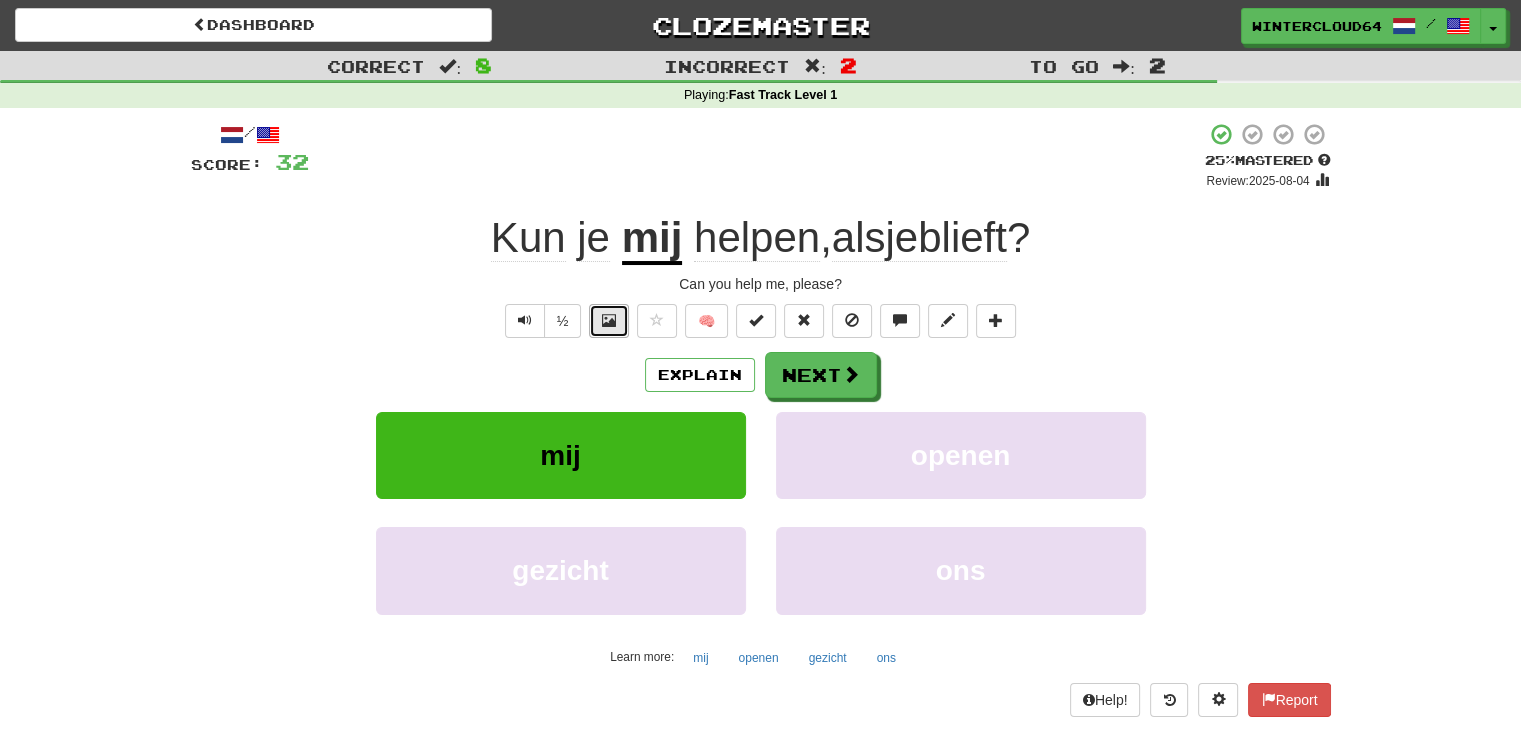 click at bounding box center [609, 321] 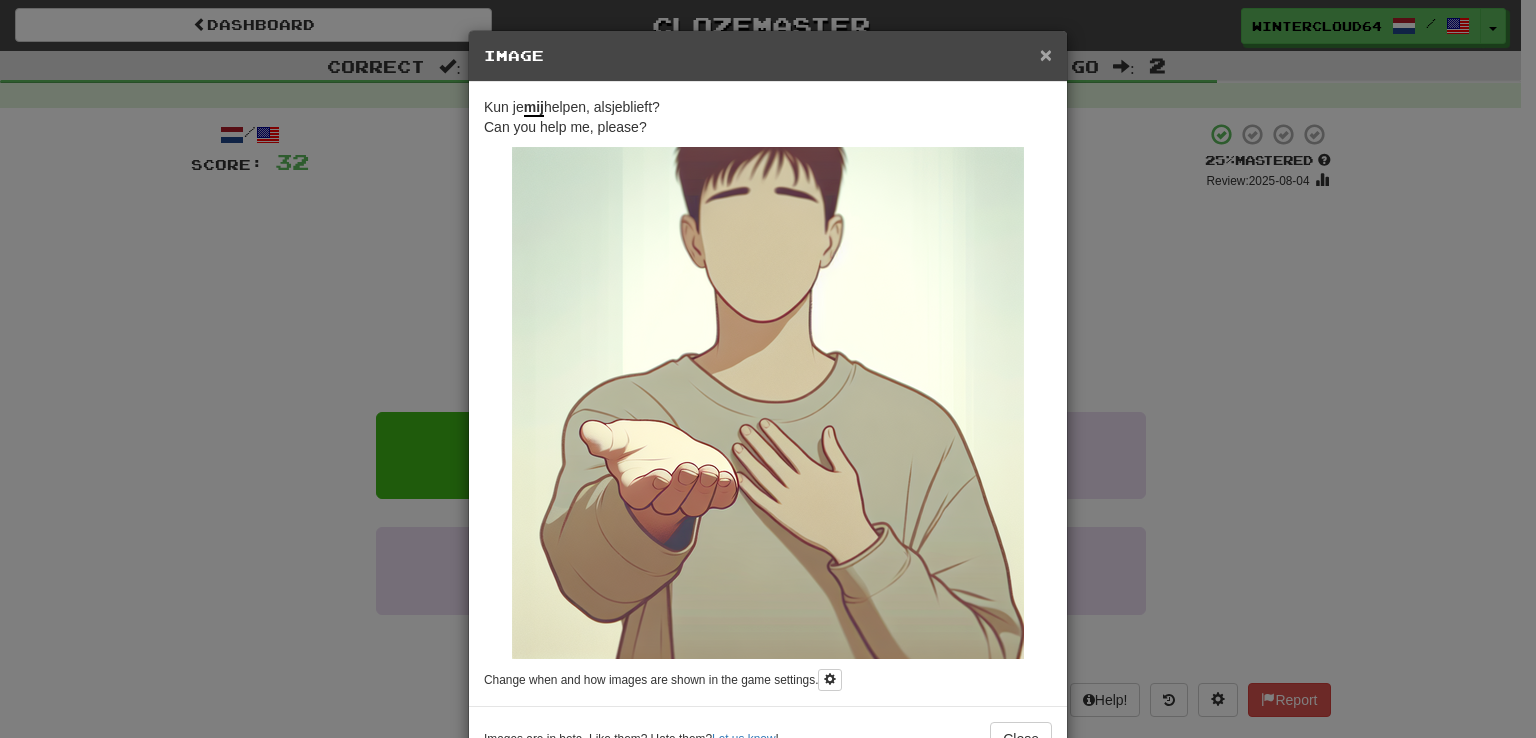 click on "×" at bounding box center [1046, 54] 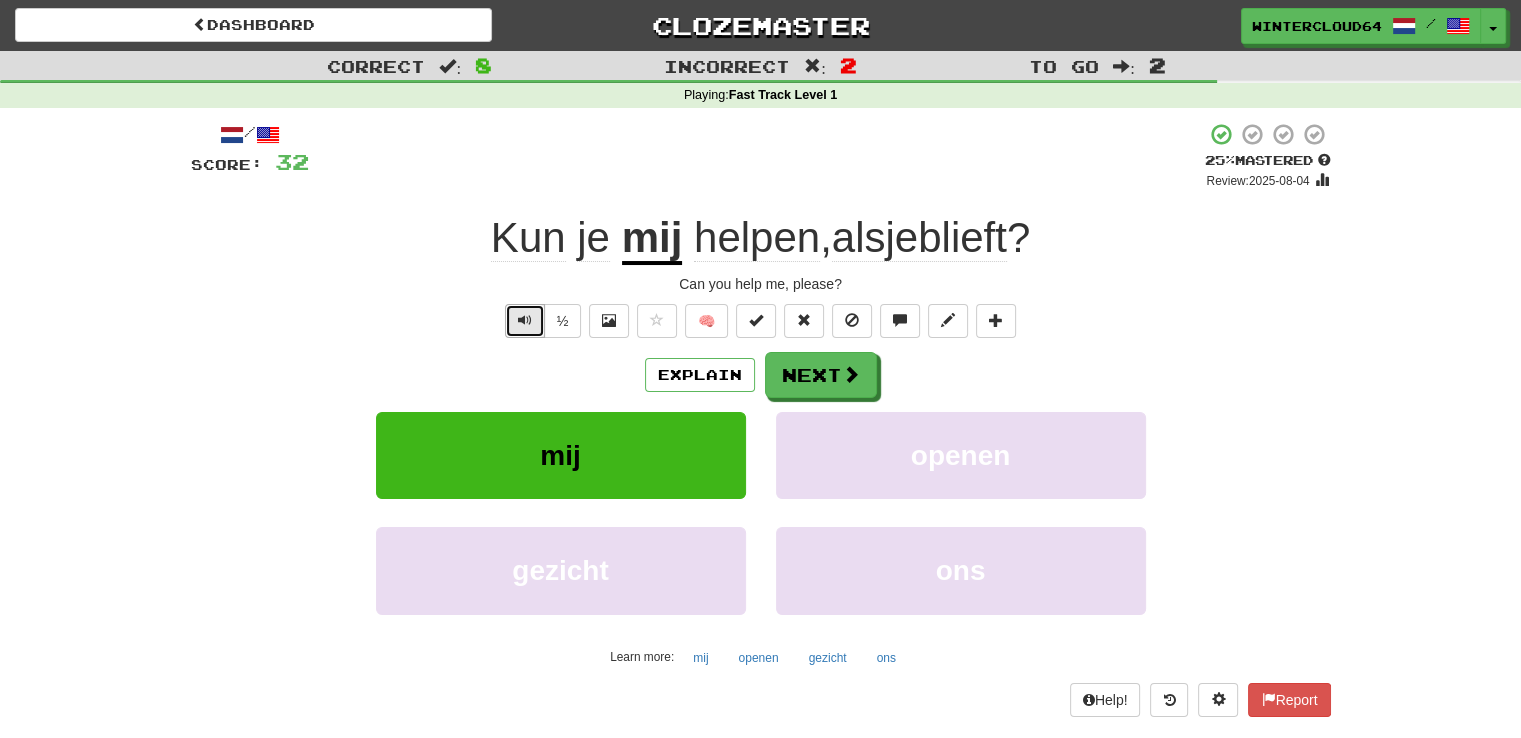 click at bounding box center [525, 320] 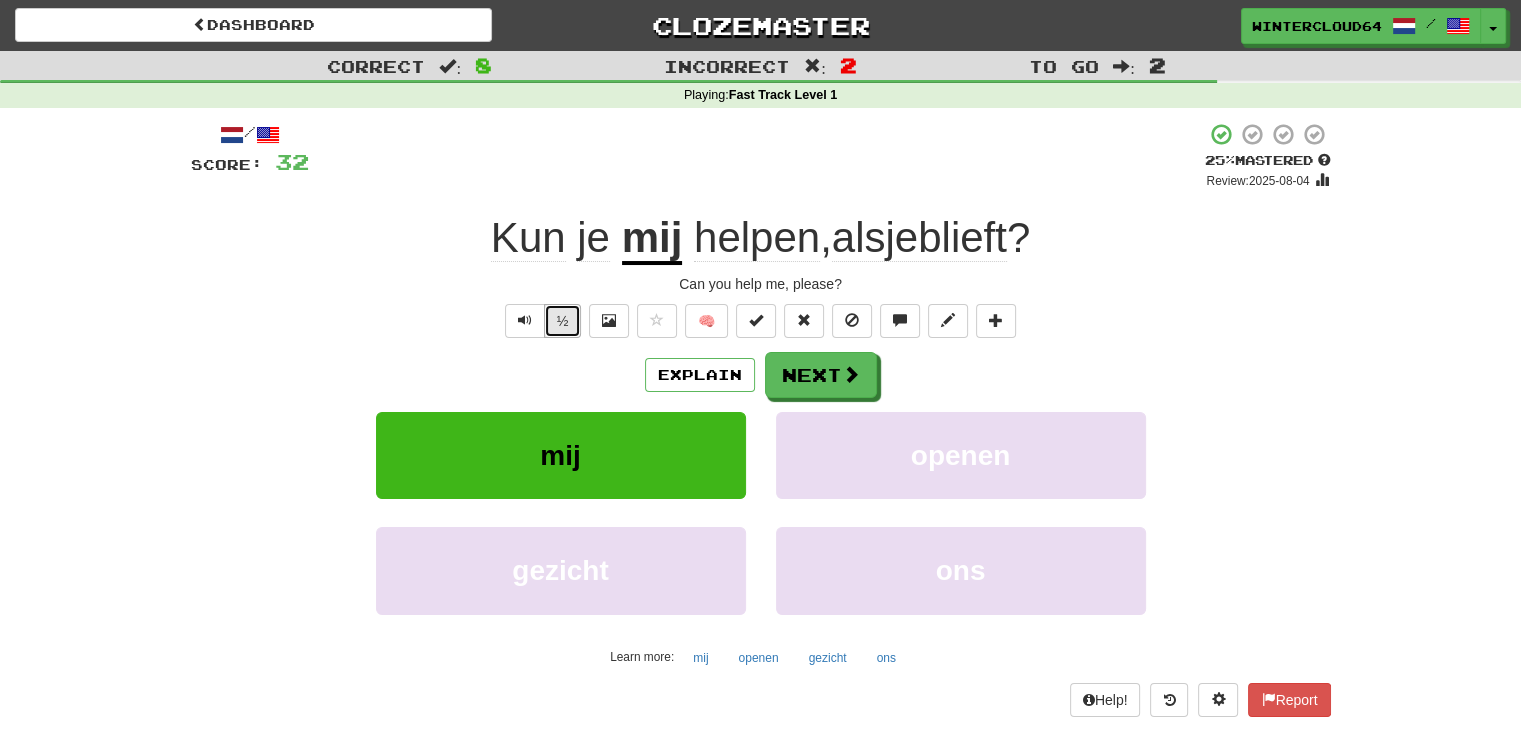 click on "½" at bounding box center (563, 321) 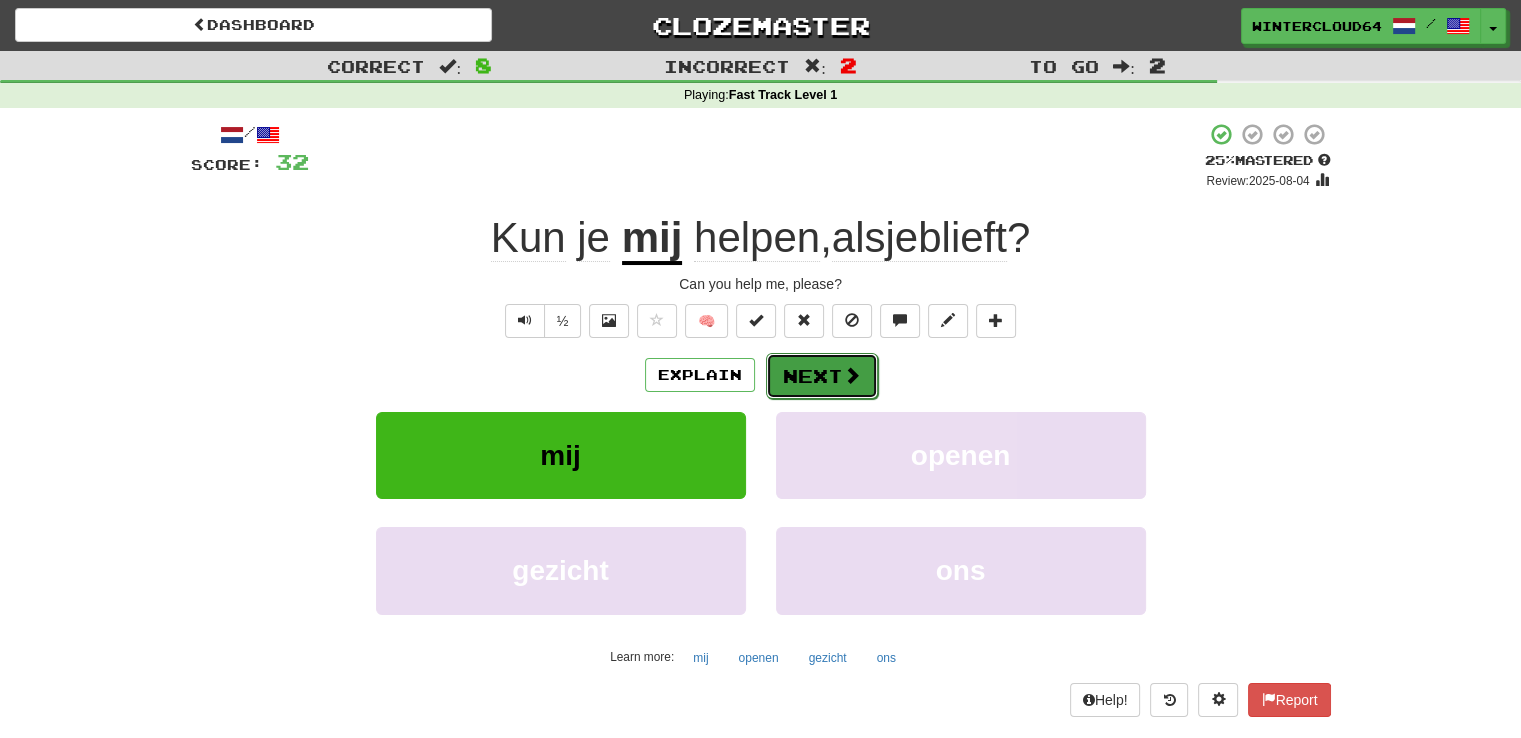 click on "Next" at bounding box center (822, 376) 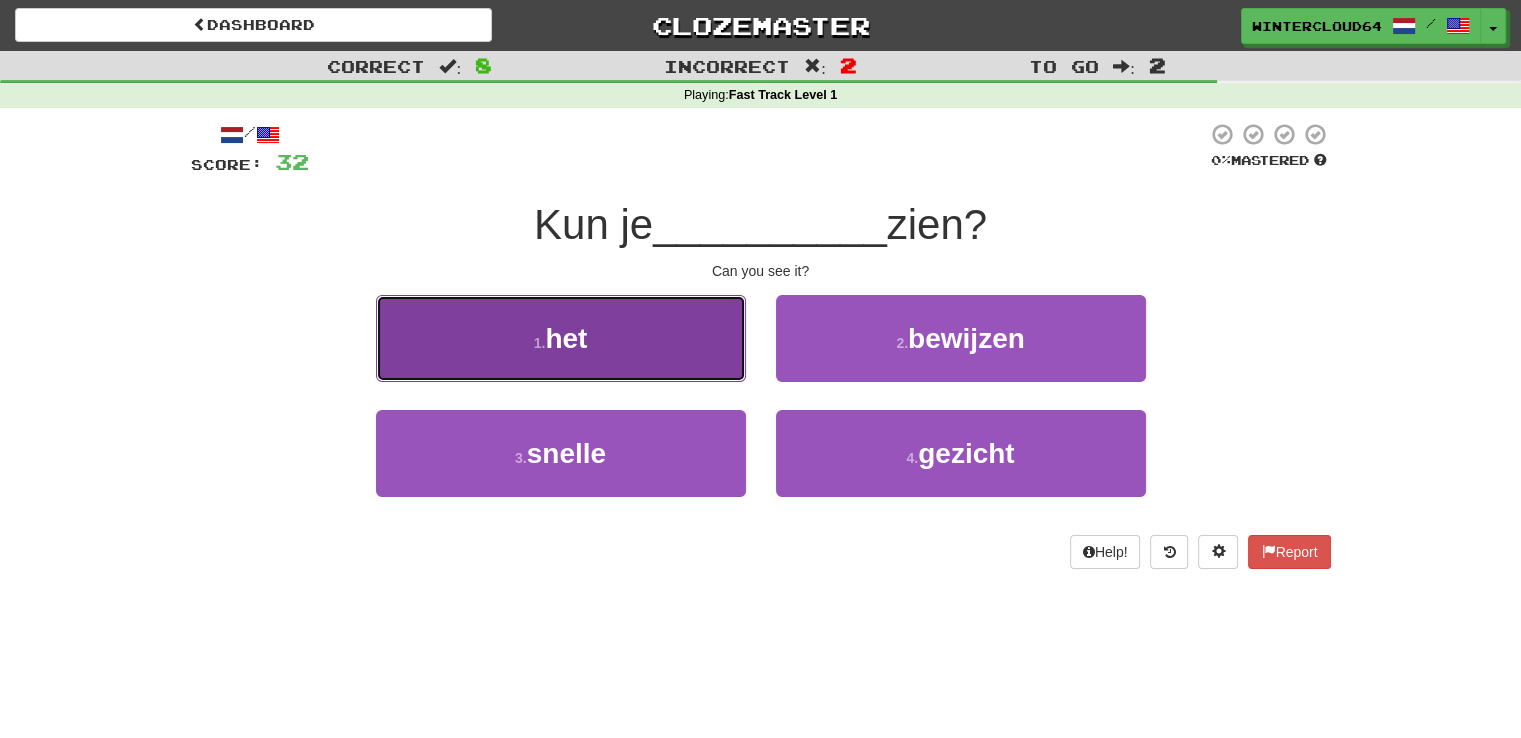 click on "1 .  het" at bounding box center [561, 338] 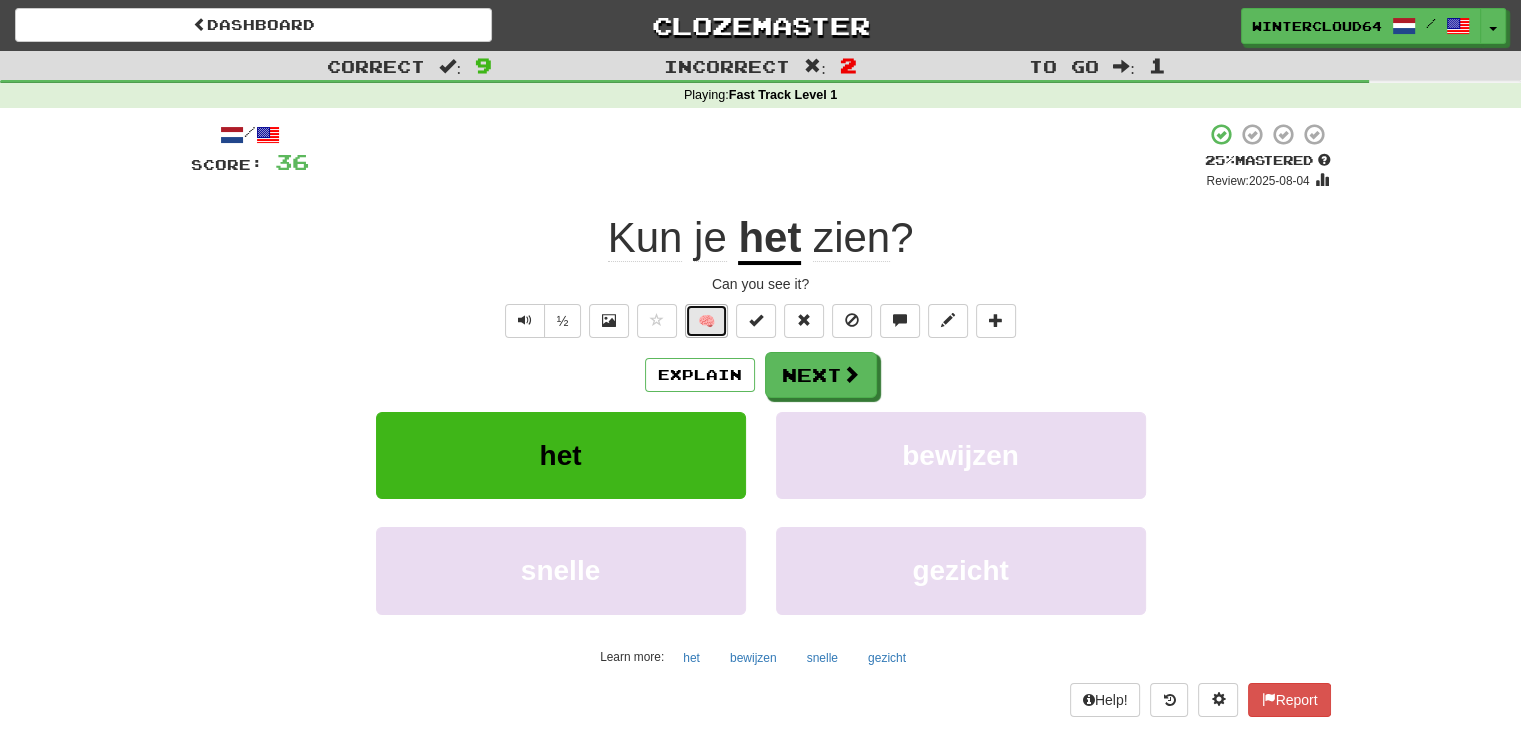 click on "🧠" at bounding box center [706, 321] 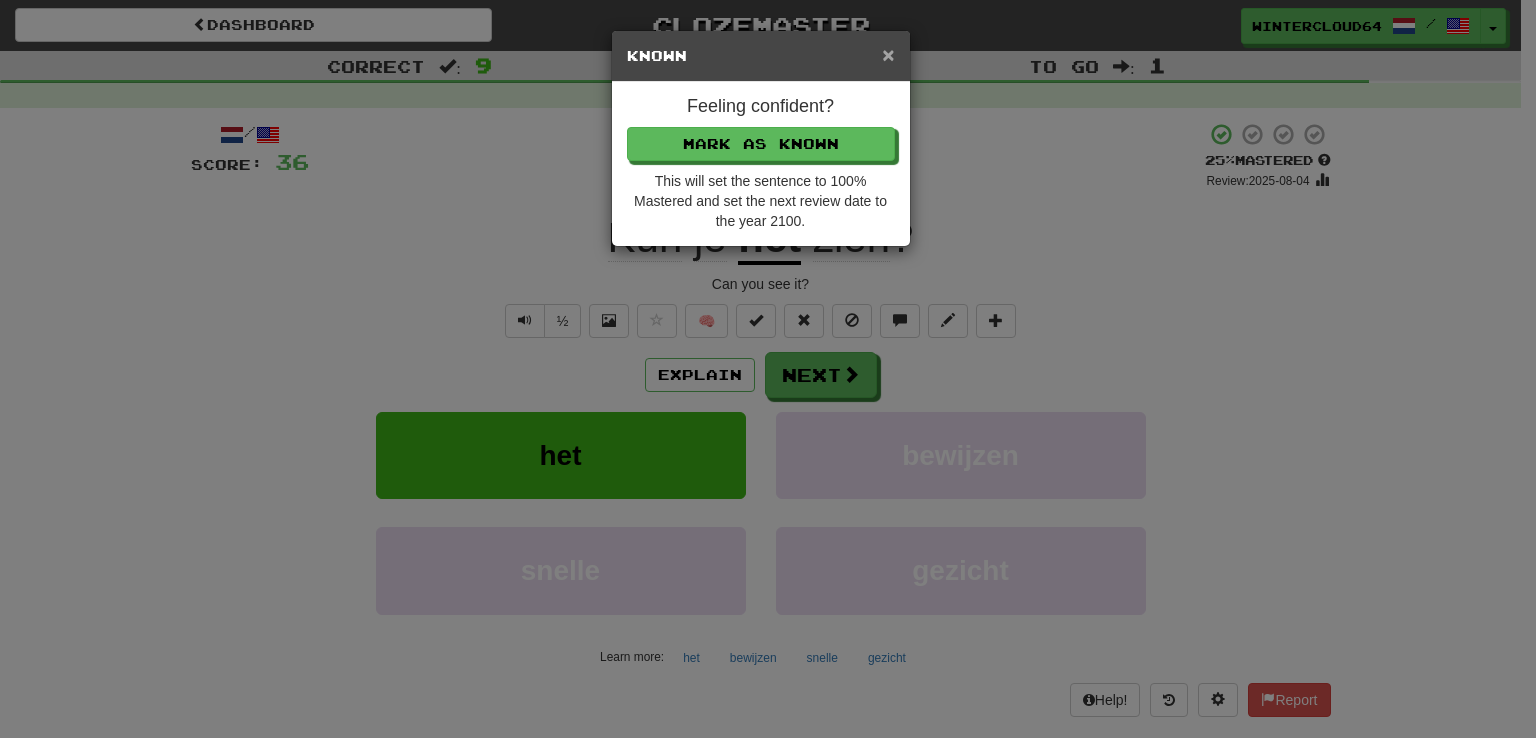click on "×" at bounding box center [888, 54] 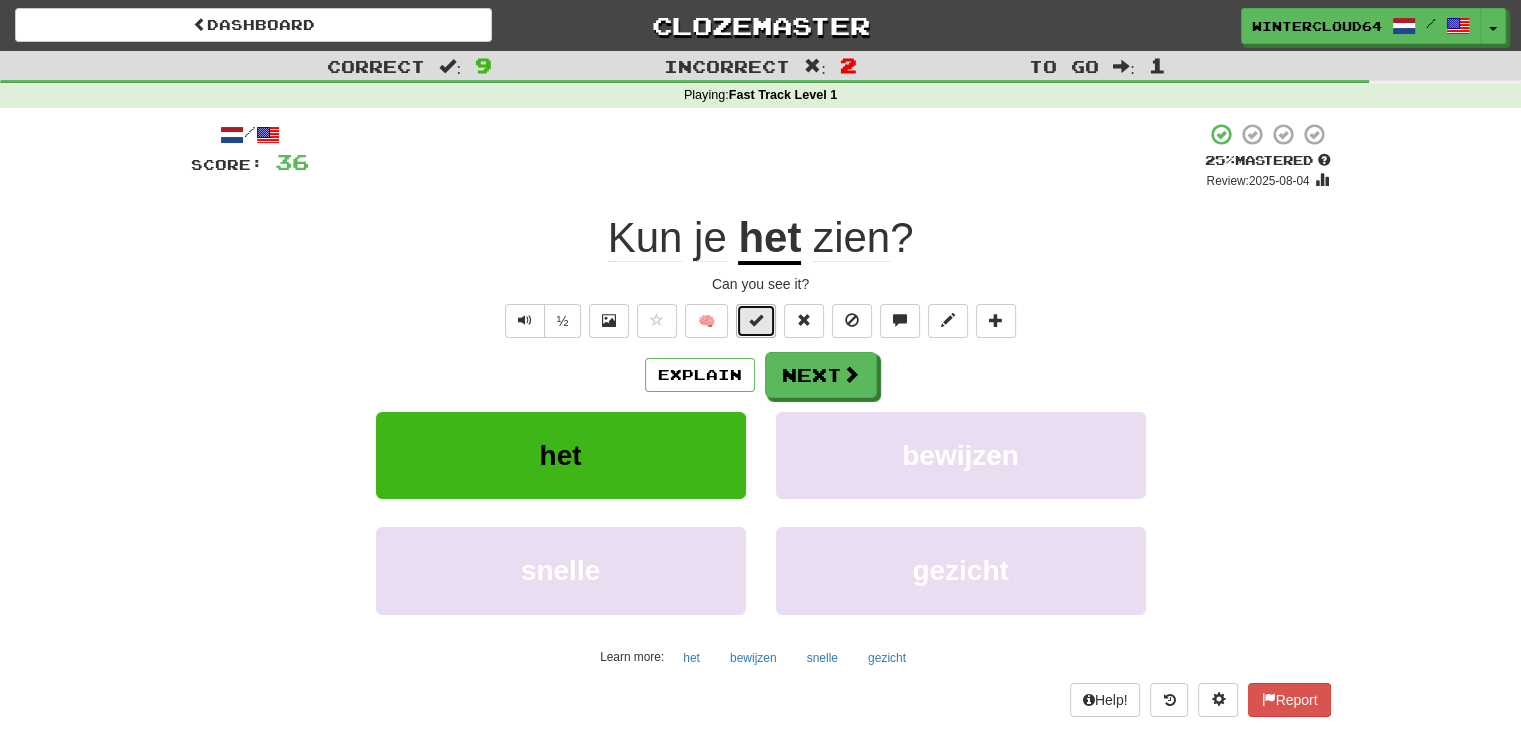 click at bounding box center (756, 321) 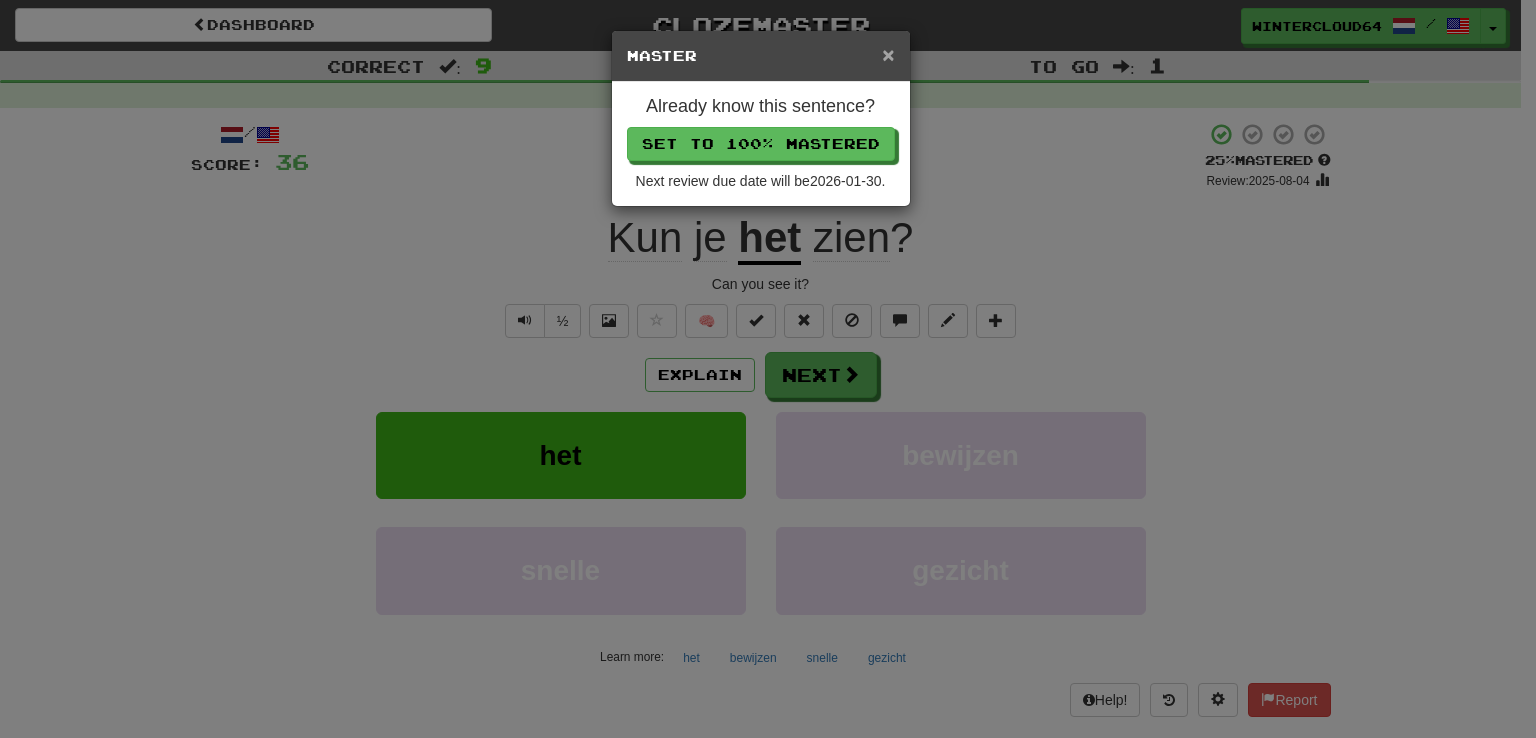 click on "×" at bounding box center [888, 54] 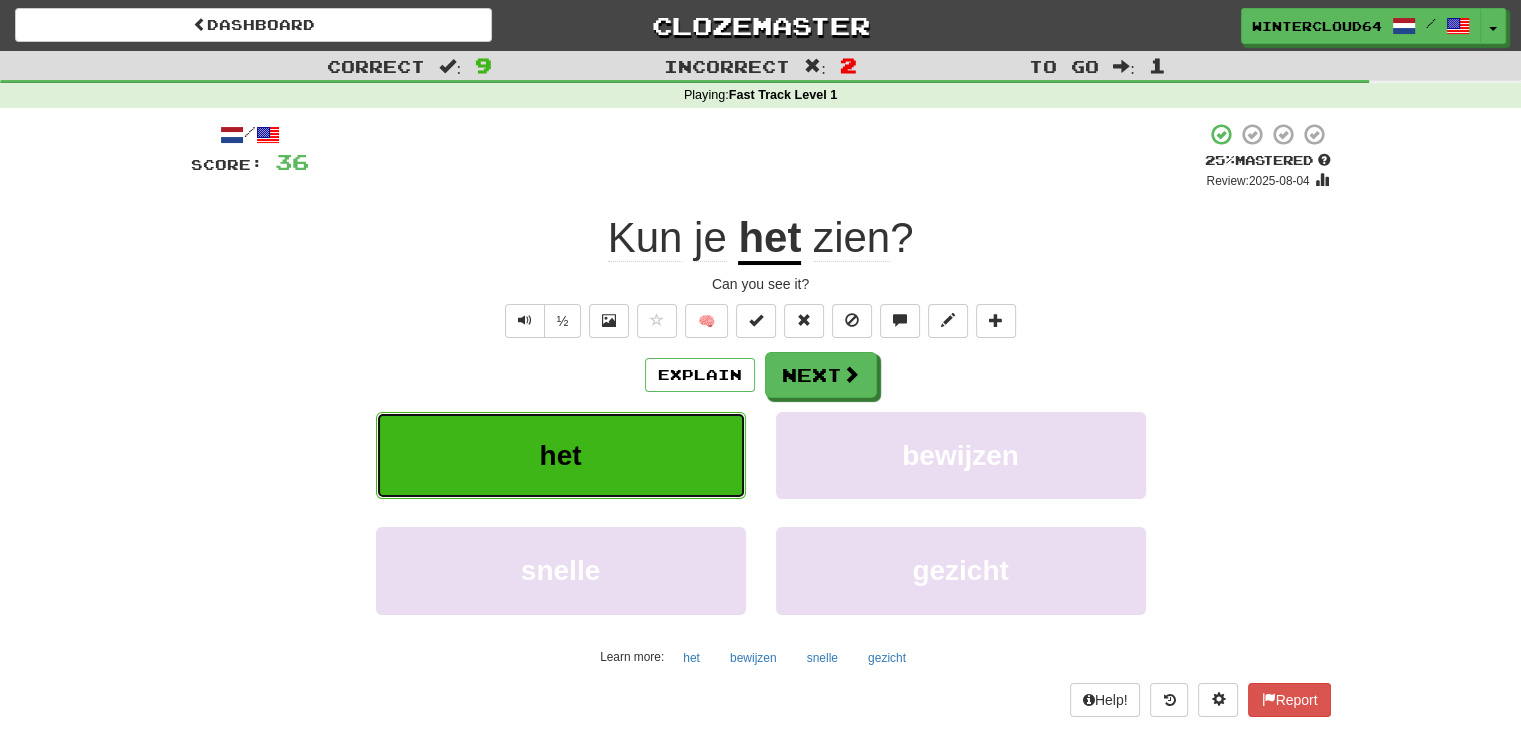 click on "het" at bounding box center (561, 455) 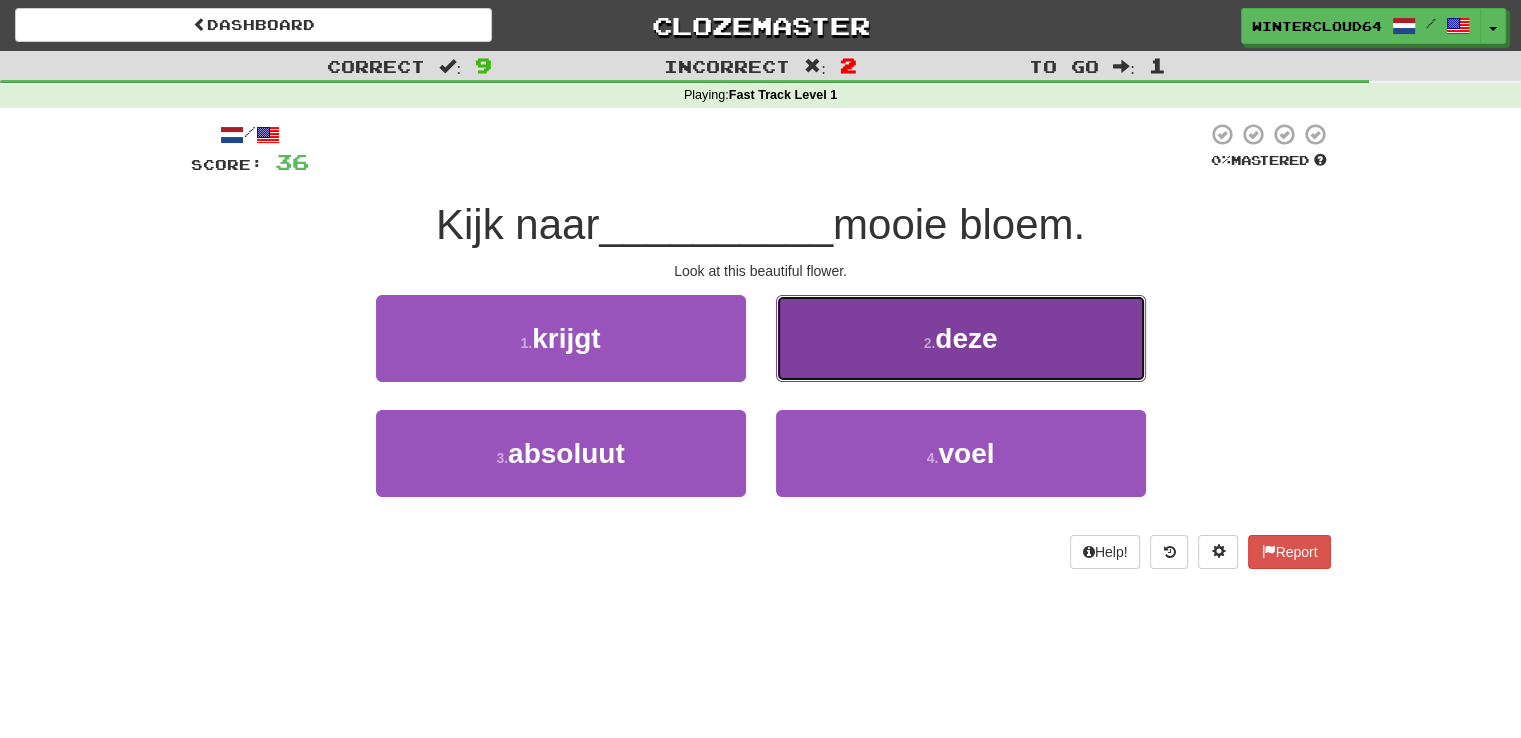click on "deze" at bounding box center [966, 338] 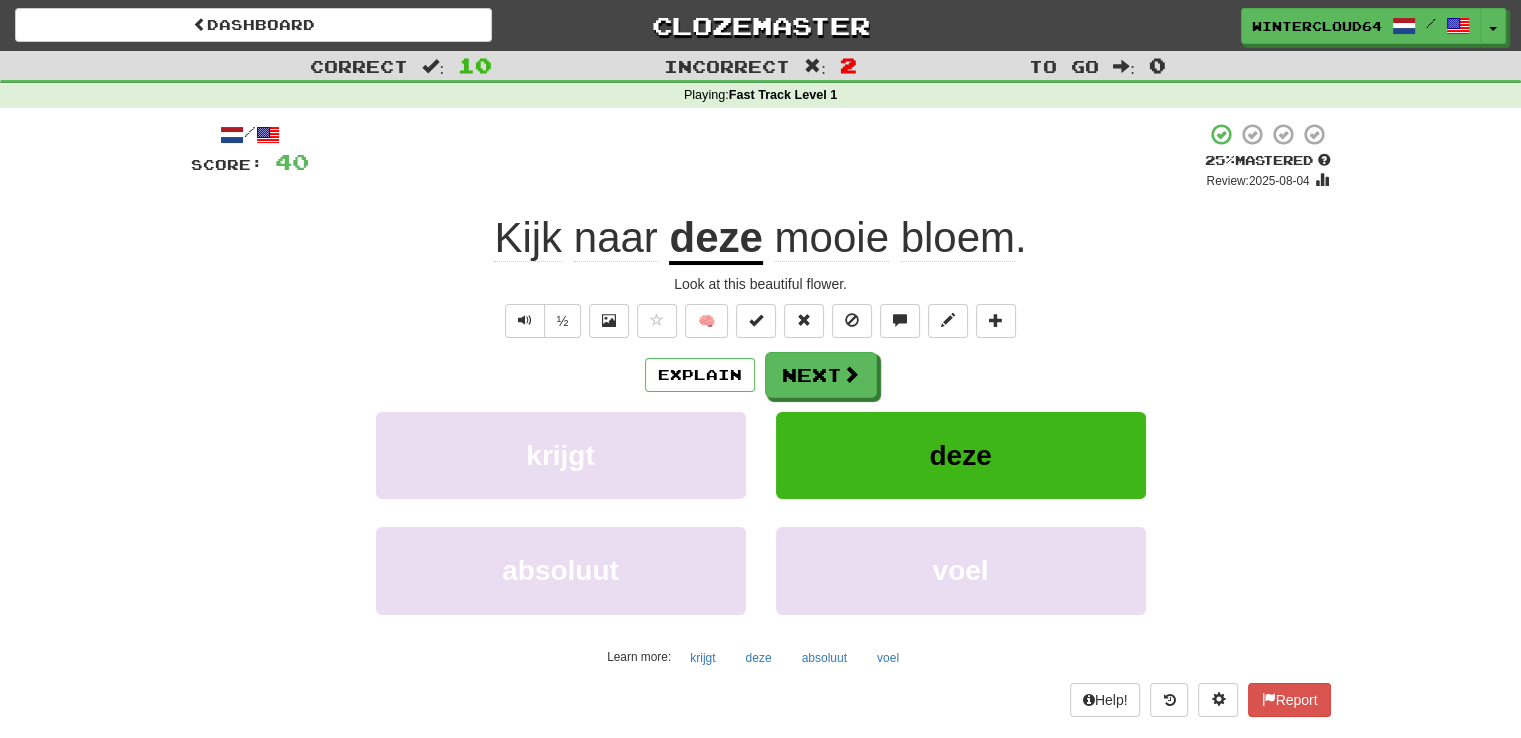 click on "deze" at bounding box center (715, 239) 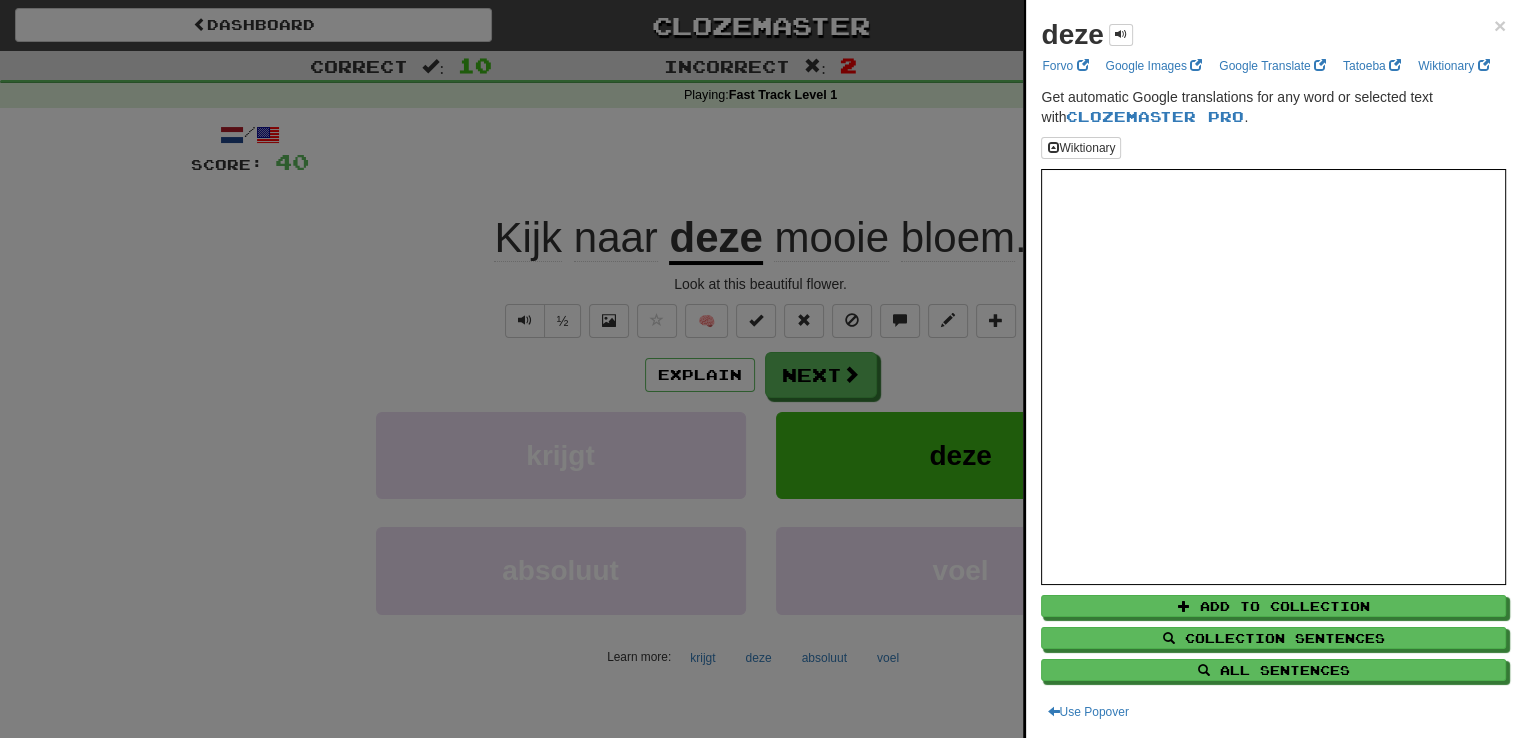 click at bounding box center [760, 369] 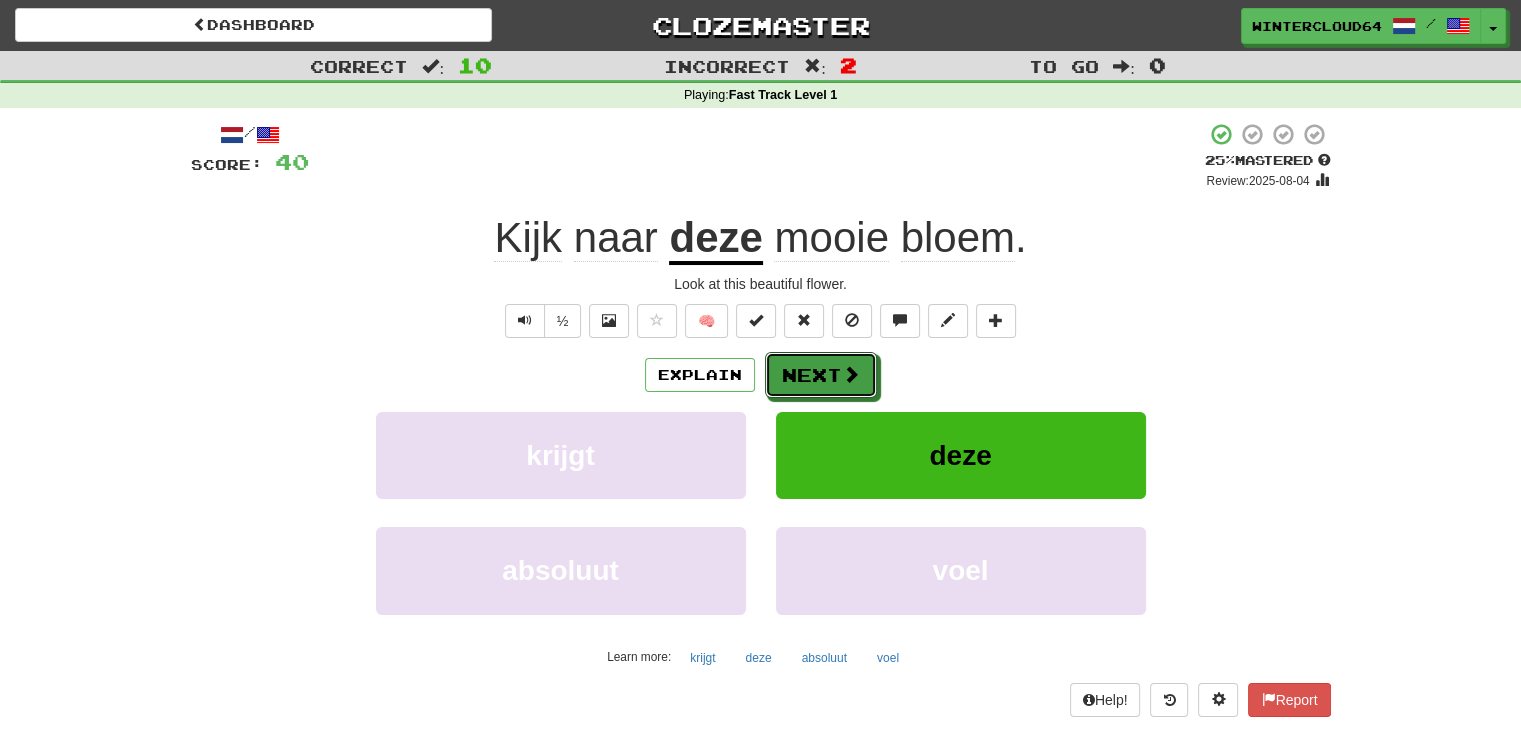 click on "Next" at bounding box center (821, 375) 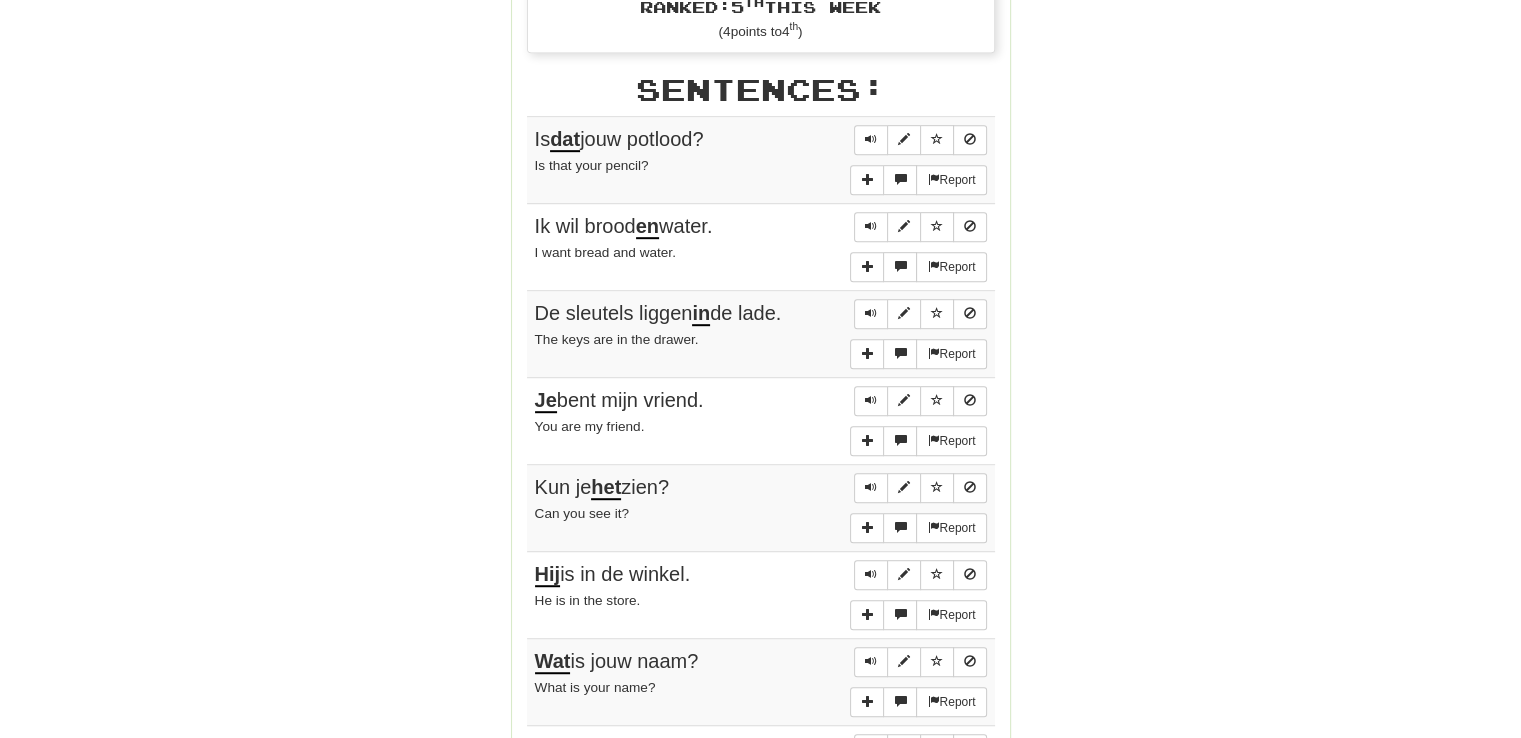 scroll, scrollTop: 1000, scrollLeft: 0, axis: vertical 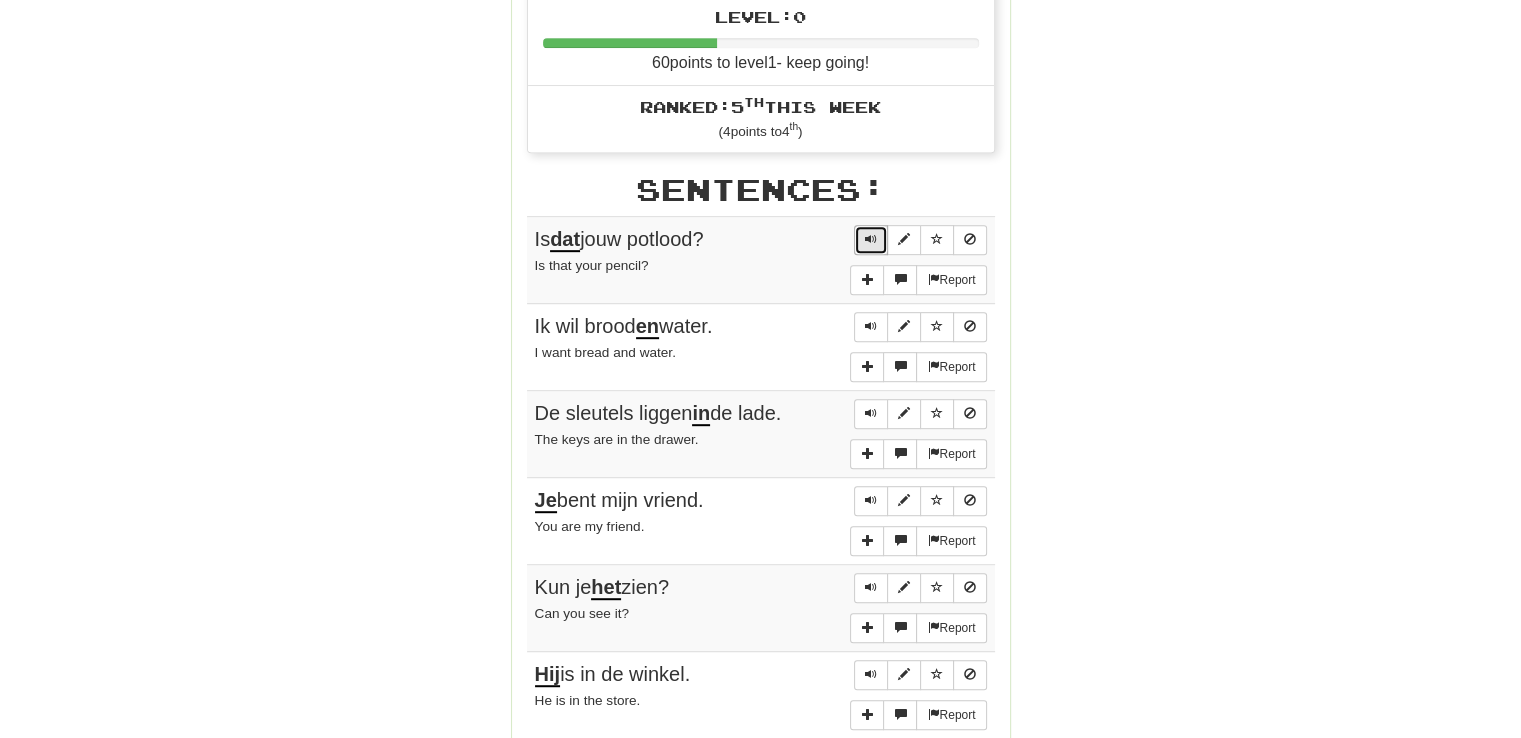 click at bounding box center [871, 240] 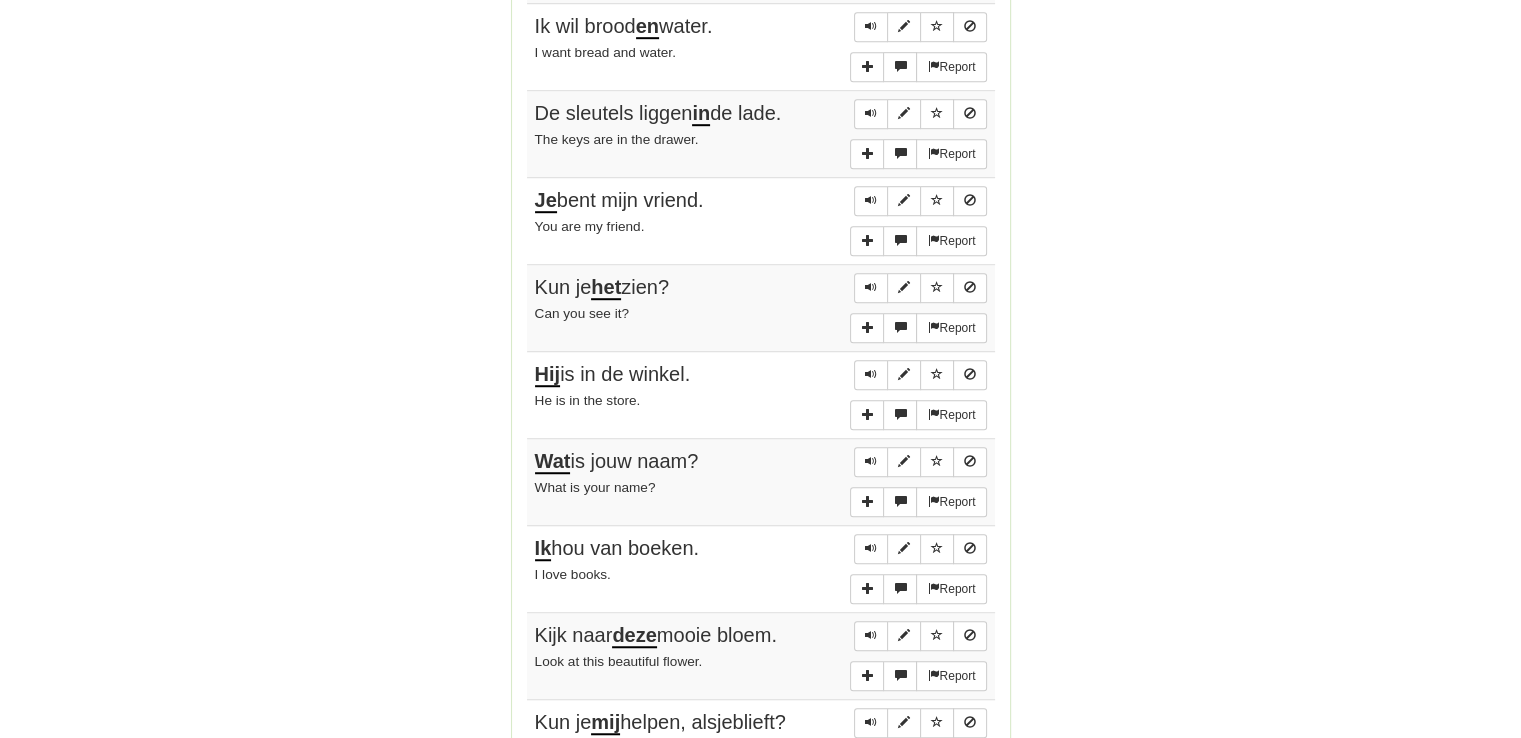 scroll, scrollTop: 1700, scrollLeft: 0, axis: vertical 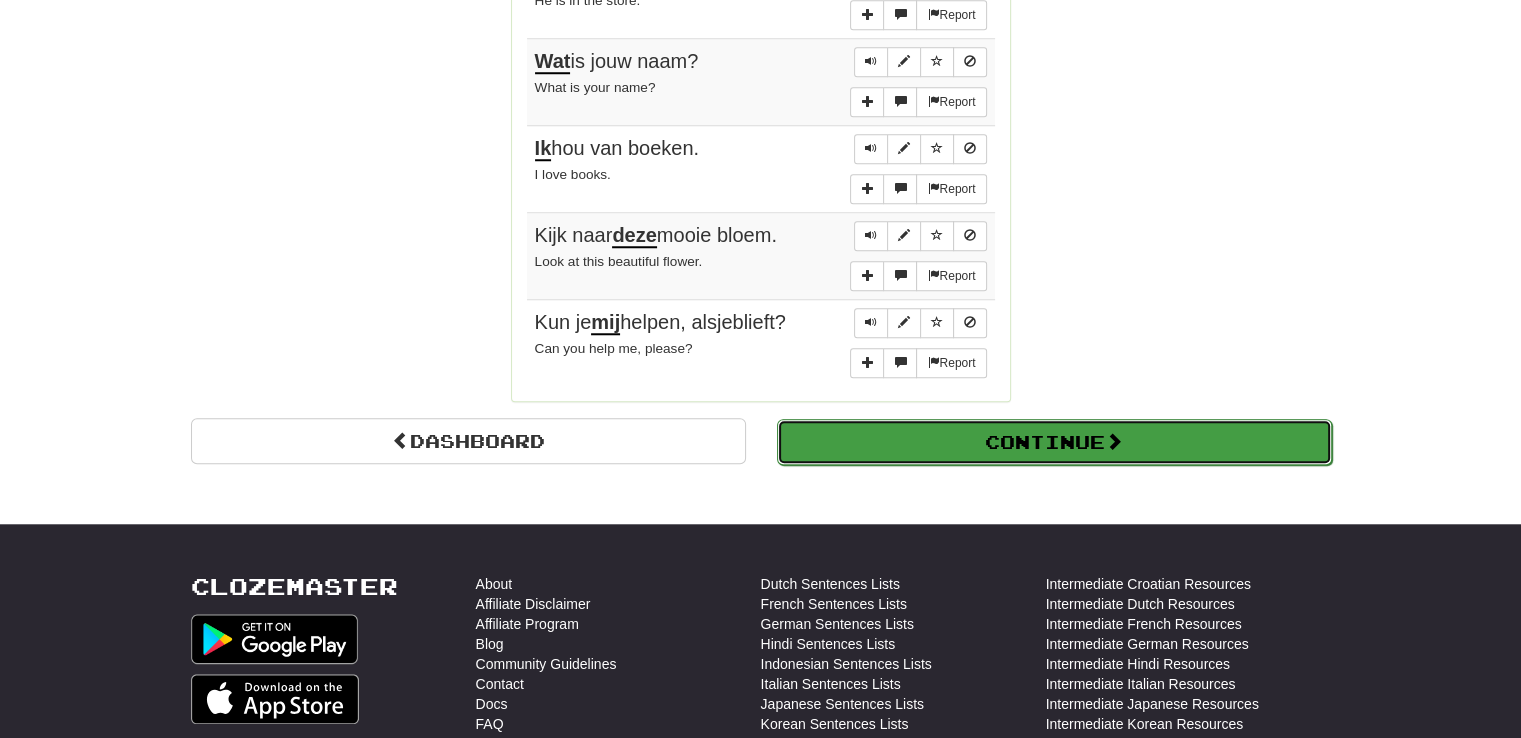 click on "Continue" at bounding box center [1054, 442] 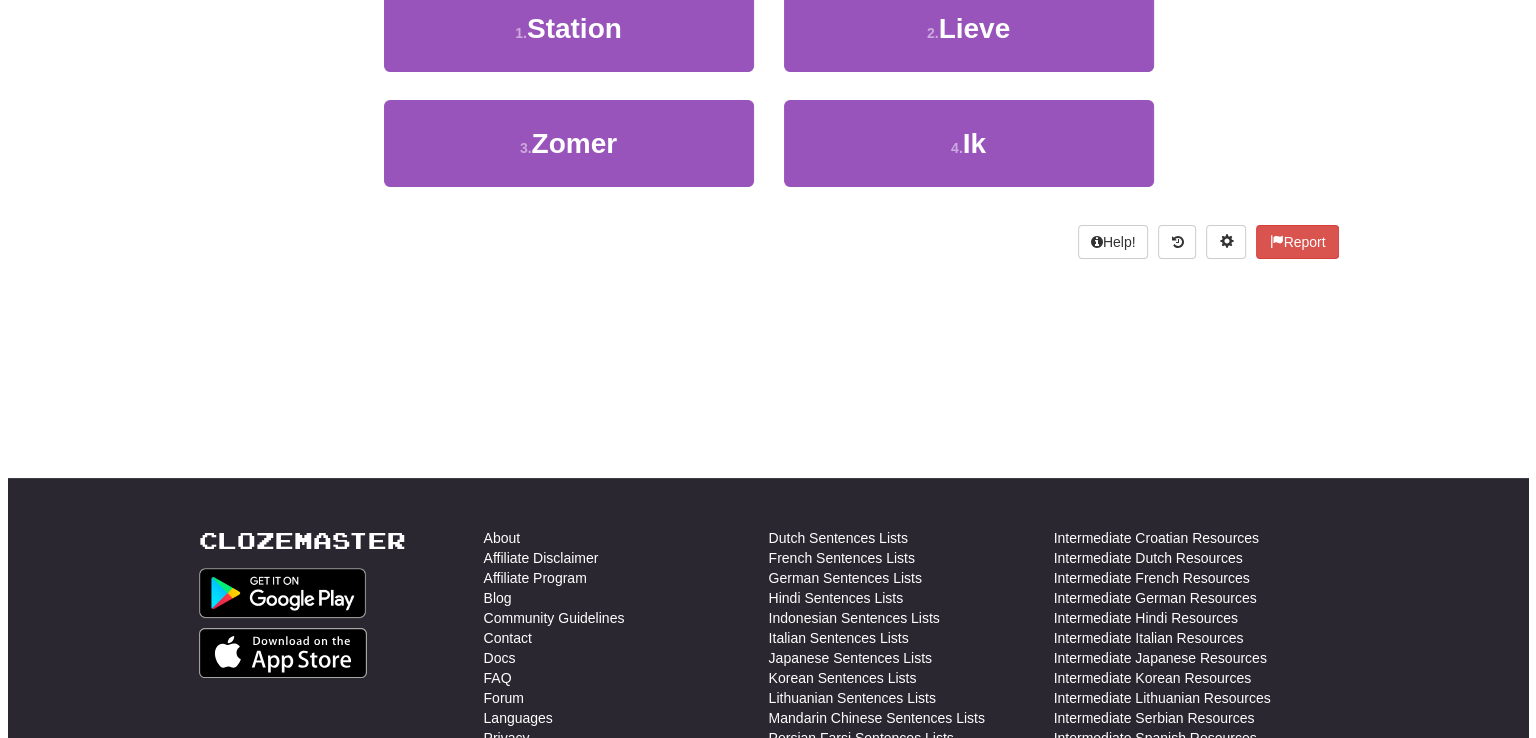 scroll, scrollTop: 10, scrollLeft: 0, axis: vertical 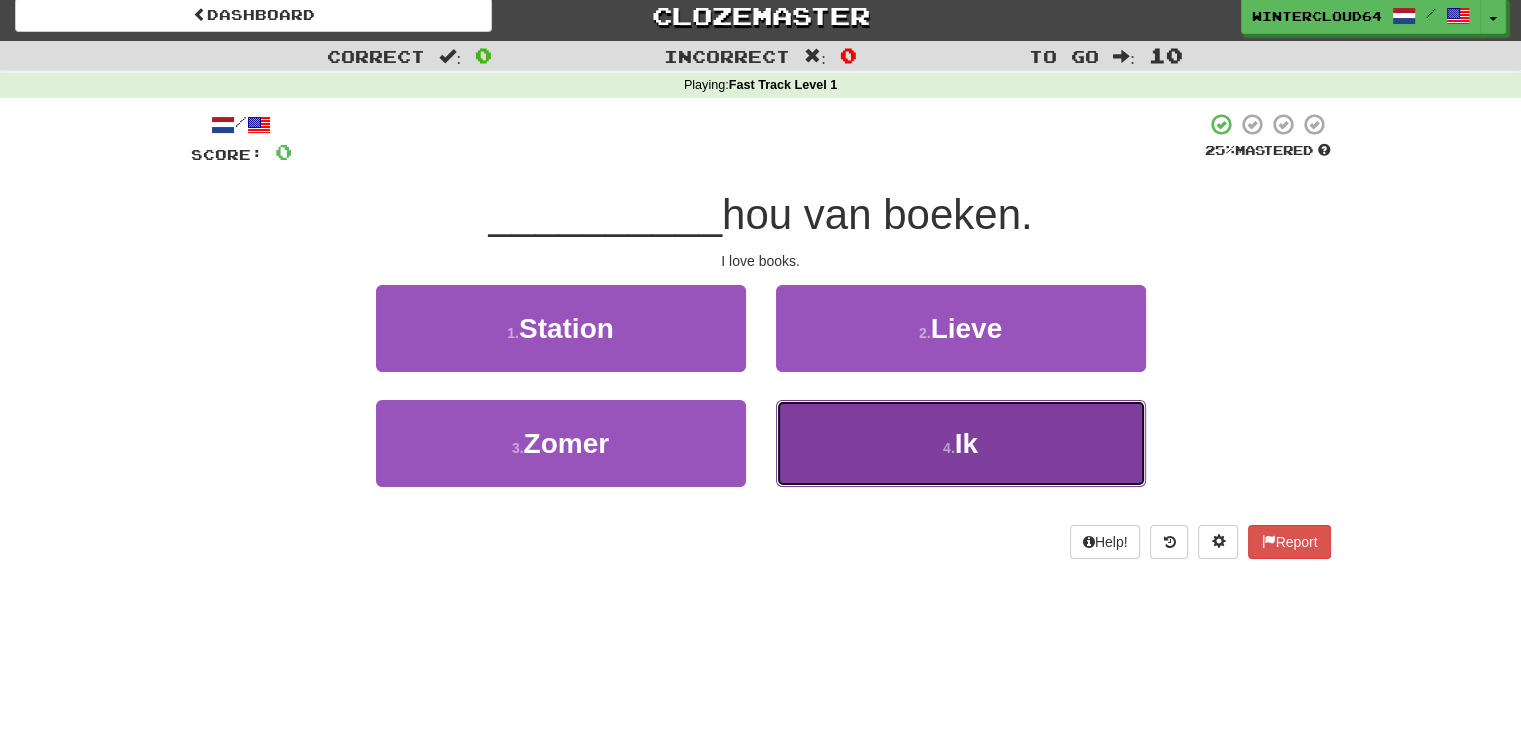 click on "4 .  Ik" at bounding box center [961, 443] 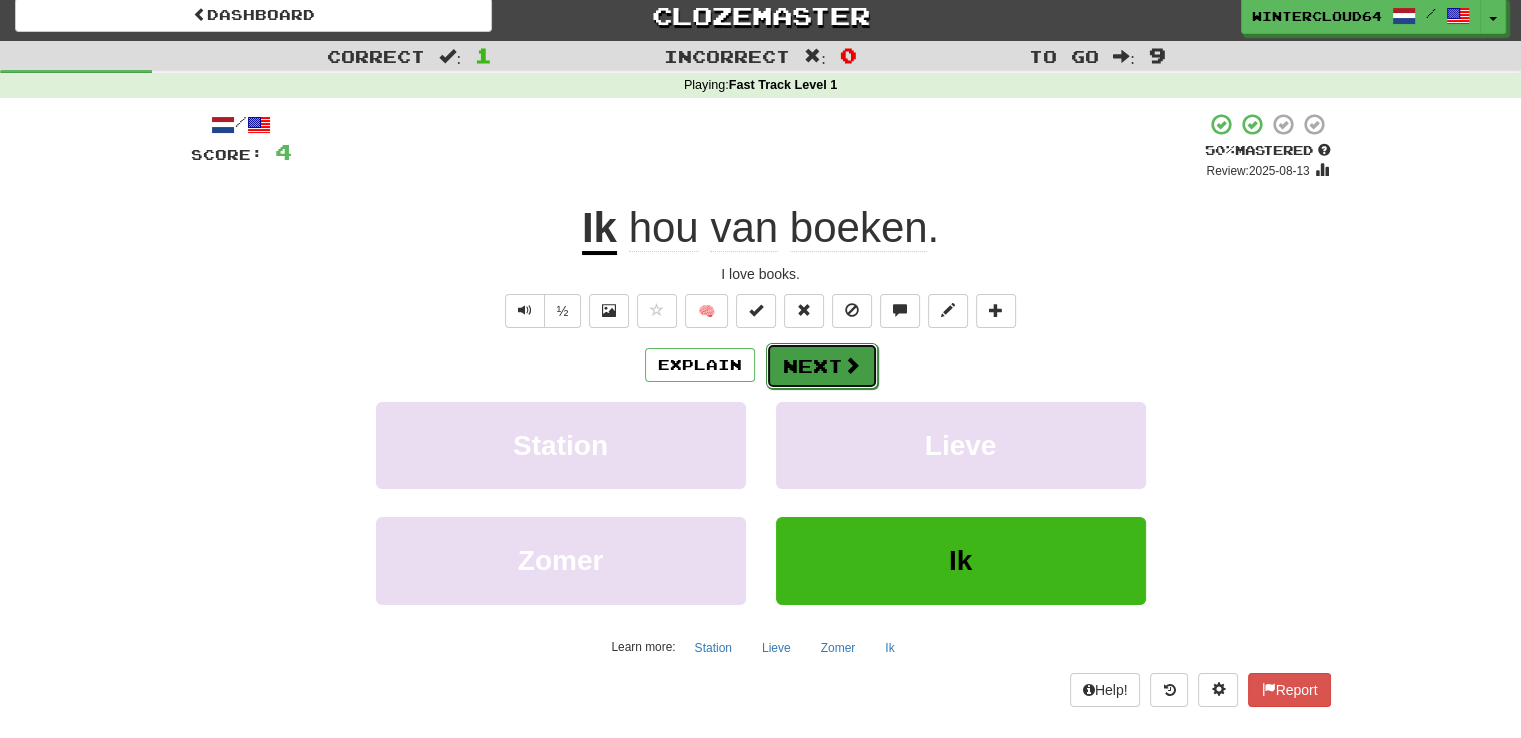 click on "Next" at bounding box center [822, 366] 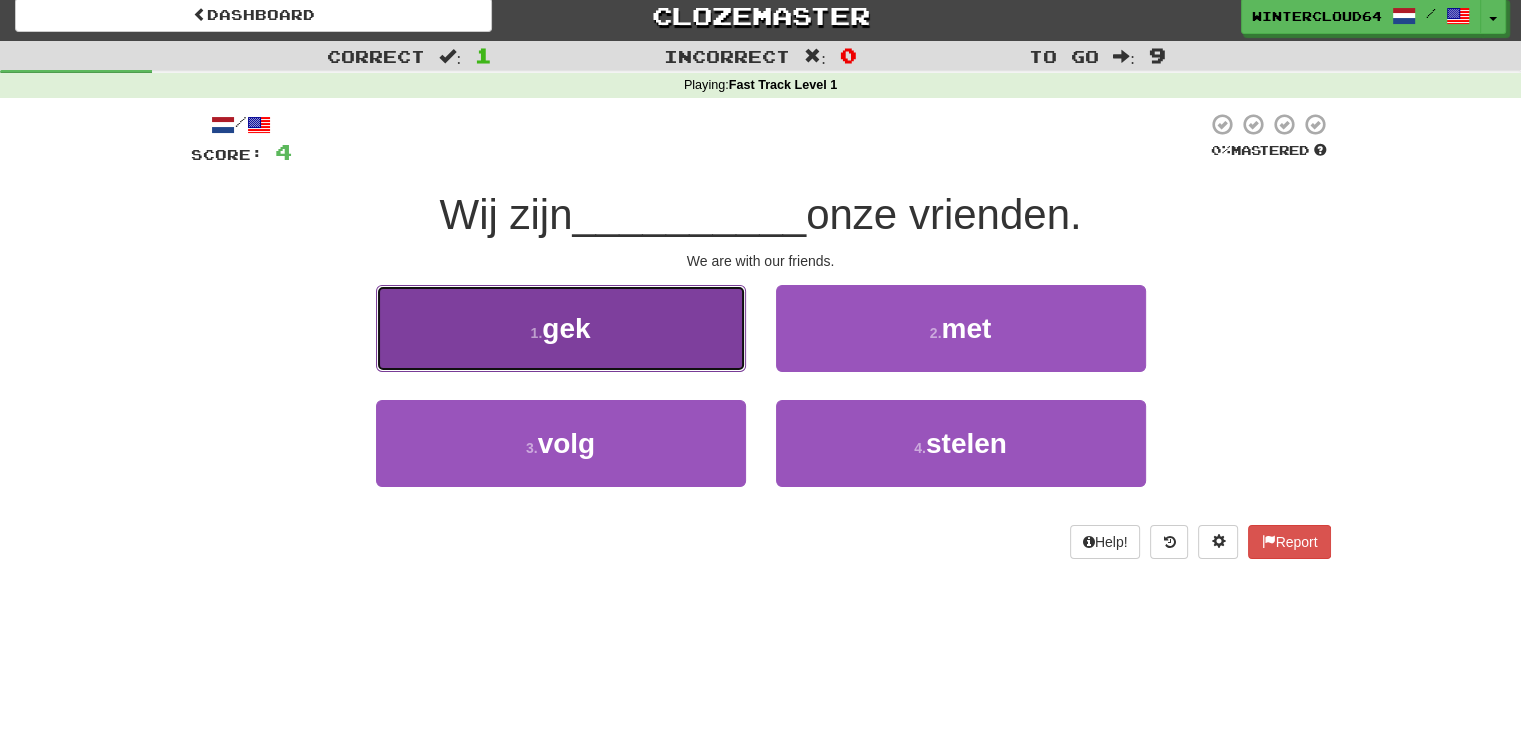 click on "1 .  gek" at bounding box center (561, 328) 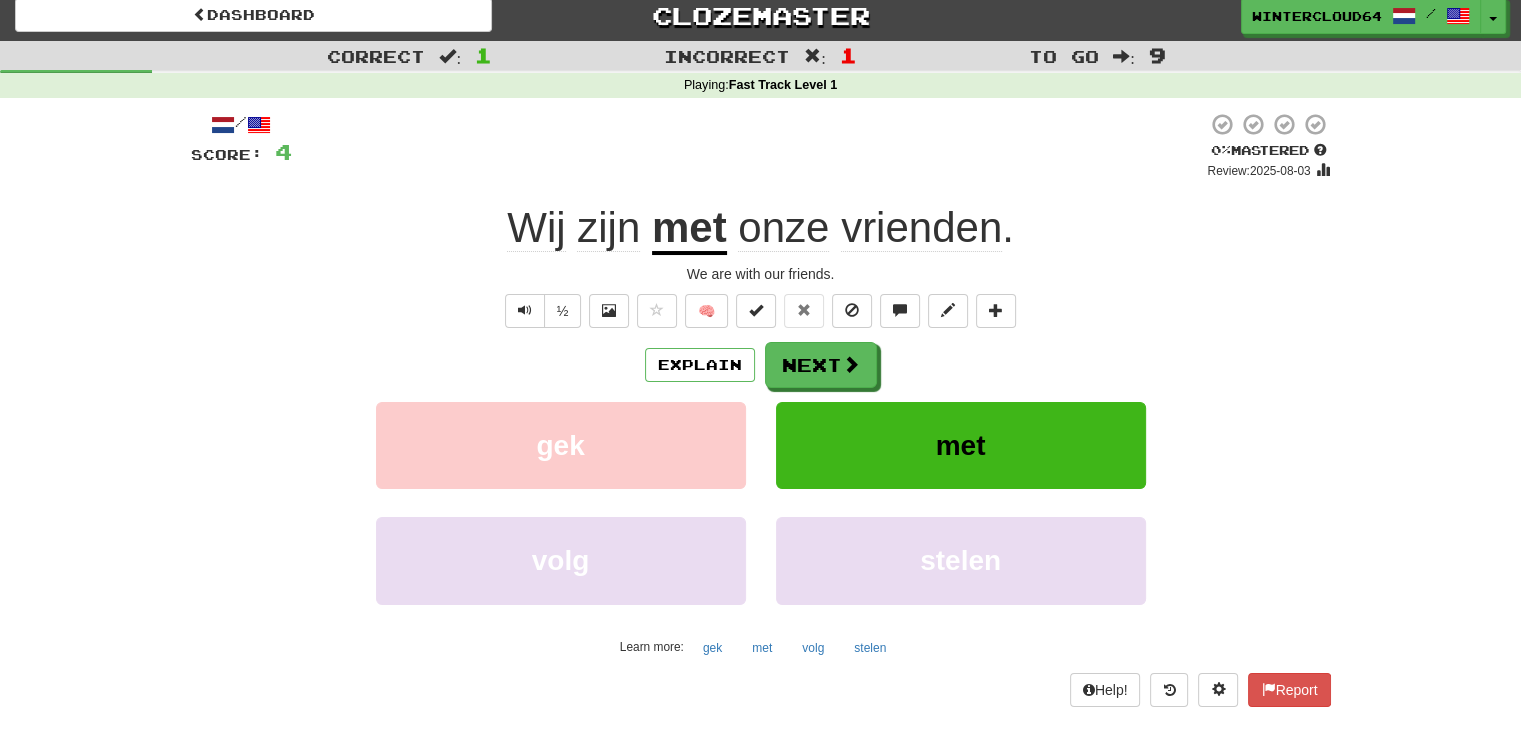 click on "met" at bounding box center (689, 229) 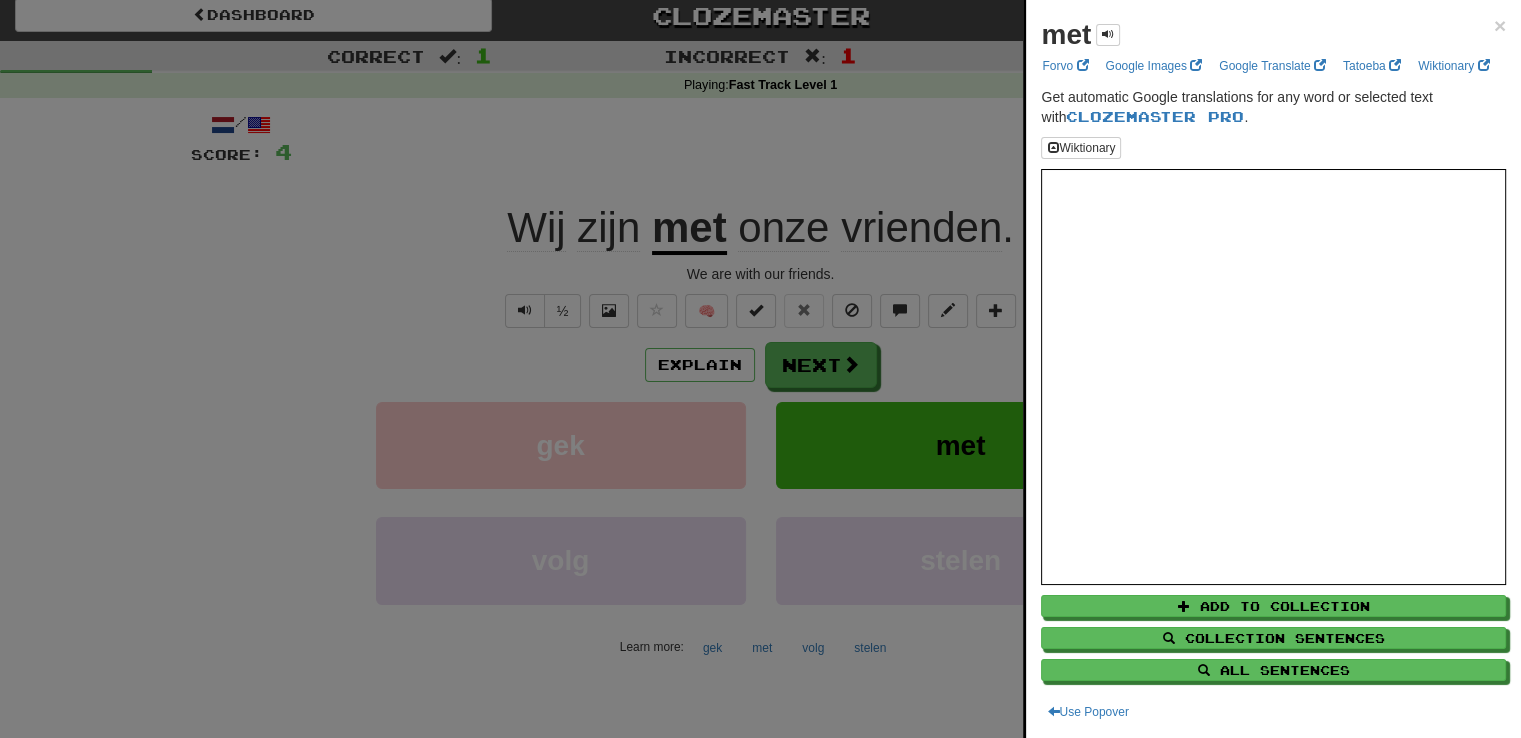 click at bounding box center [760, 369] 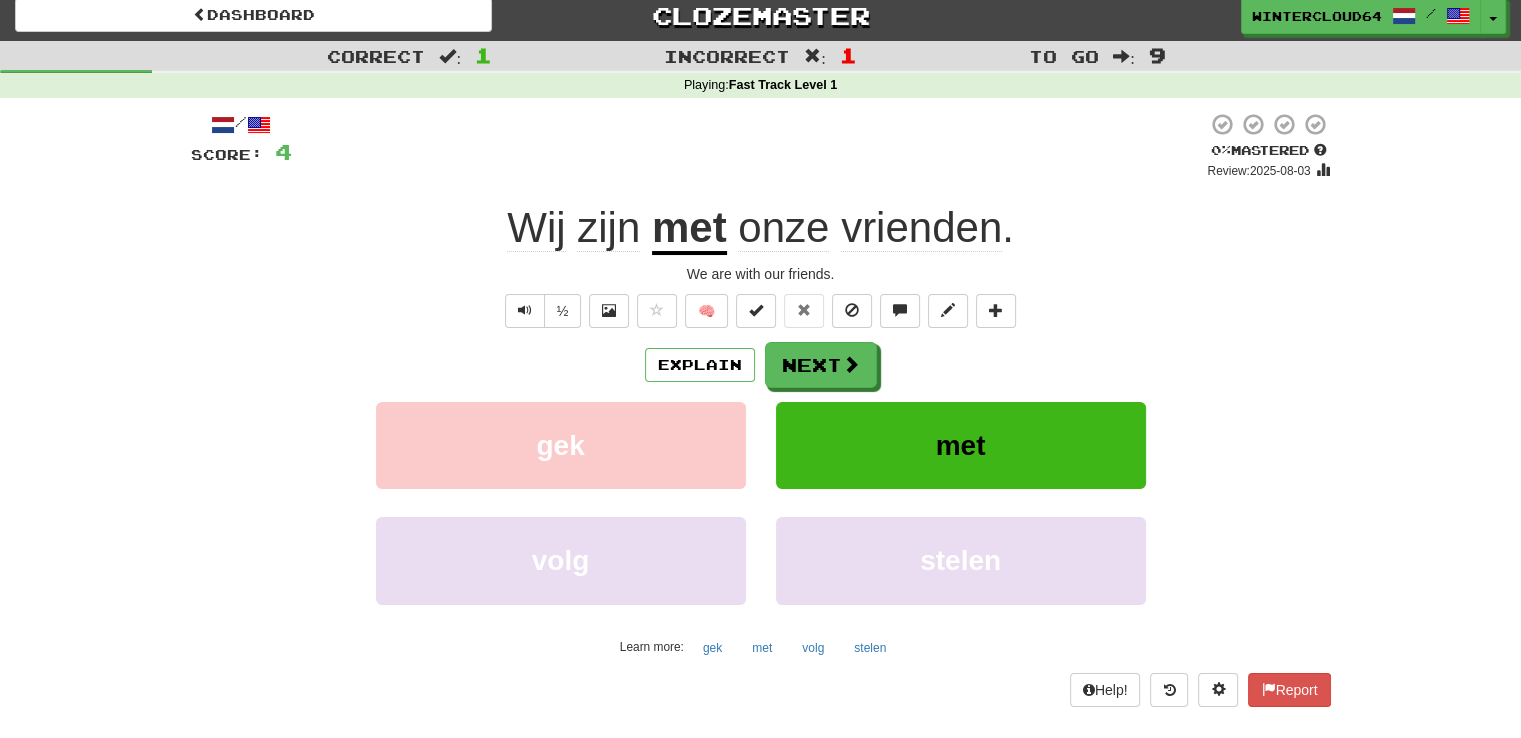click on "met" at bounding box center (689, 229) 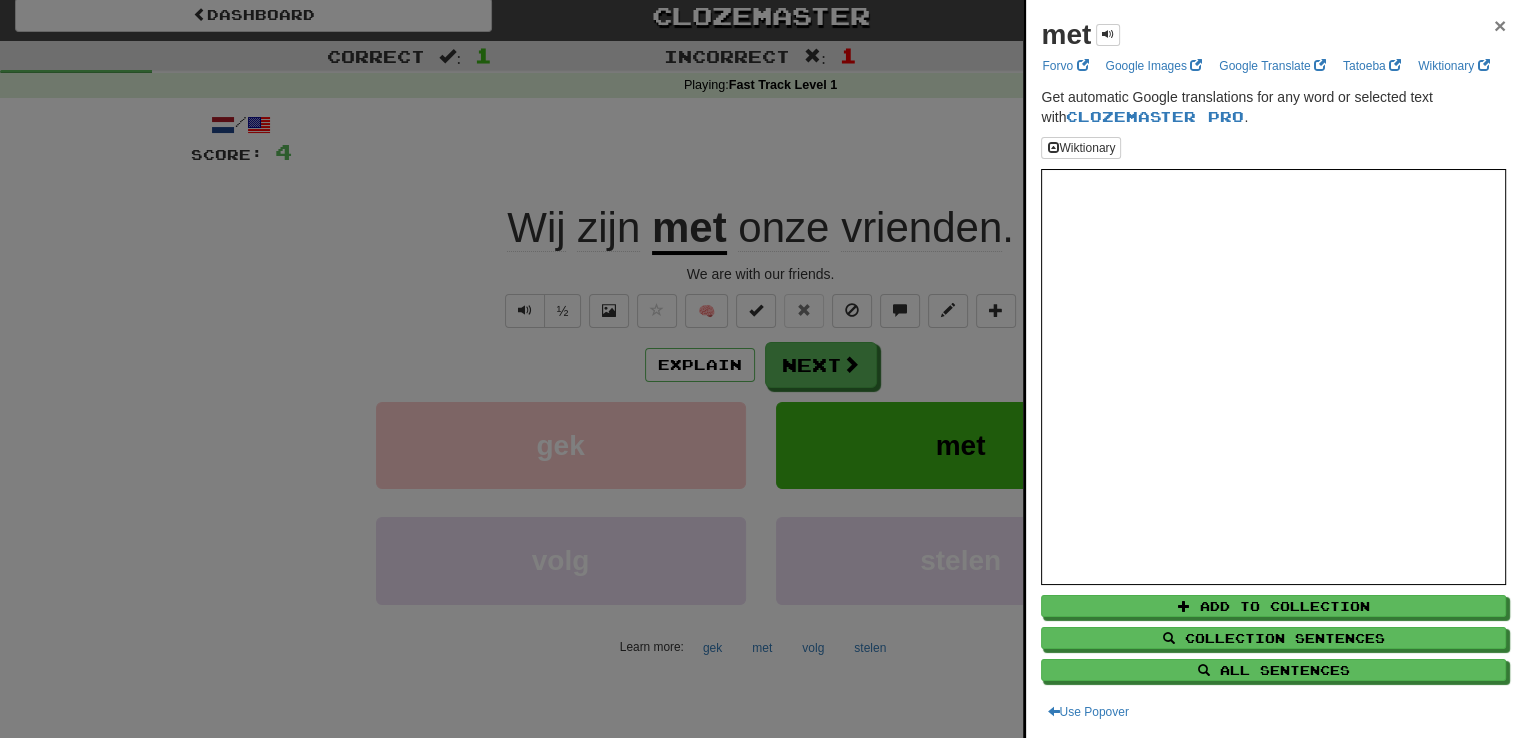 click on "×" at bounding box center (1500, 25) 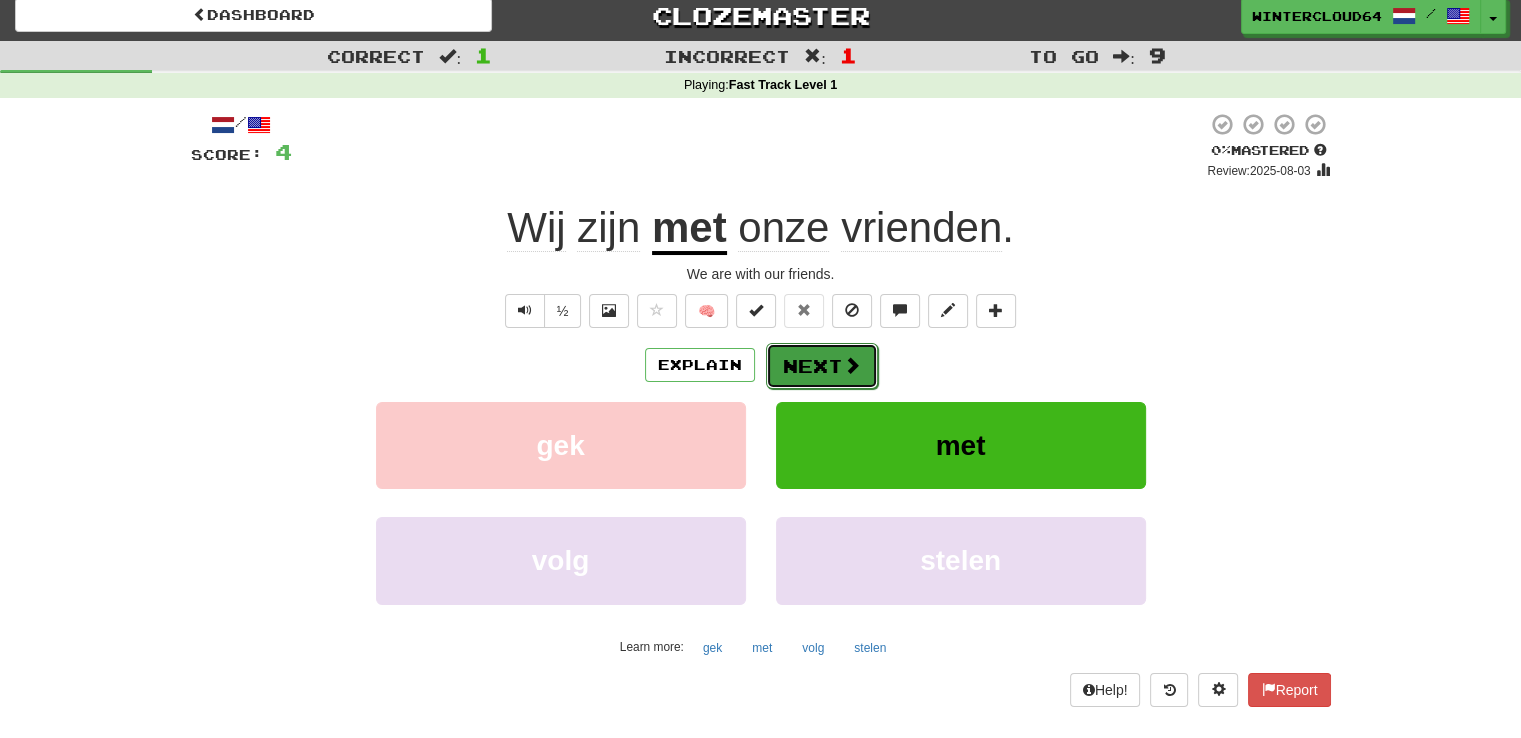 click at bounding box center (852, 365) 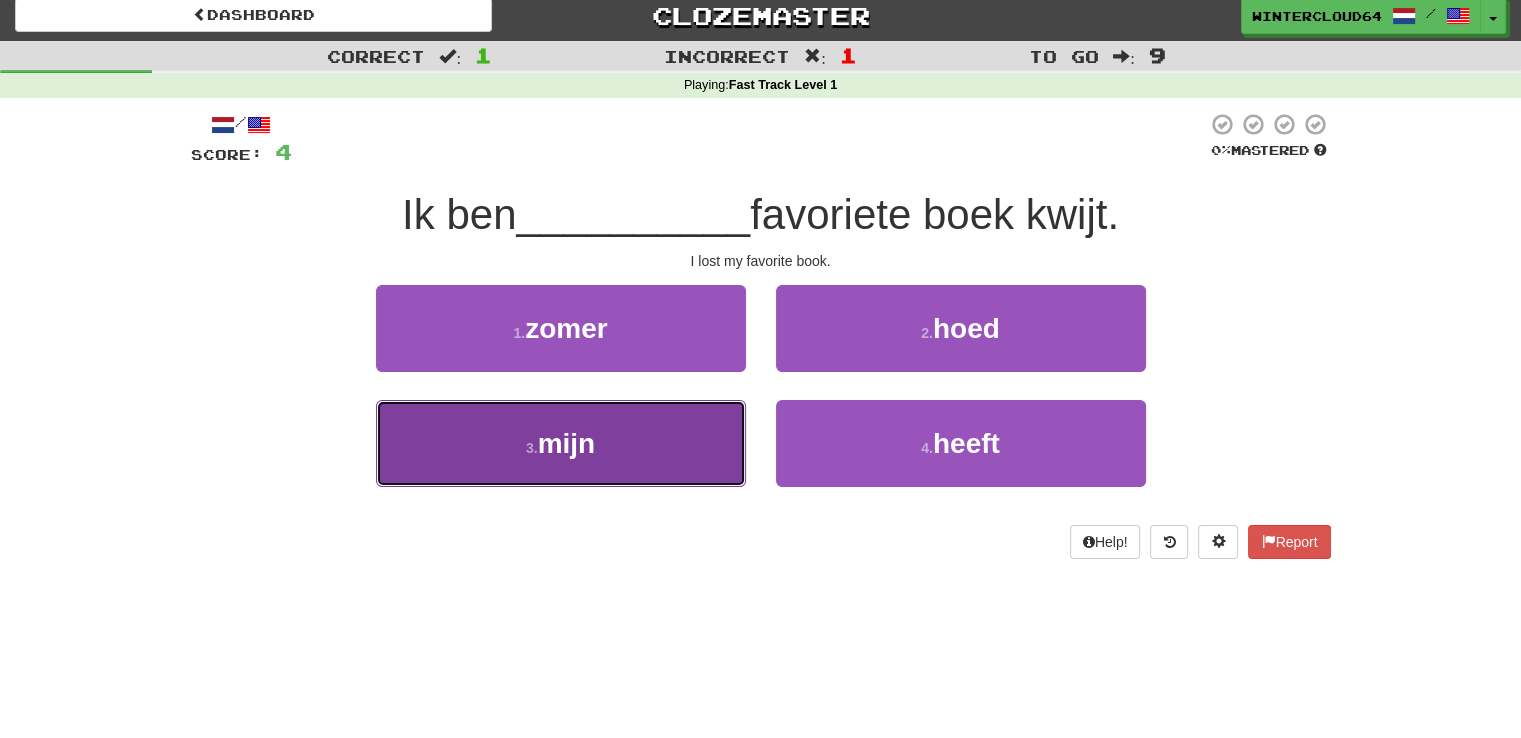 click on "3 .  mijn" at bounding box center [561, 443] 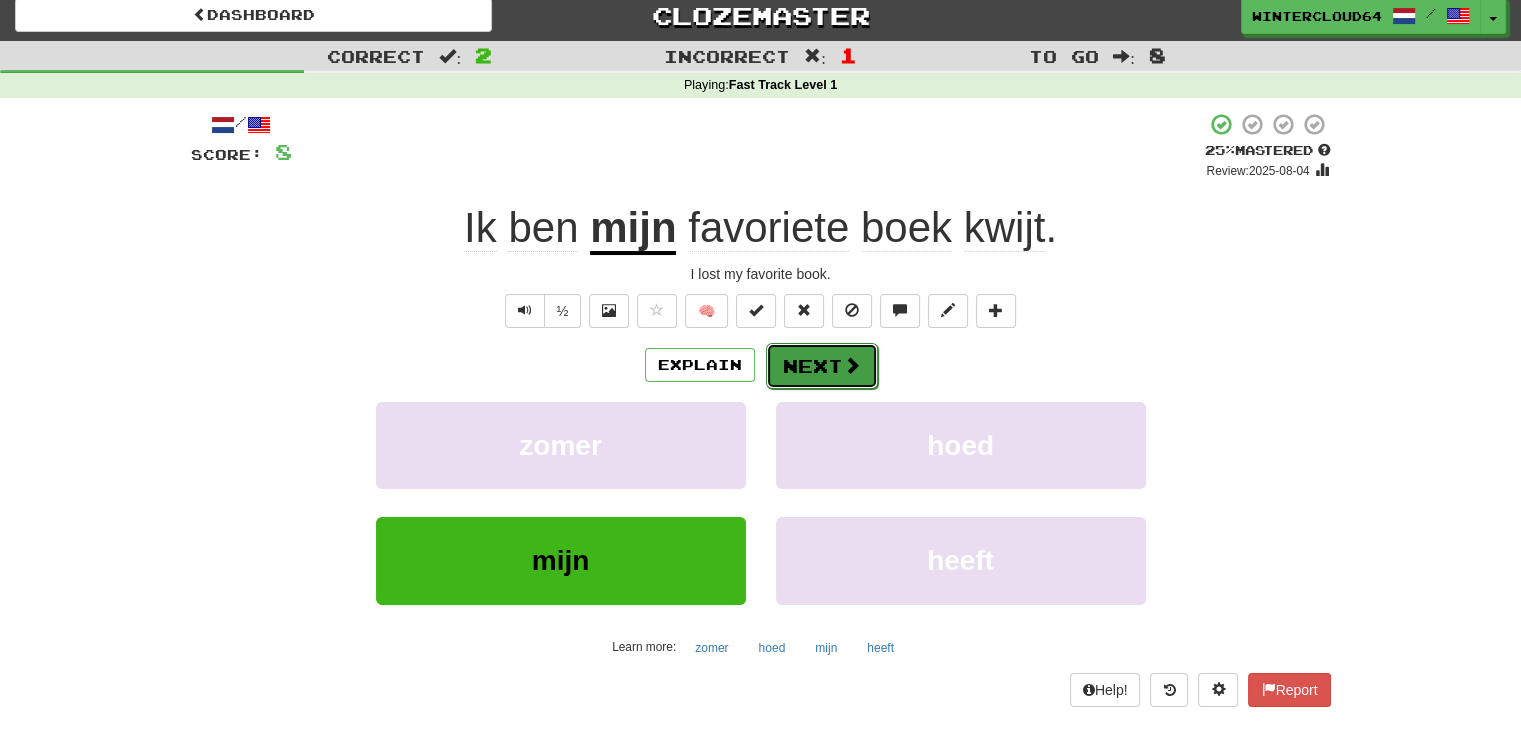 click on "Next" at bounding box center (822, 366) 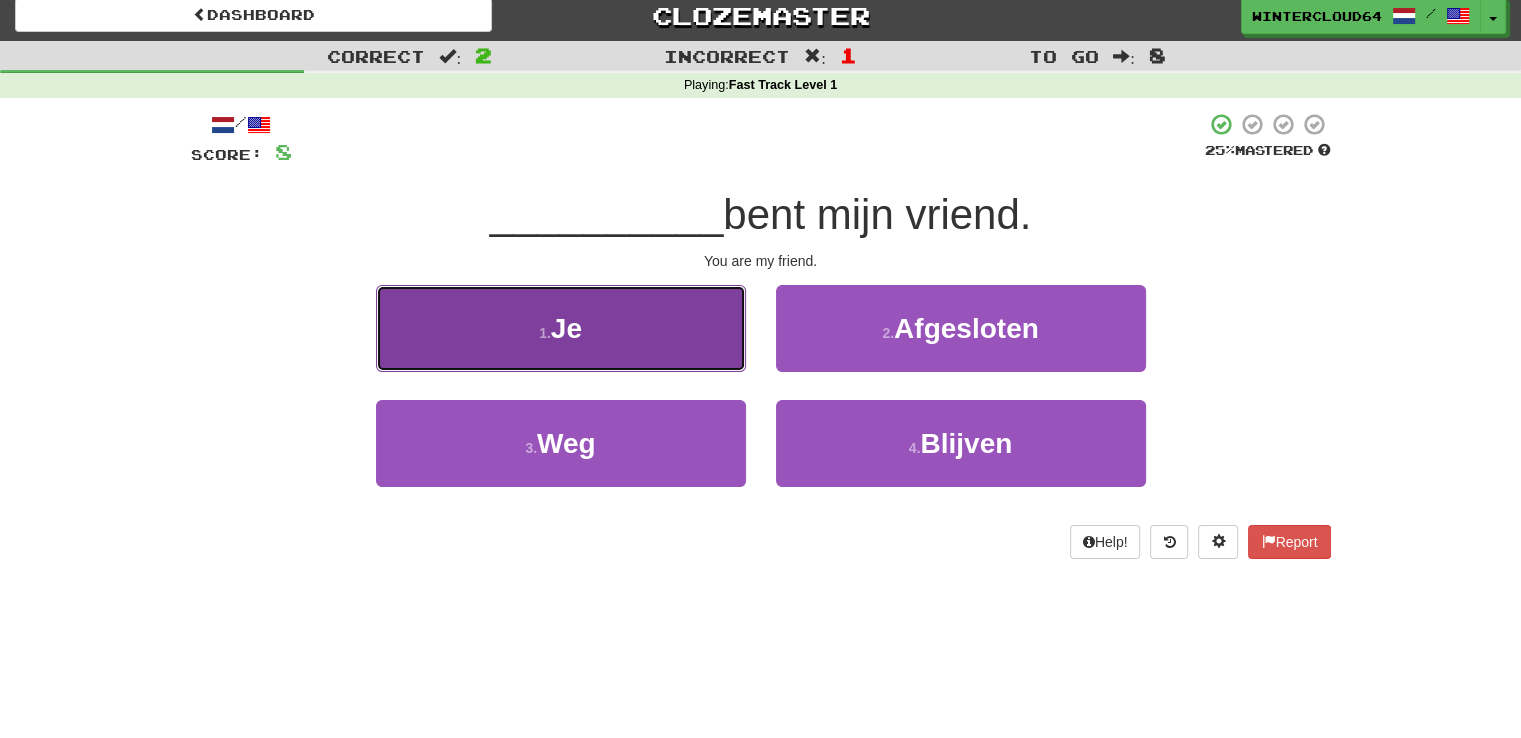 click on "1 .  Je" at bounding box center (561, 328) 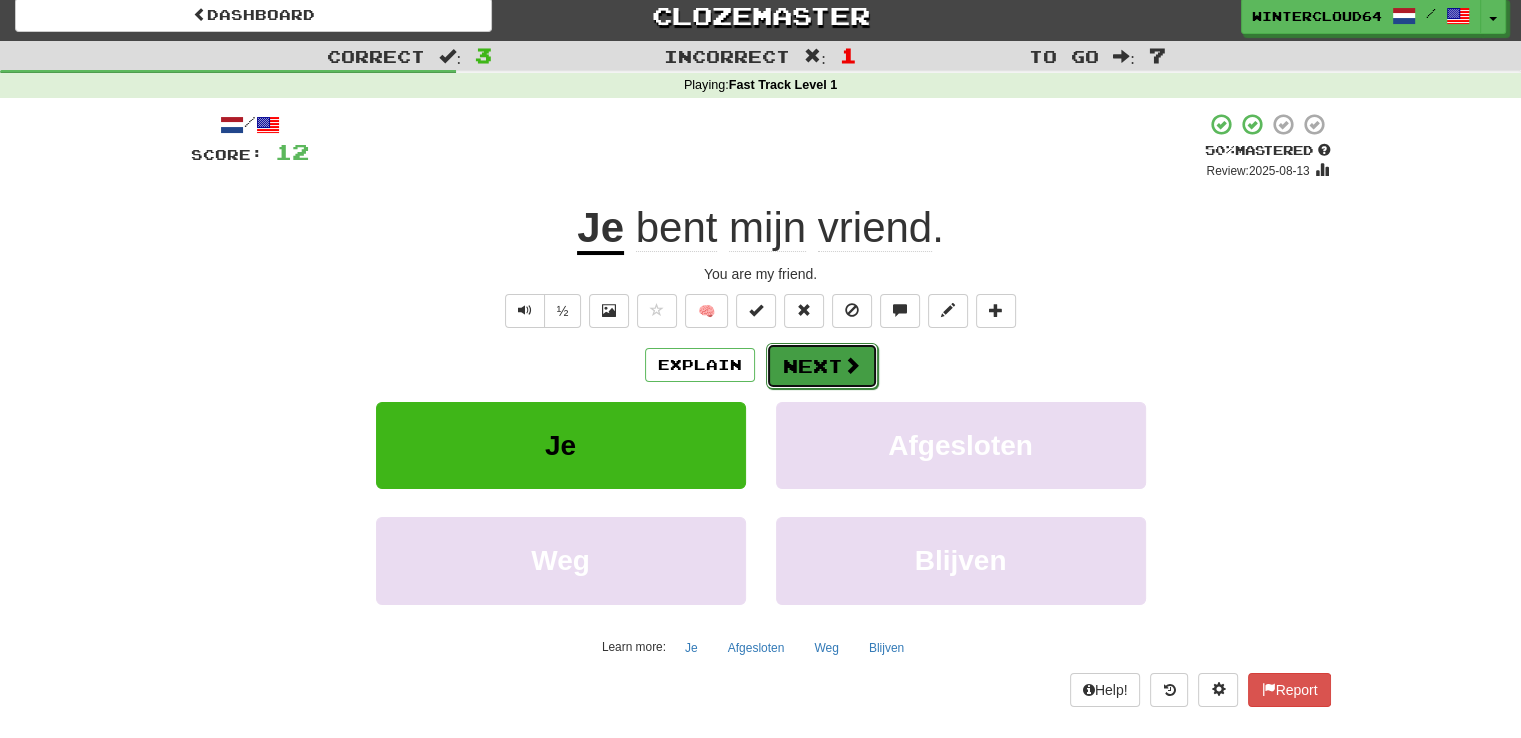 click on "Next" at bounding box center [822, 366] 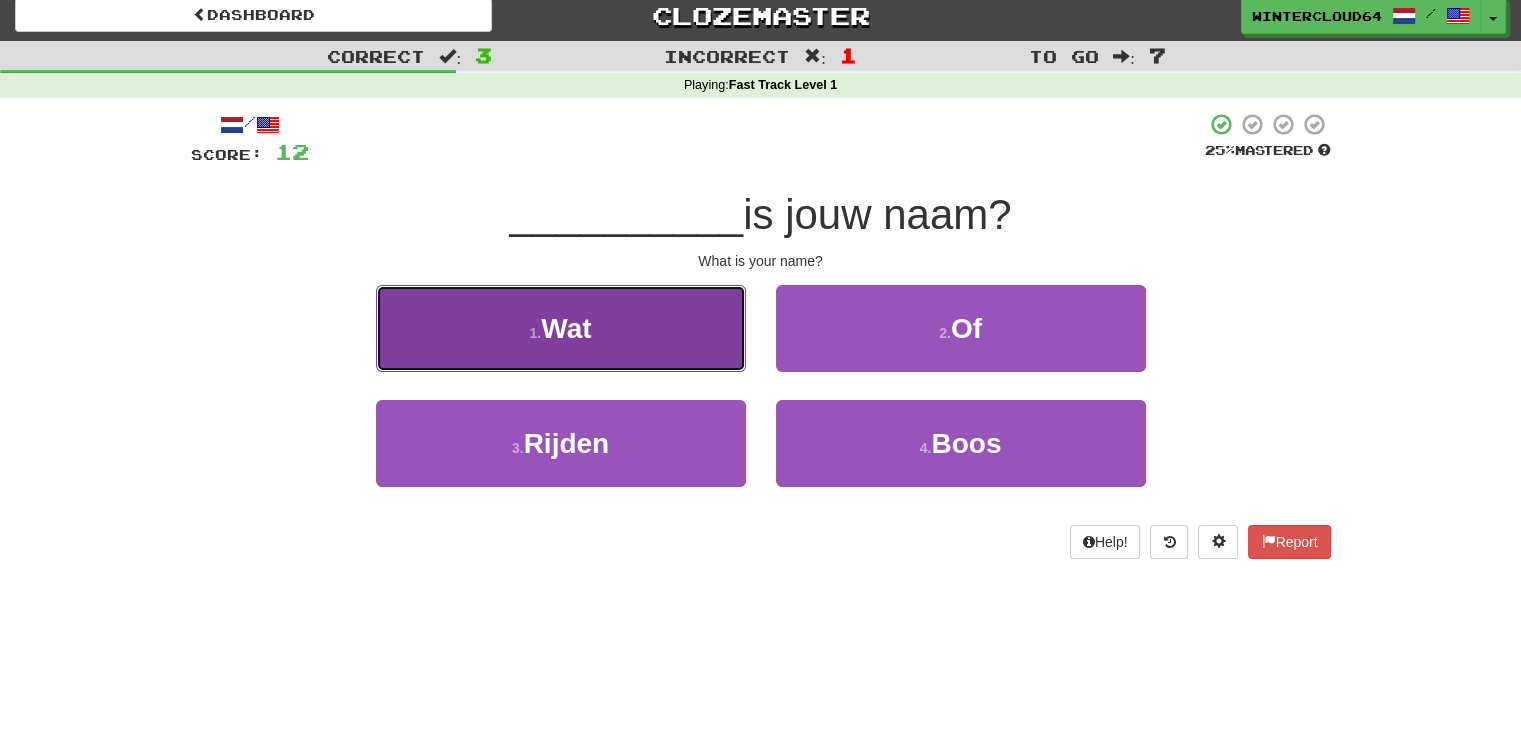 click on "1 .  Wat" at bounding box center [561, 328] 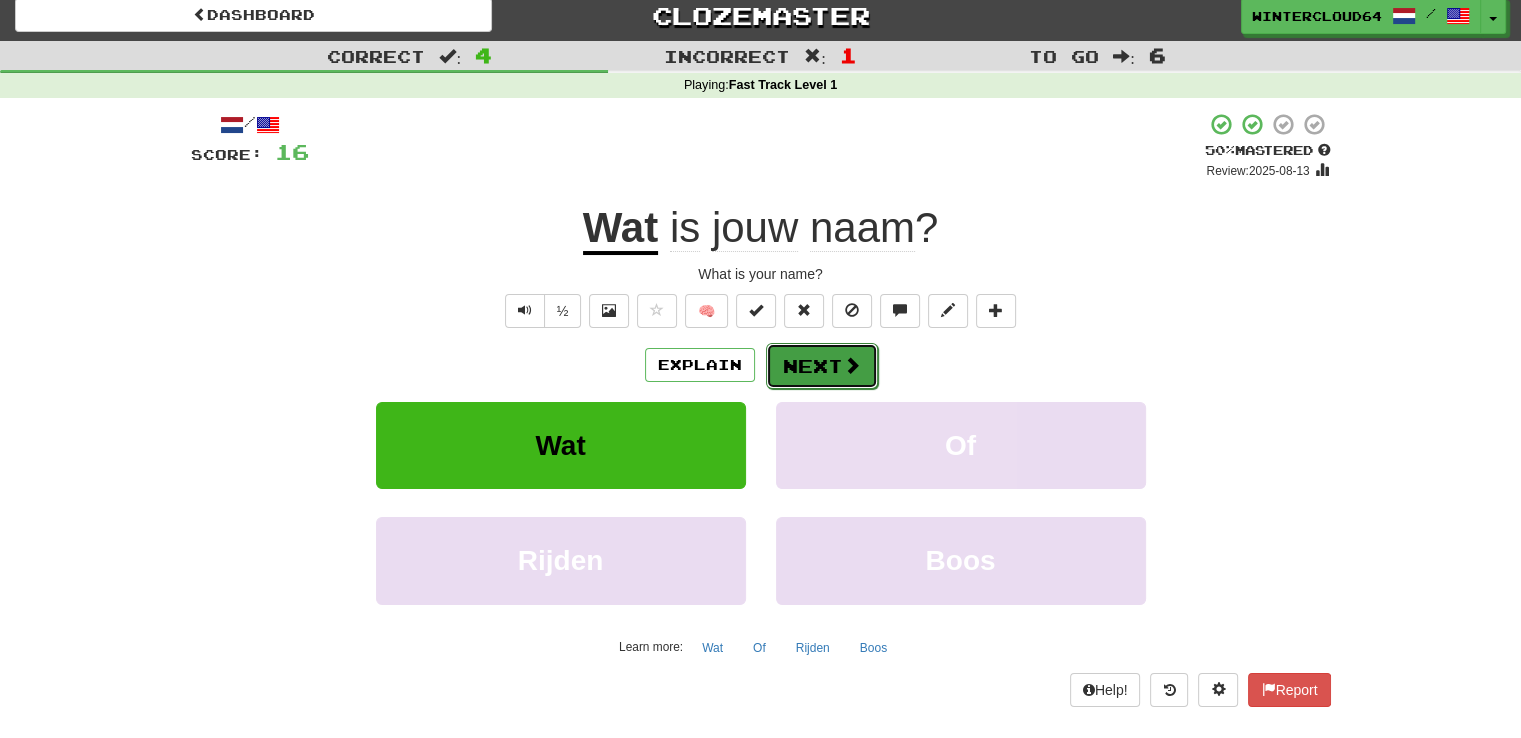 click on "Next" at bounding box center [822, 366] 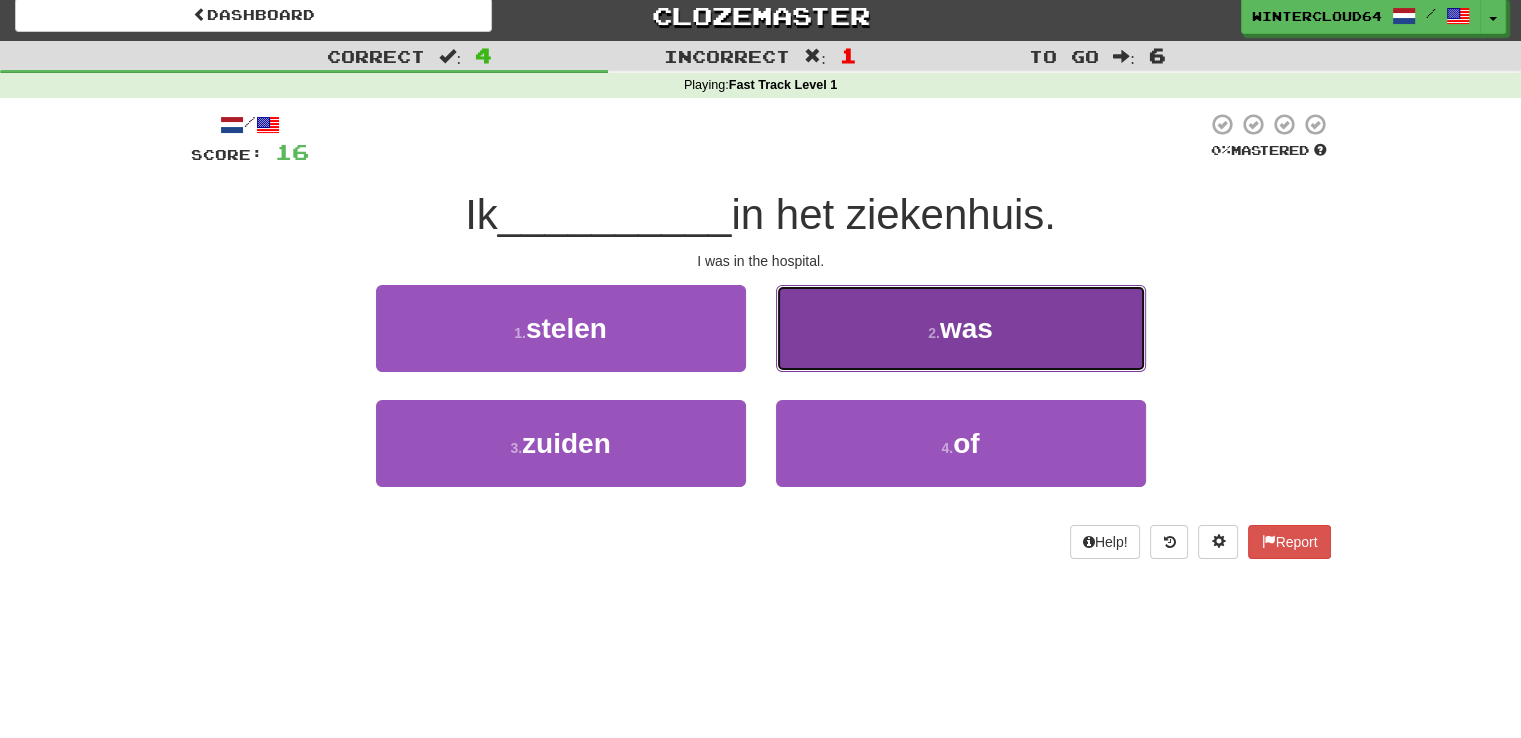 click on "2 .  was" at bounding box center (961, 328) 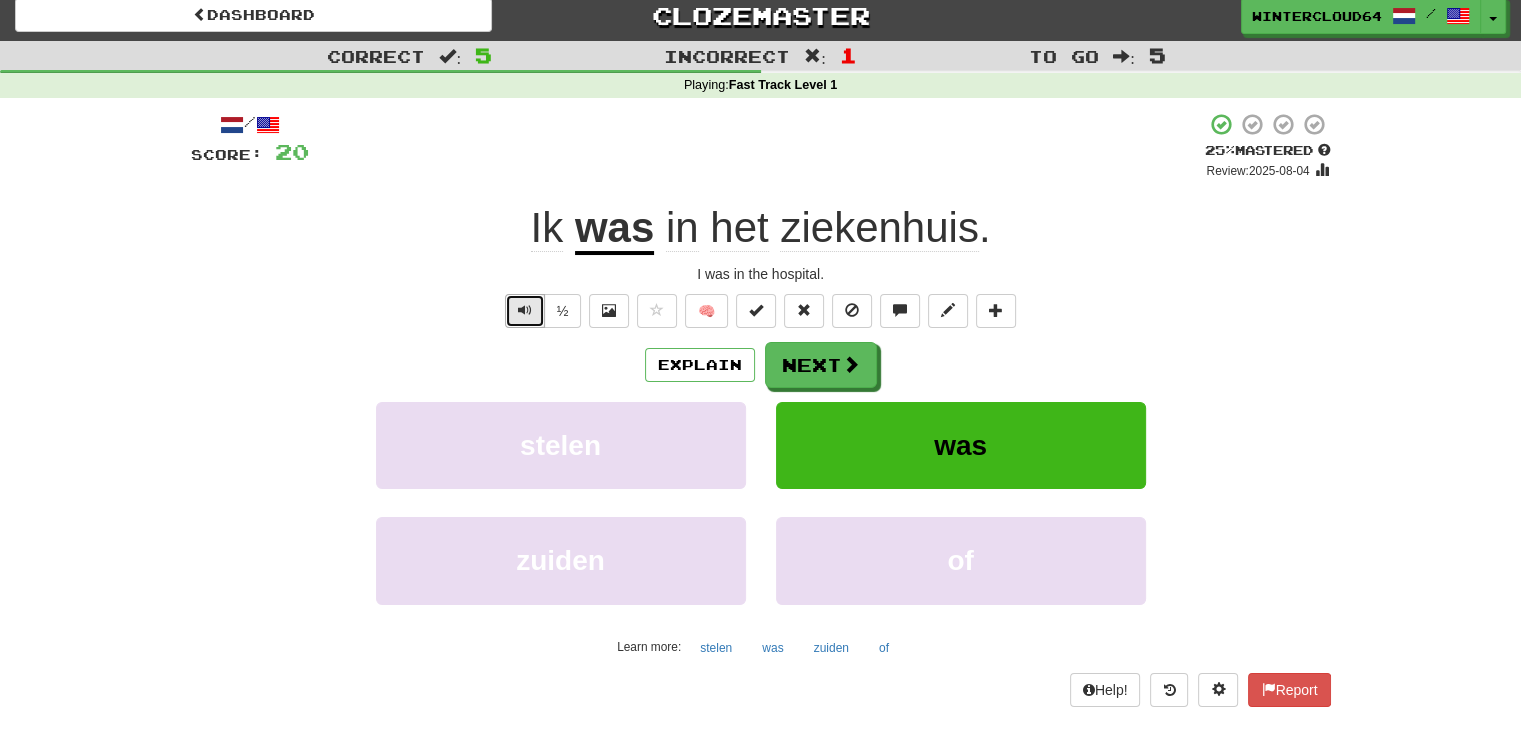 click at bounding box center [525, 311] 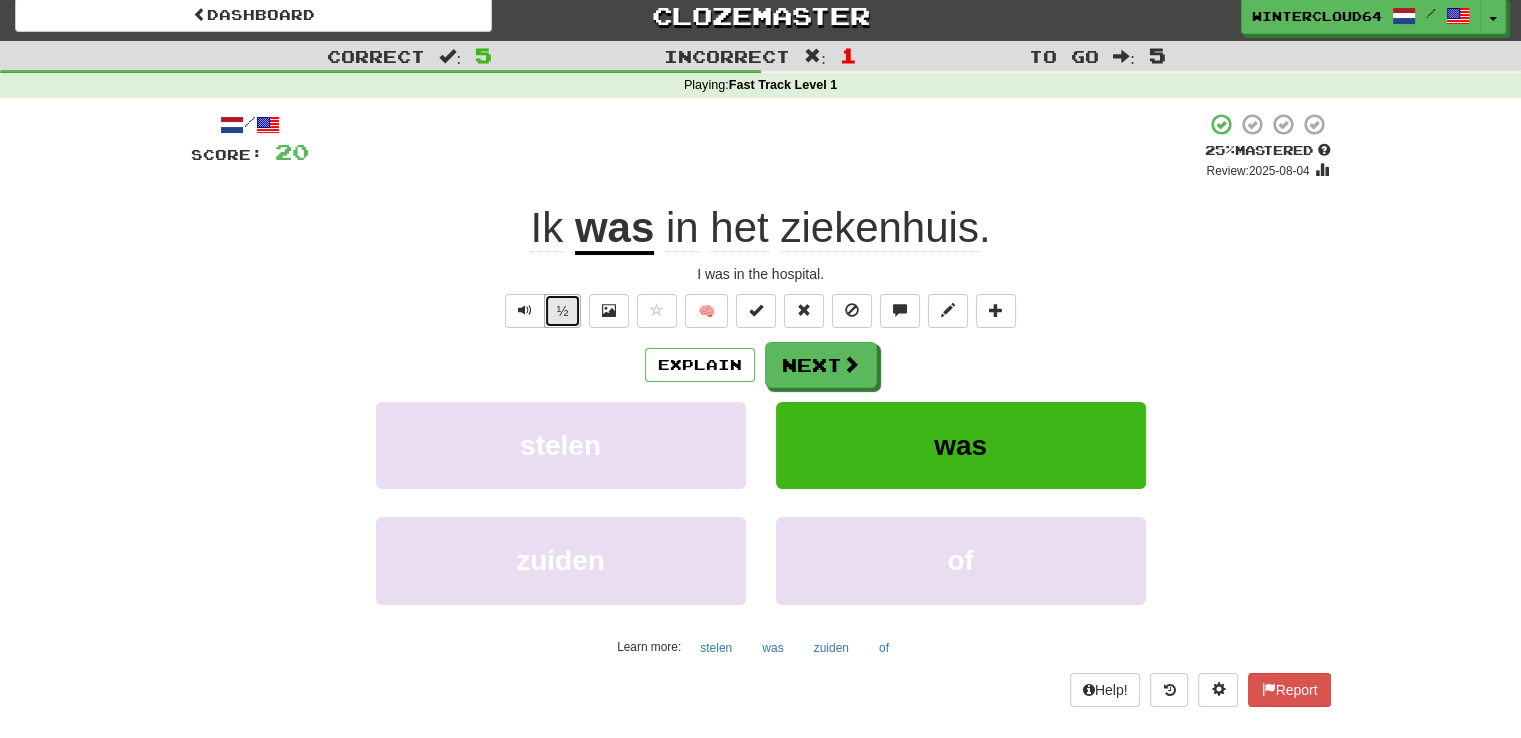 click on "½" at bounding box center [563, 311] 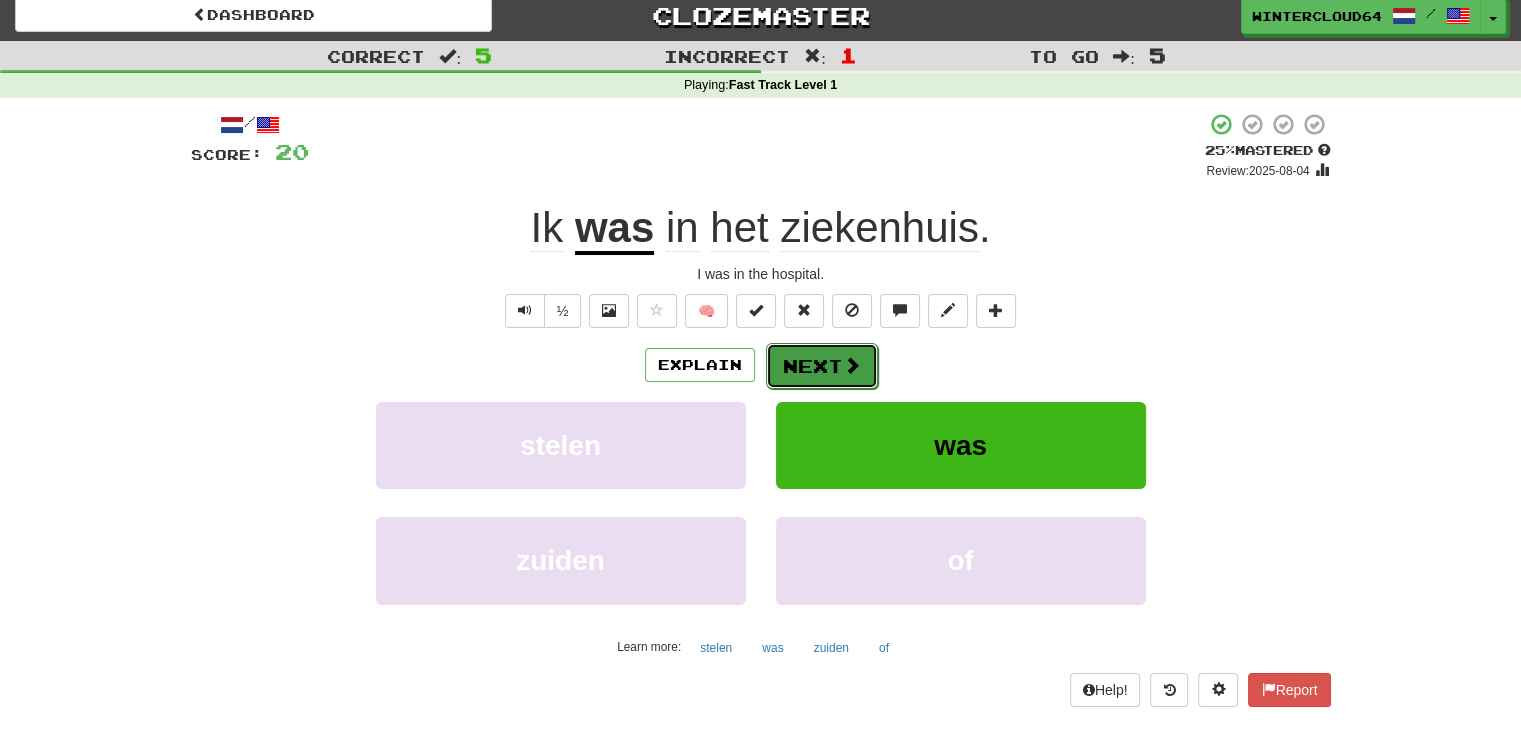 click at bounding box center (852, 365) 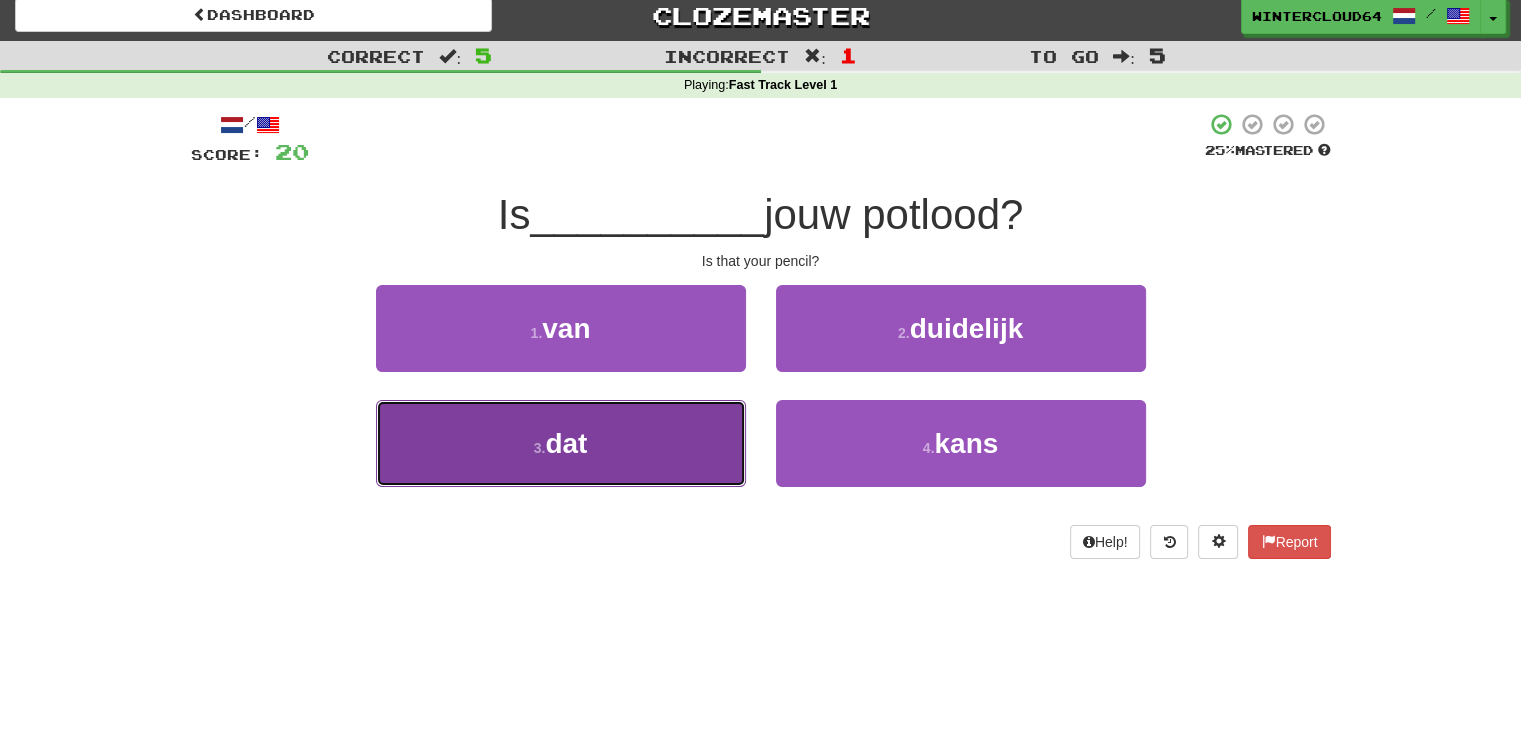 click on "3 .  dat" at bounding box center [561, 443] 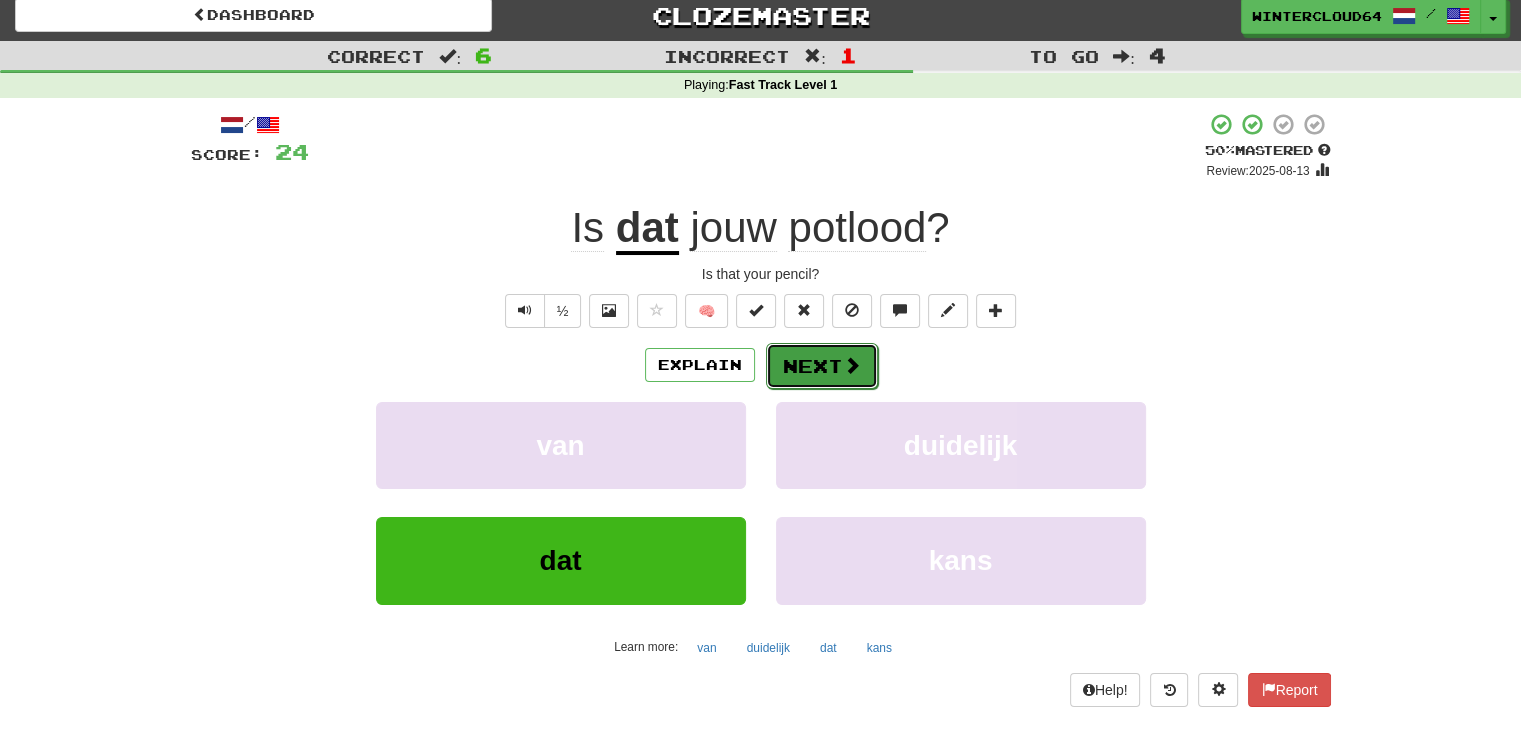 click on "Next" at bounding box center [822, 366] 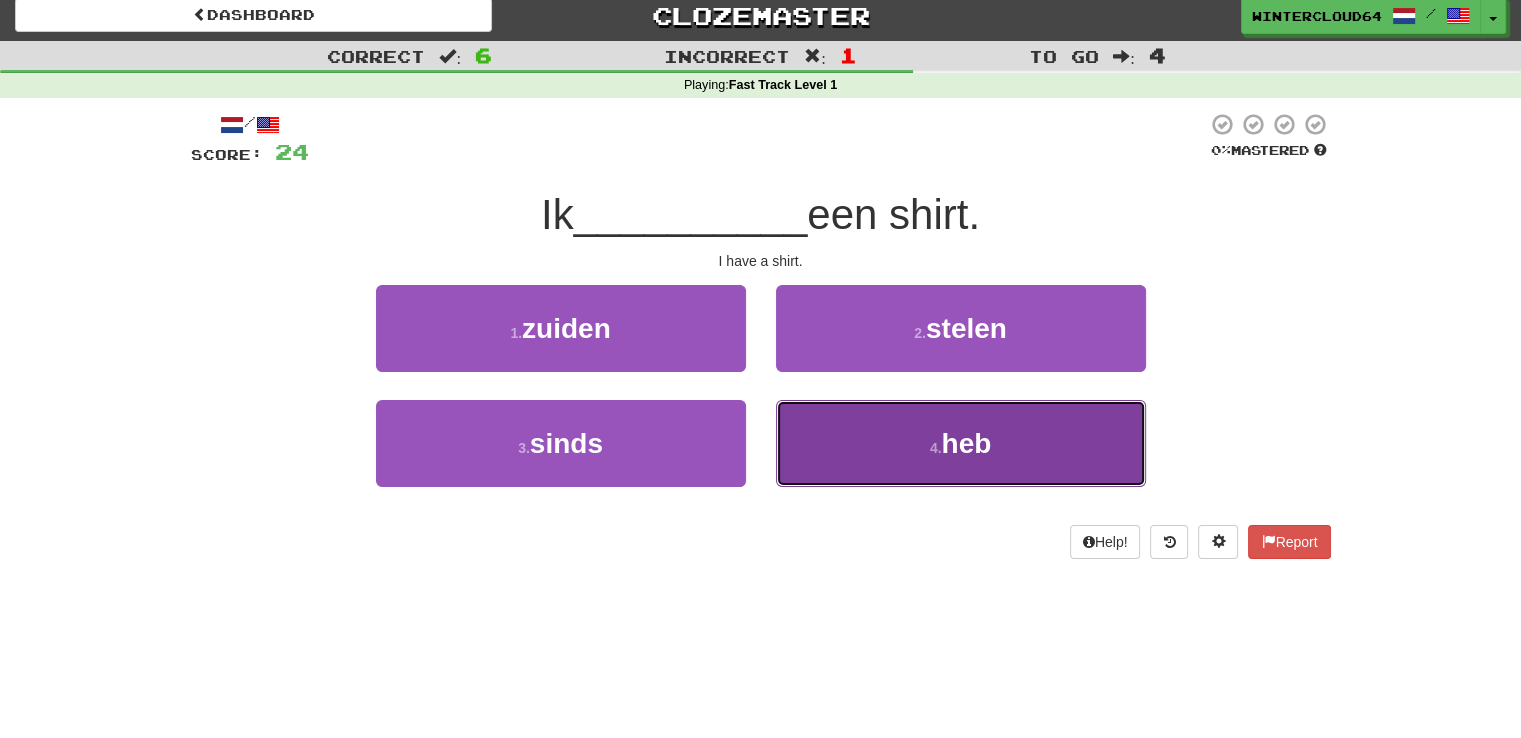 click on "4 .  heb" at bounding box center (961, 443) 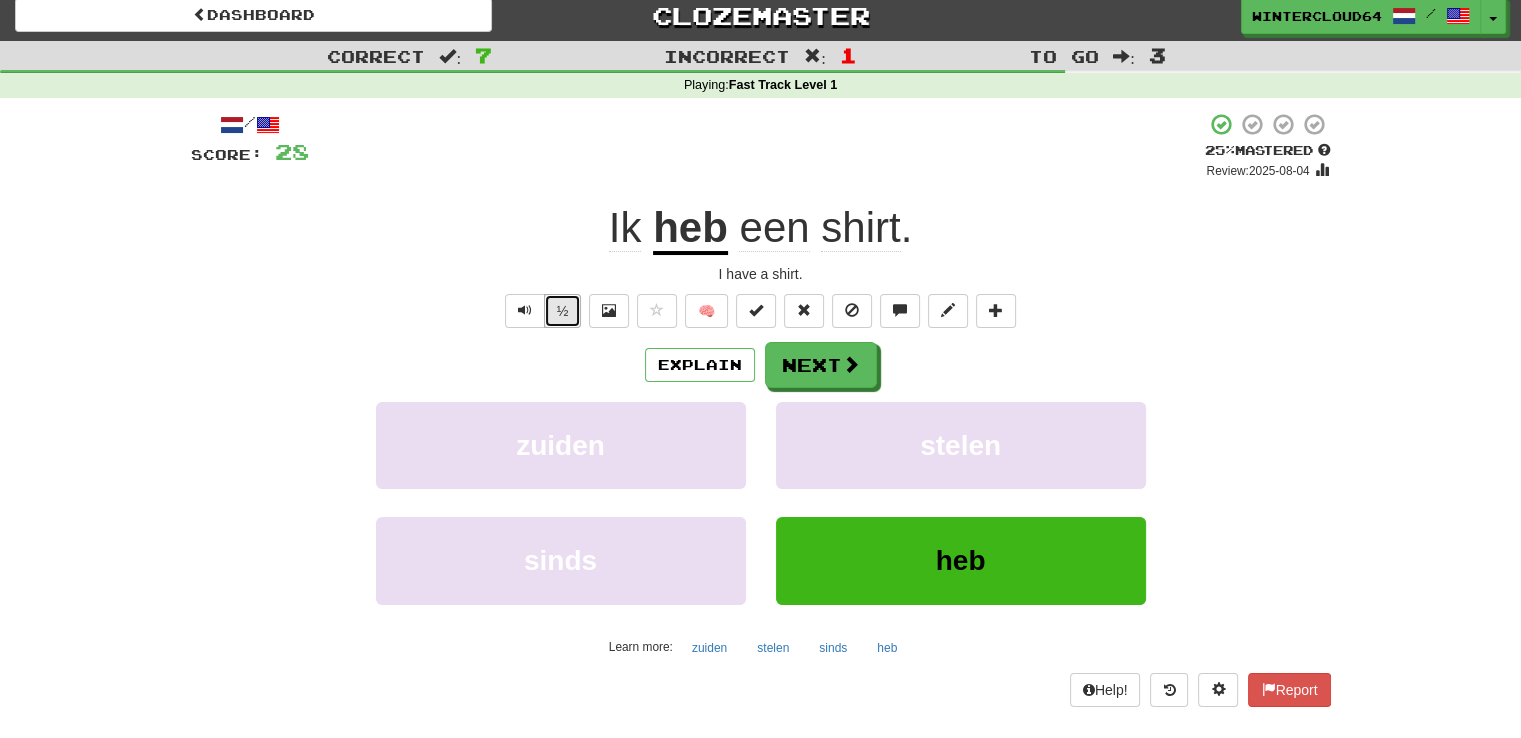 click on "½" at bounding box center (563, 311) 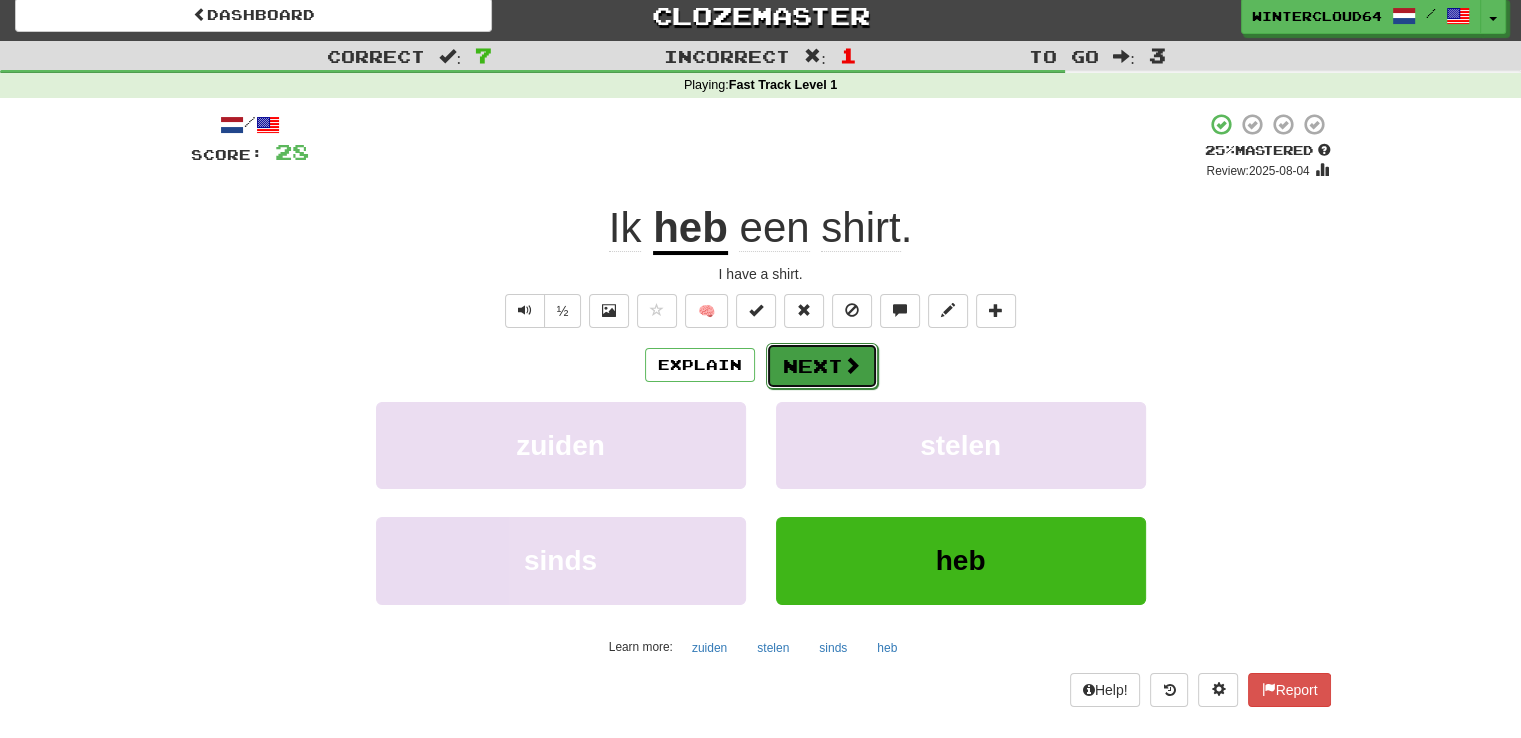 click on "Next" at bounding box center [822, 366] 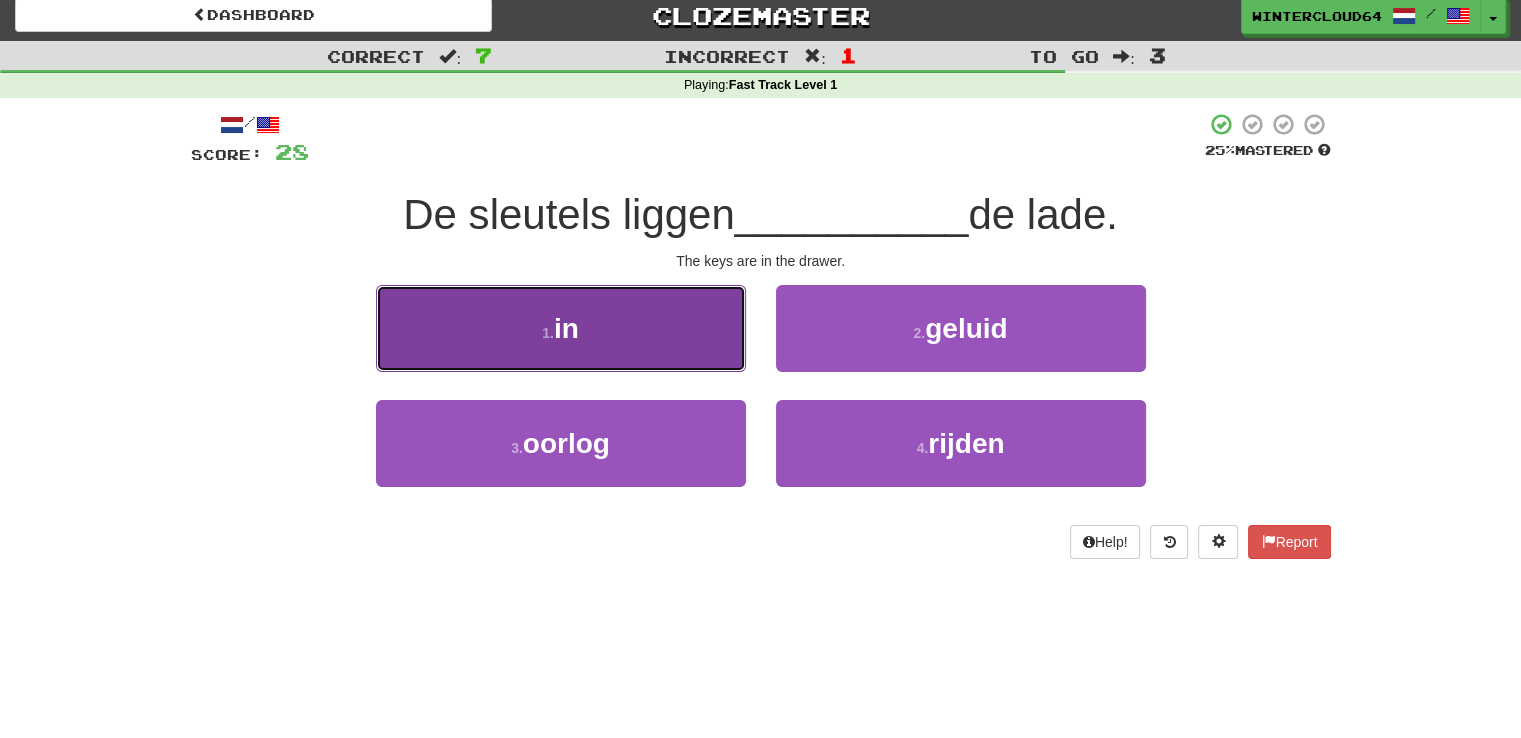 click on "1 .  in" at bounding box center [561, 328] 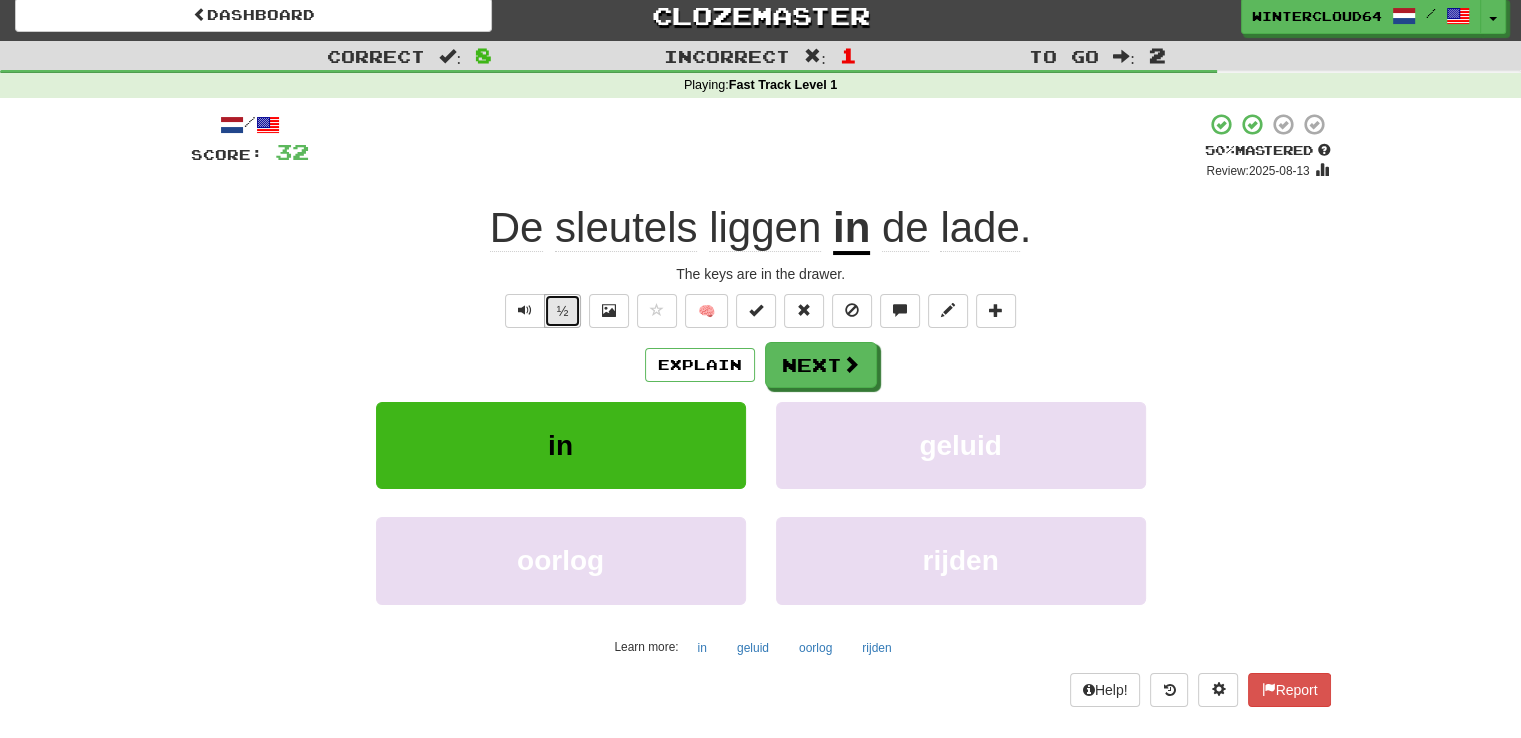 click on "½" at bounding box center [563, 311] 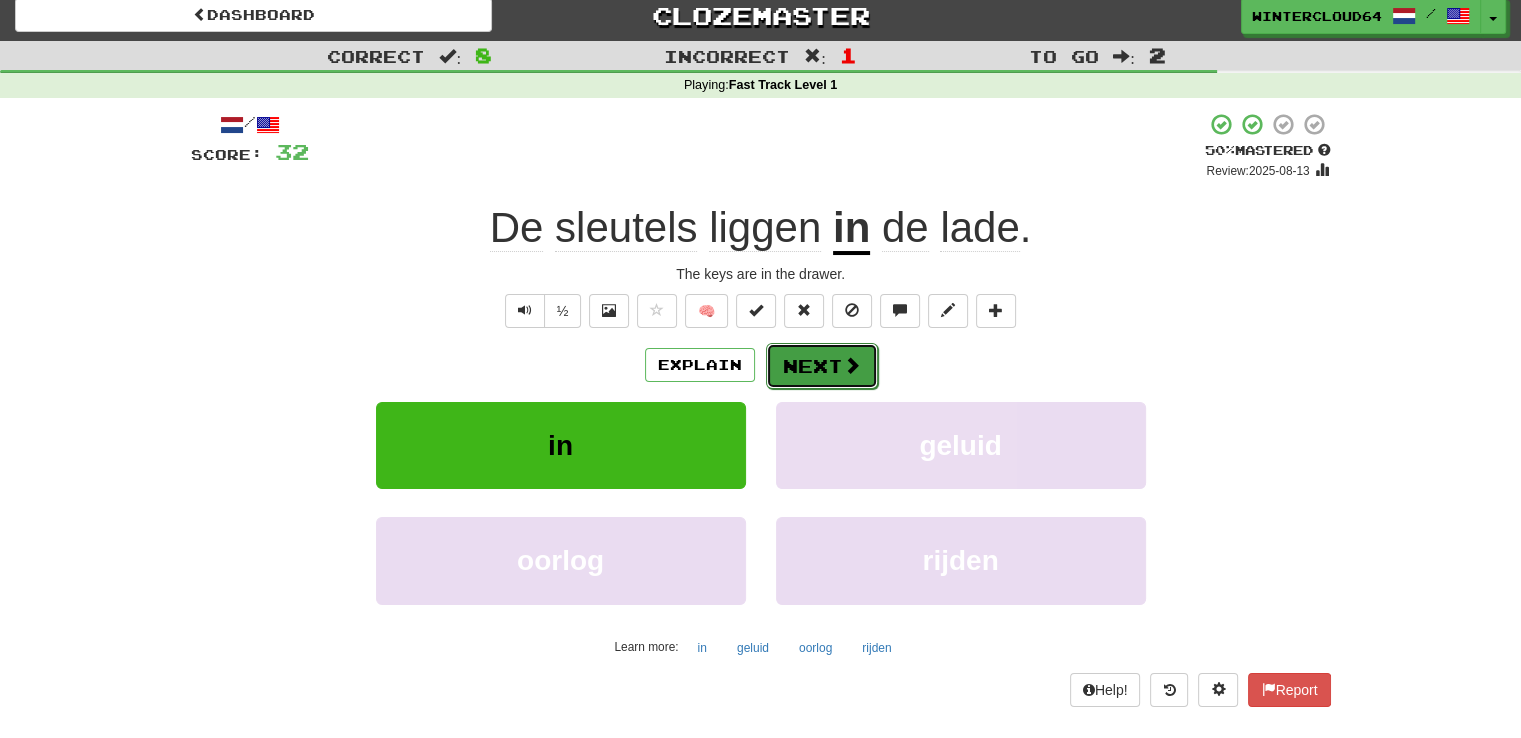 click on "Next" at bounding box center [822, 366] 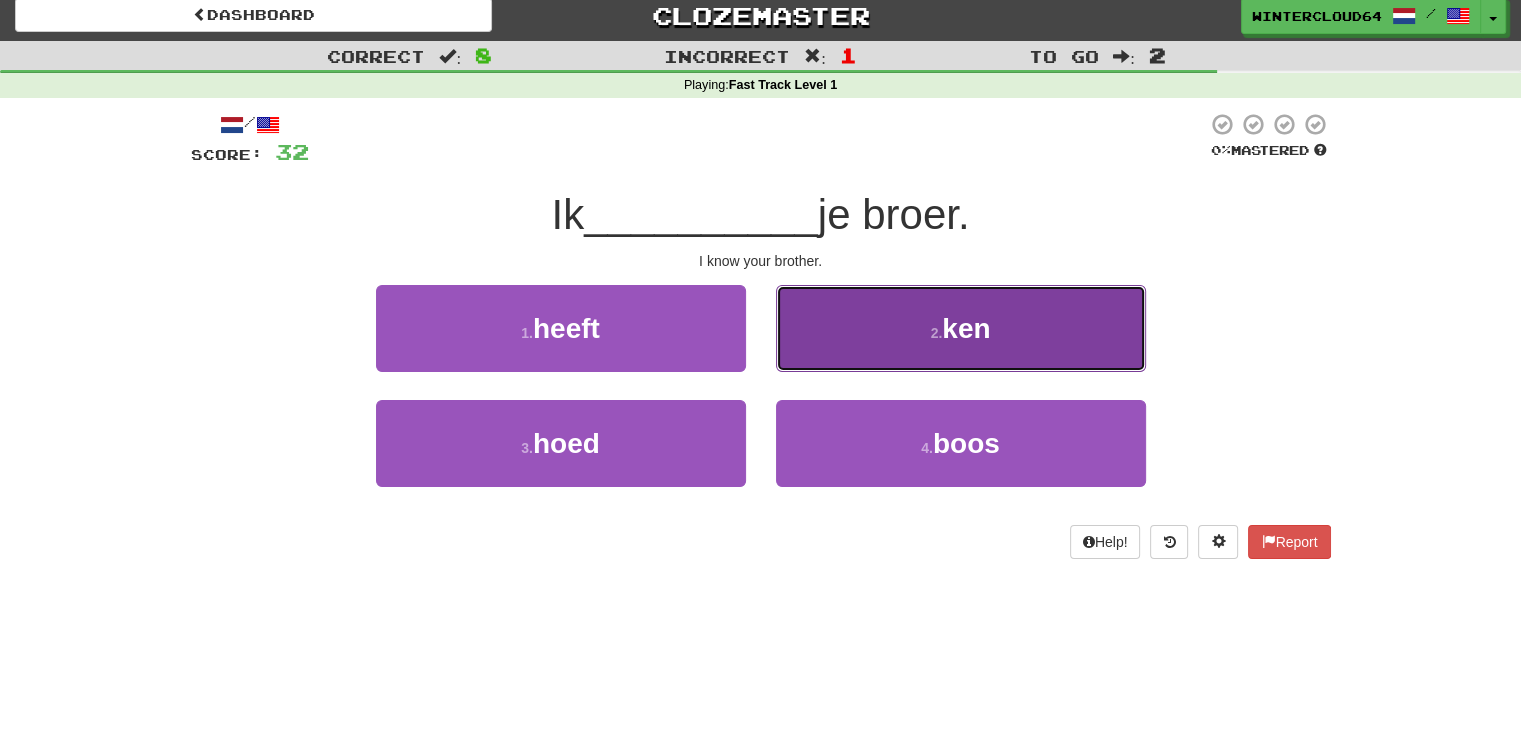 click on "2 .  ken" at bounding box center (961, 328) 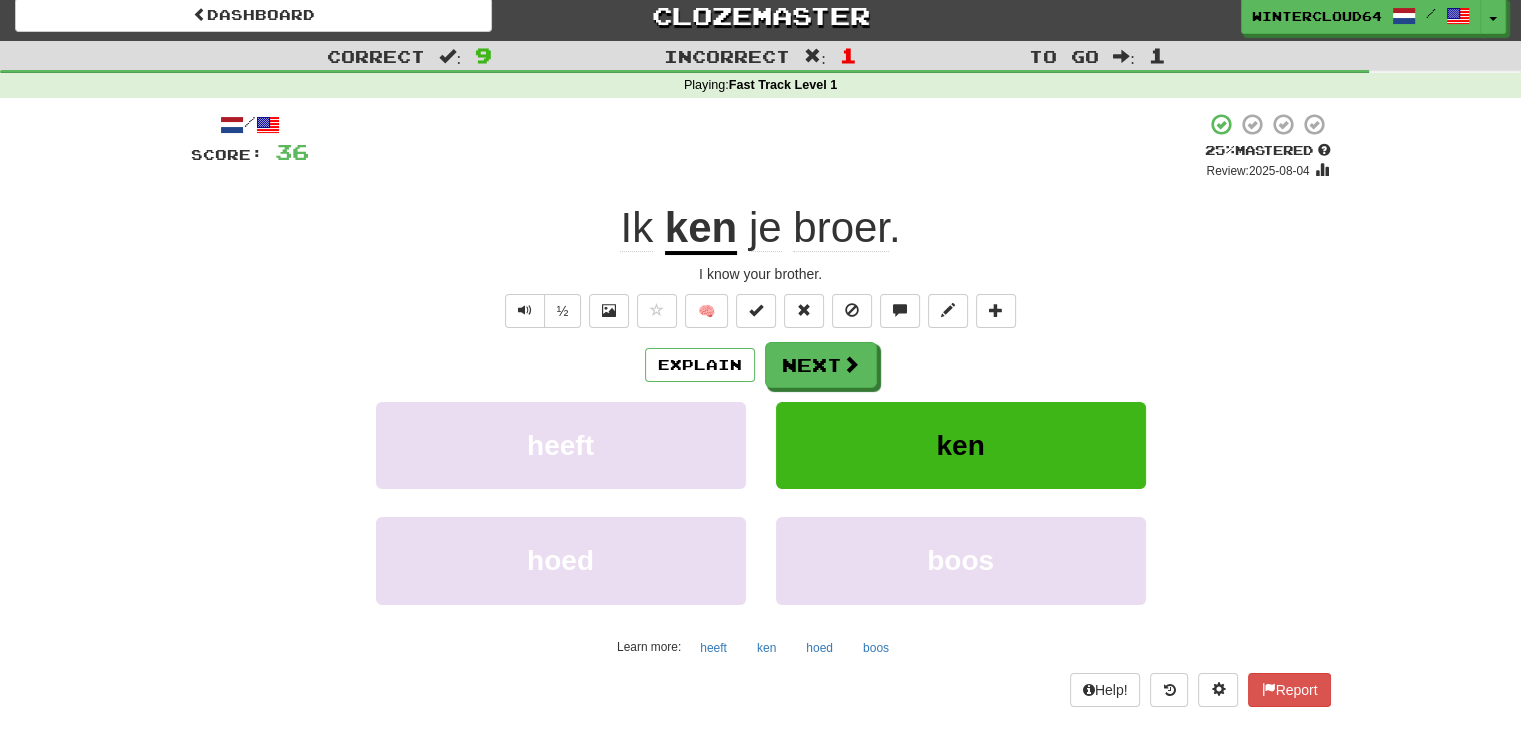click on "ken" at bounding box center [701, 229] 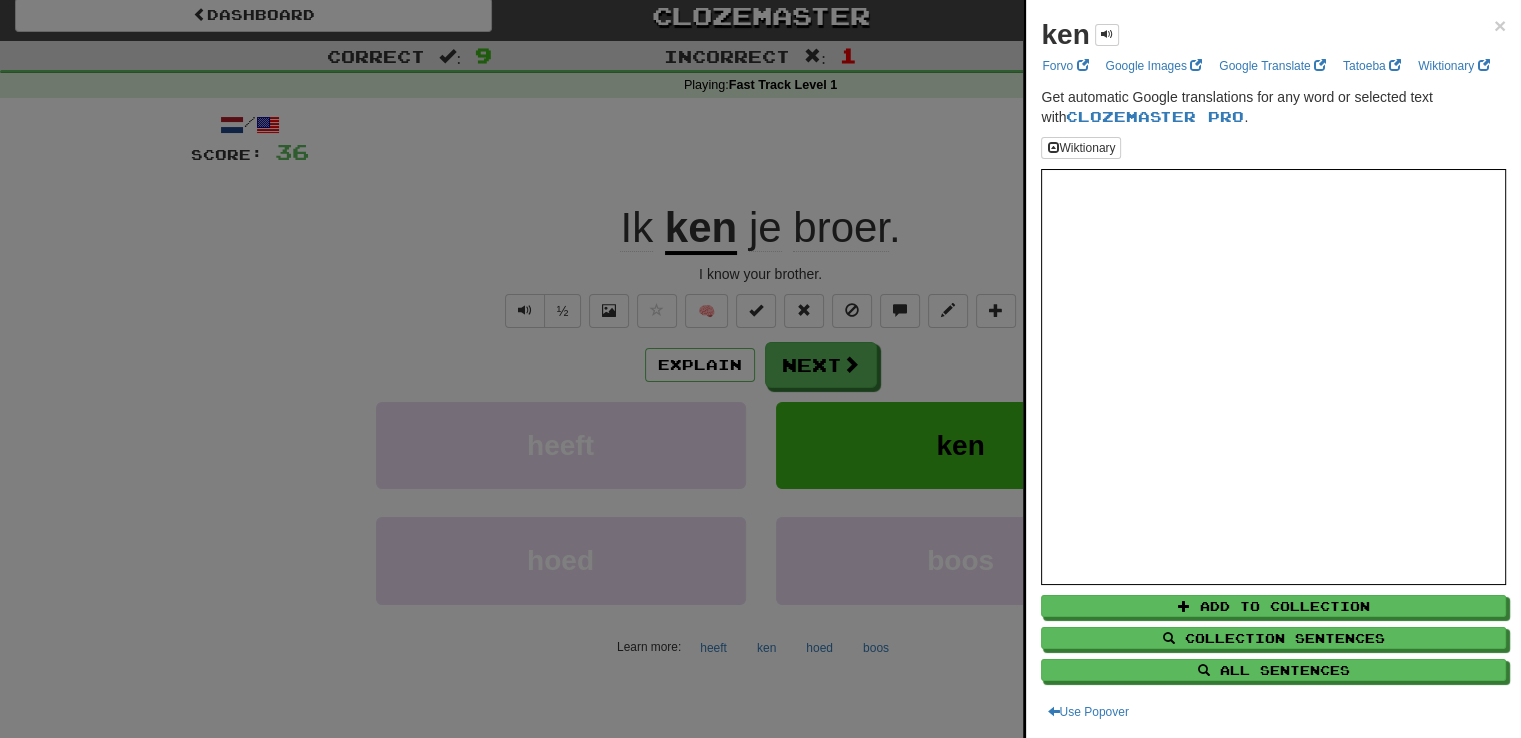 click at bounding box center [760, 369] 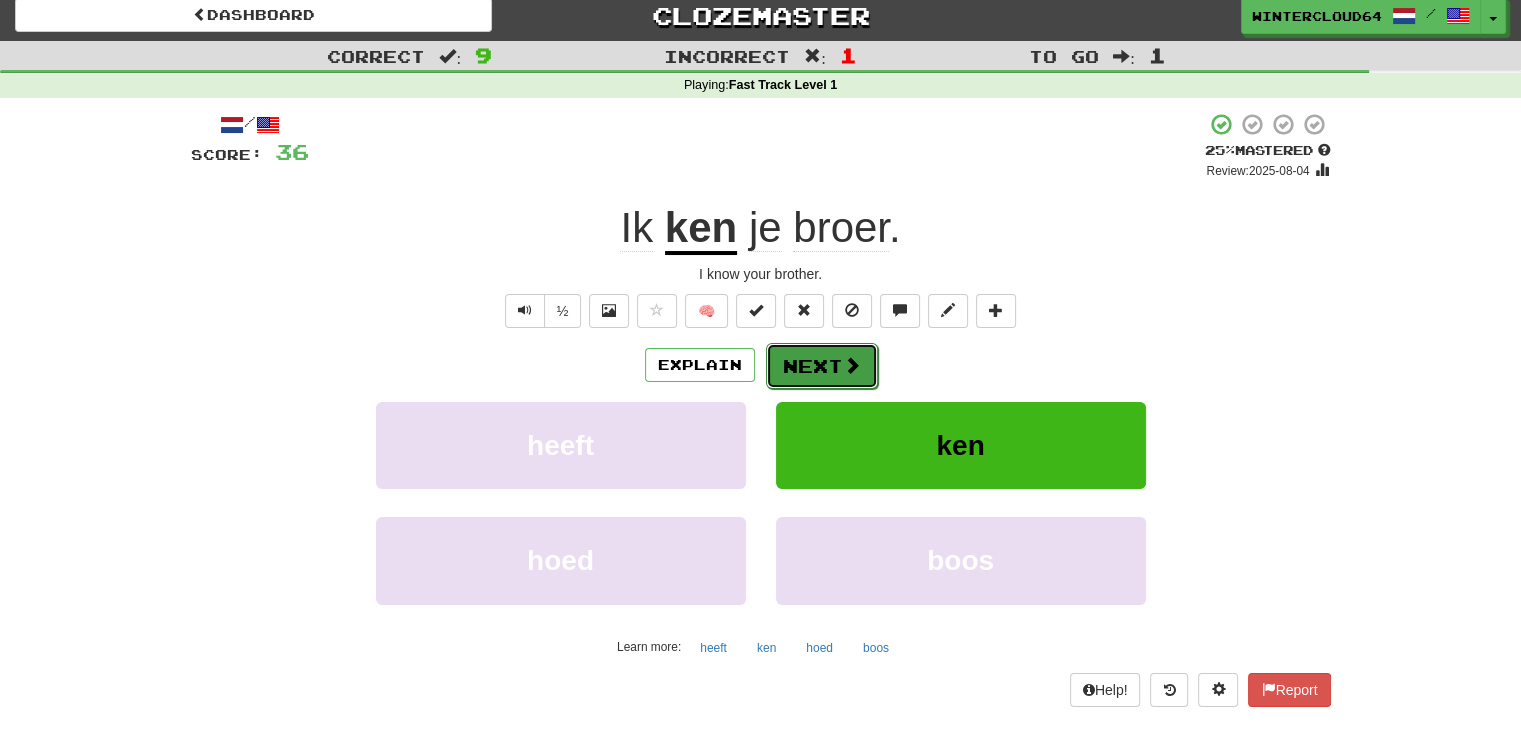 click on "Next" at bounding box center (822, 366) 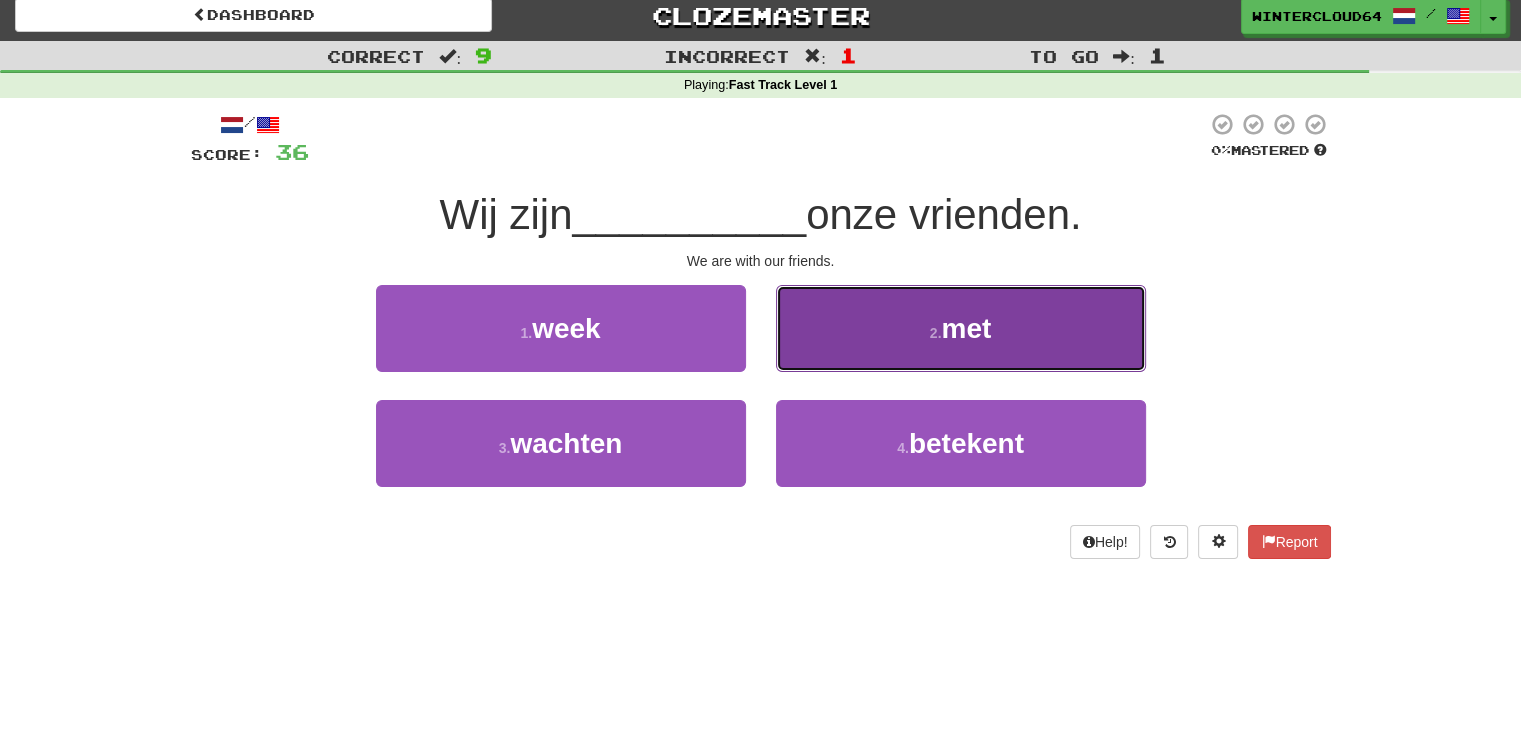 click on "2 .  met" at bounding box center [961, 328] 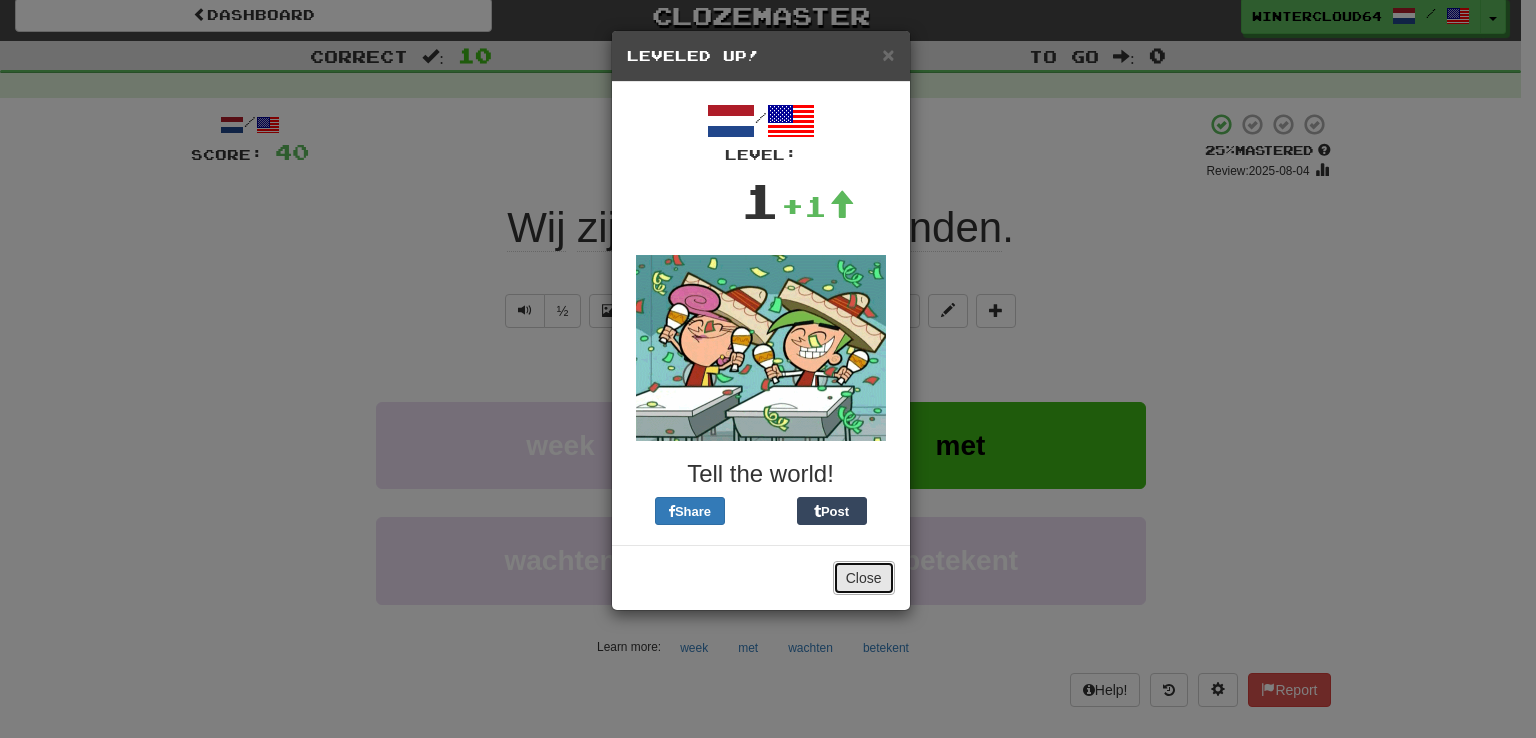 drag, startPoint x: 880, startPoint y: 573, endPoint x: 1441, endPoint y: 181, distance: 684.3866 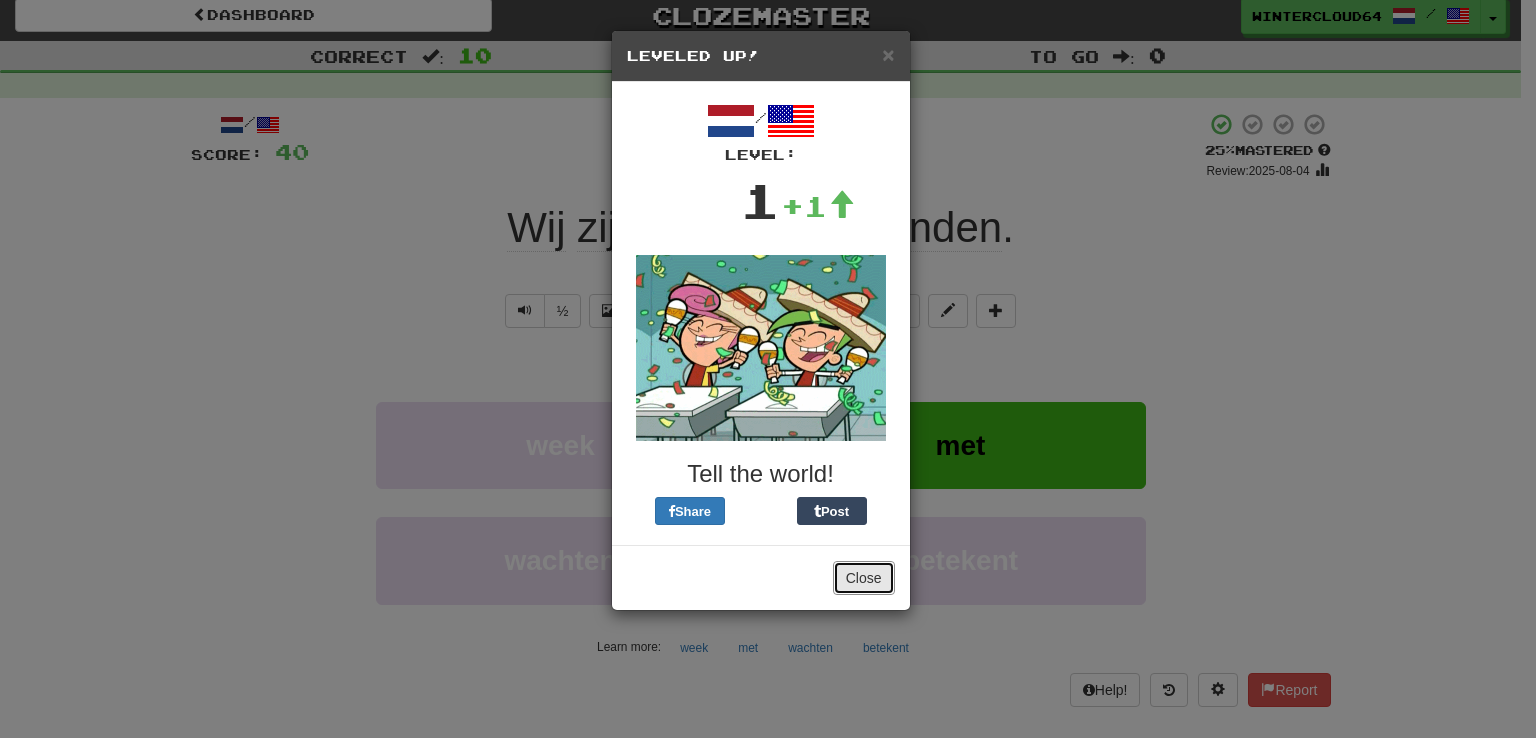 click on "Close" at bounding box center (864, 578) 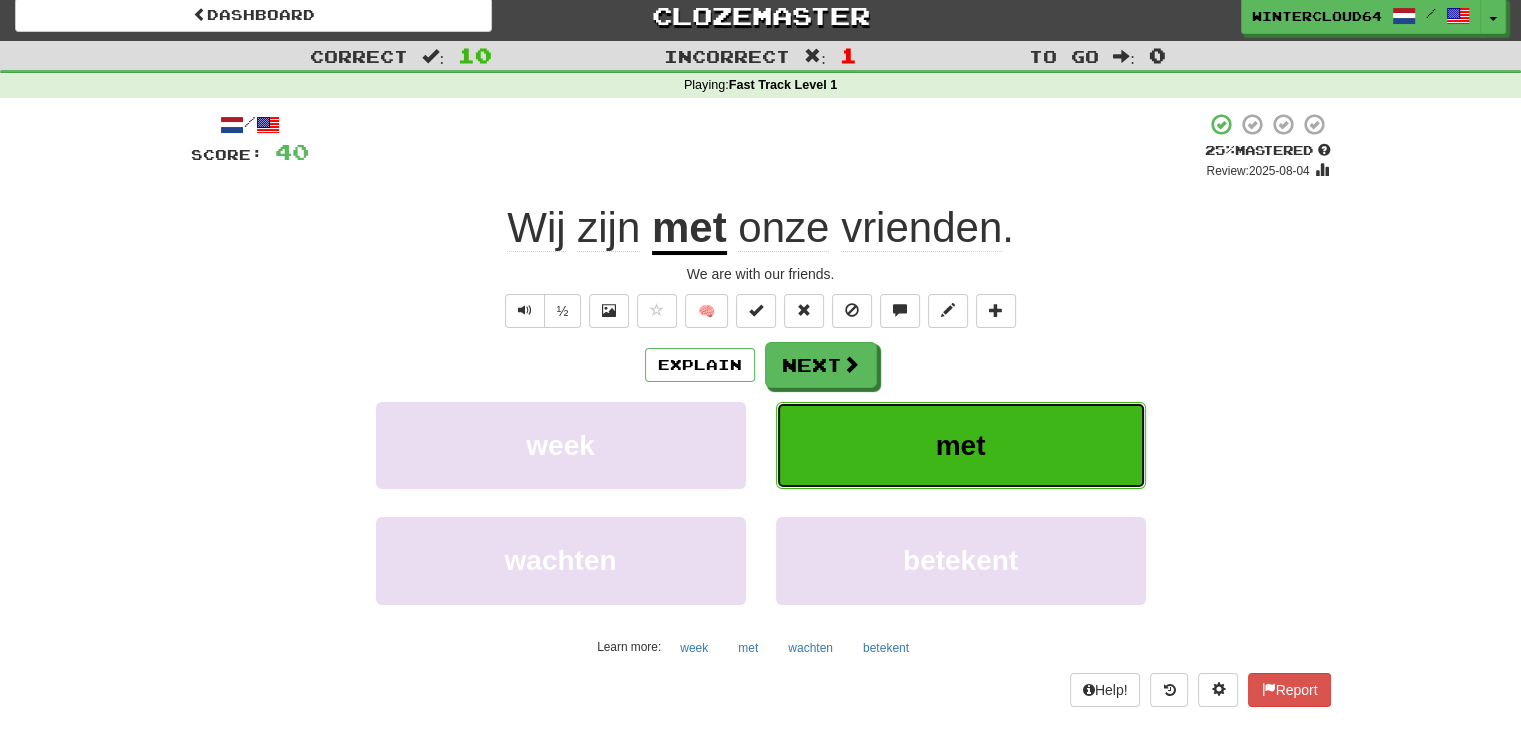 click on "met" at bounding box center (961, 445) 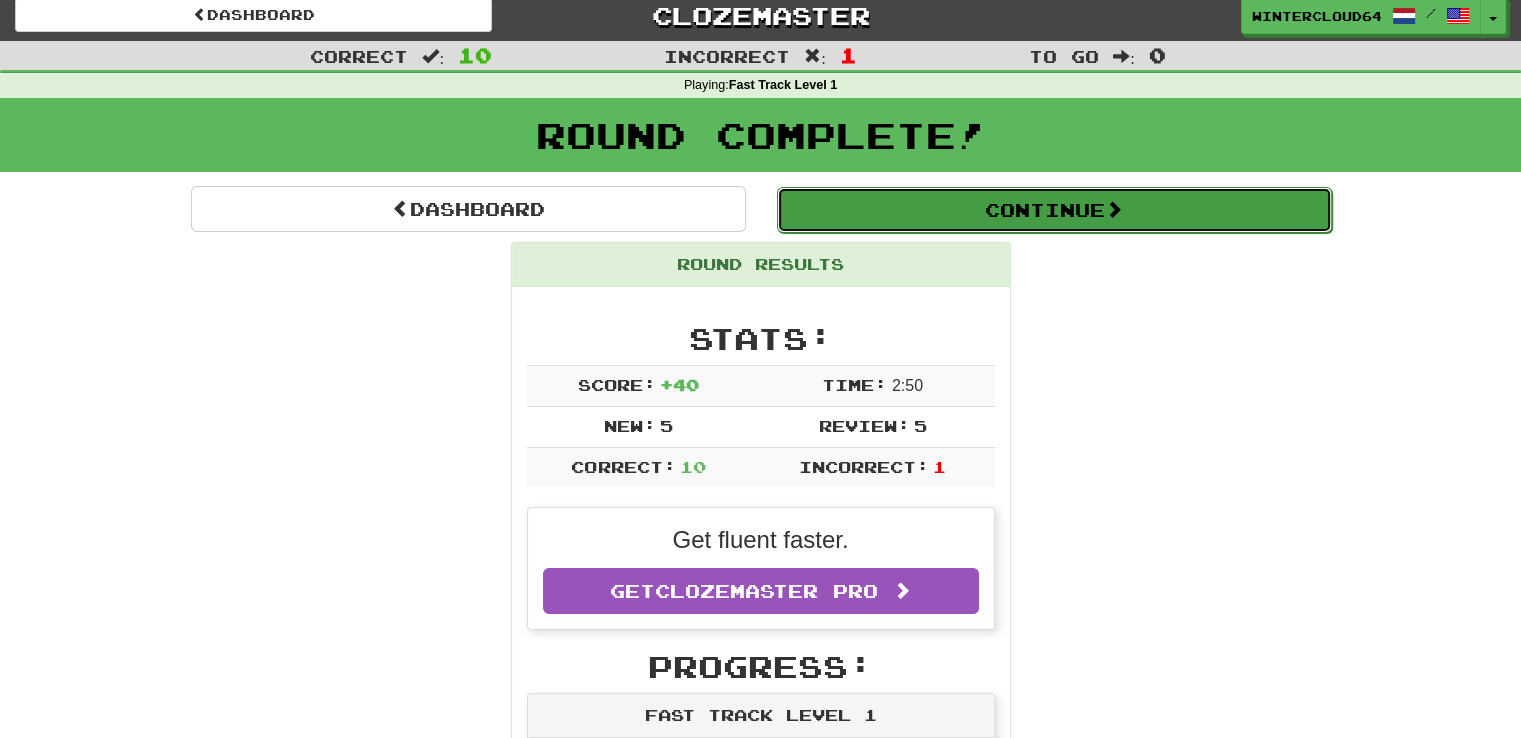 click on "Continue" at bounding box center (1054, 210) 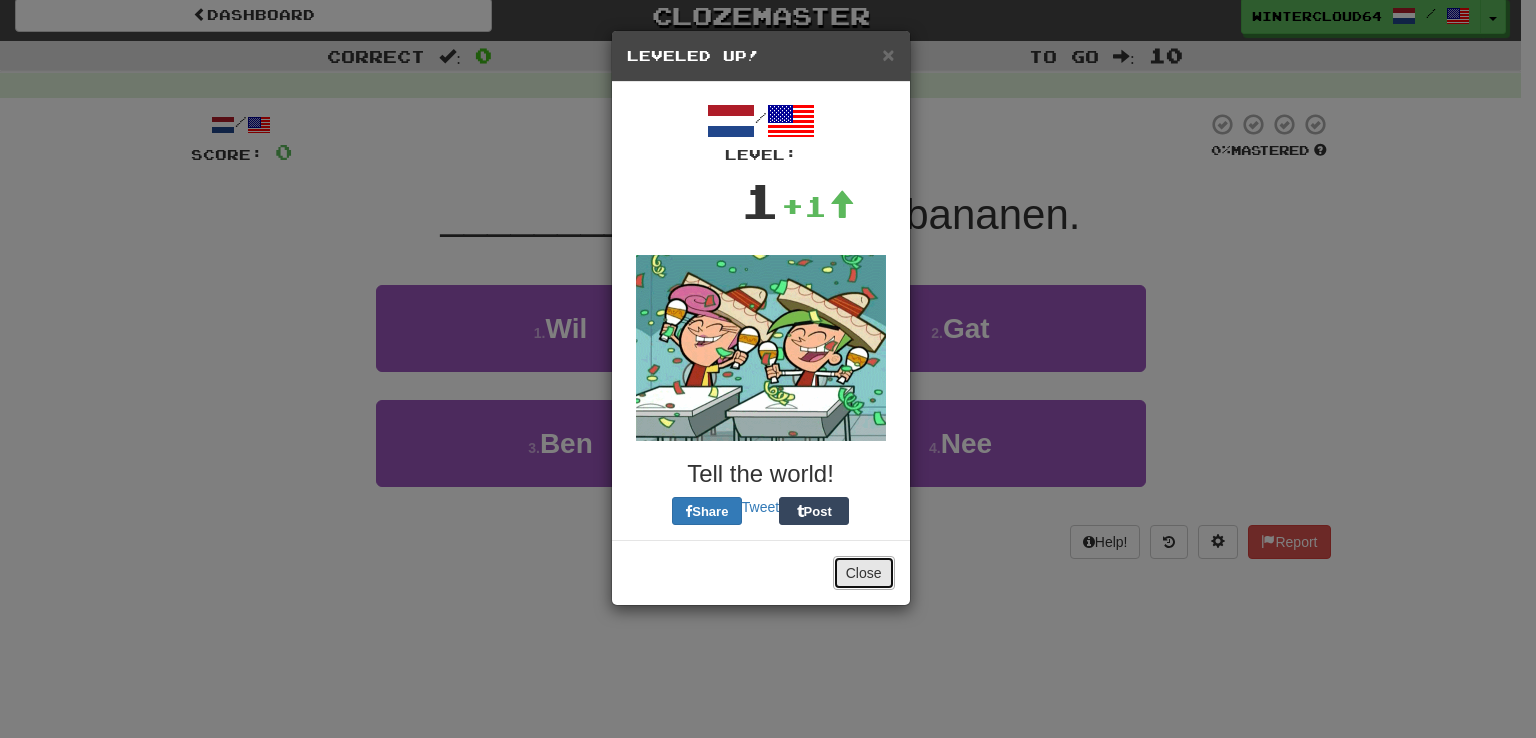 click on "Close" at bounding box center (864, 573) 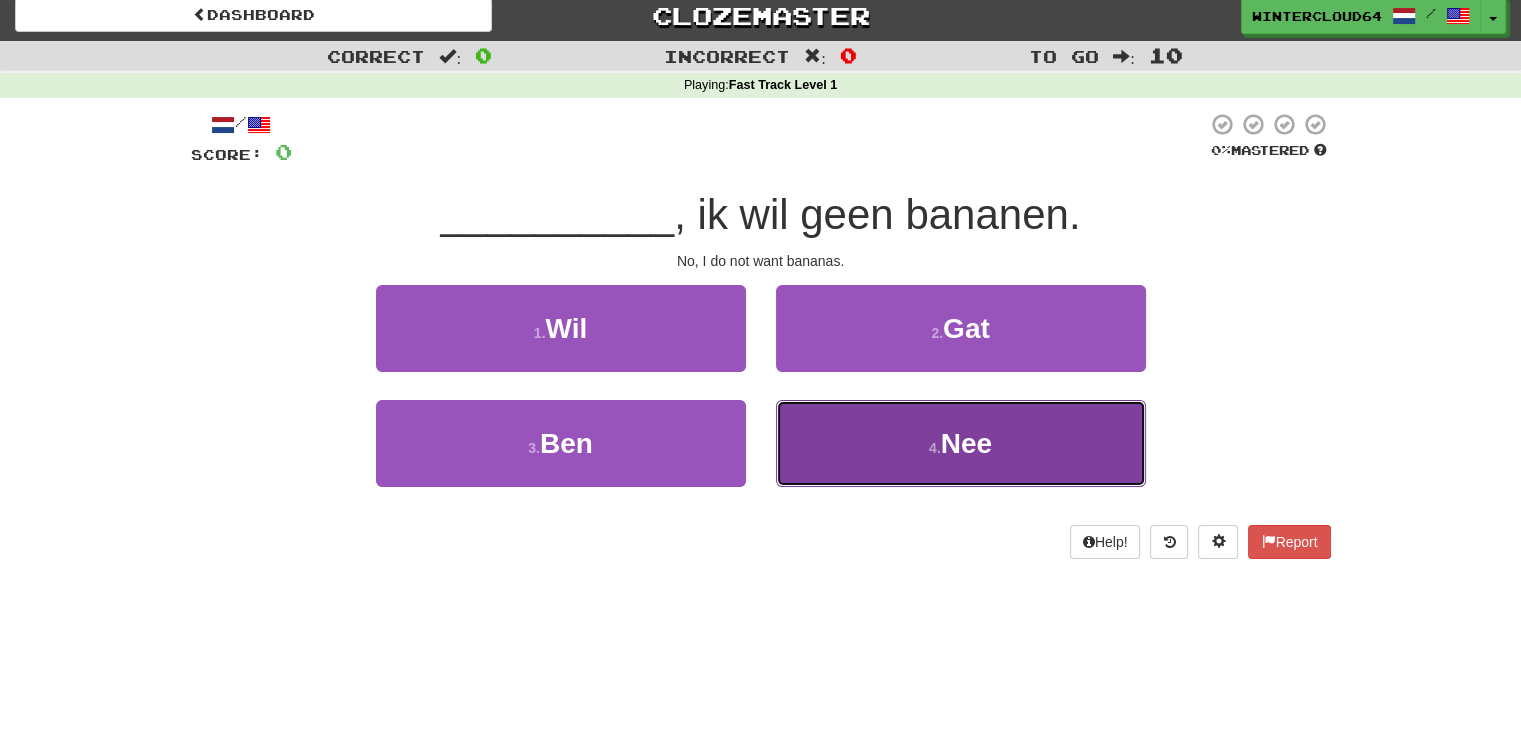 click on "4 .  Nee" at bounding box center (961, 443) 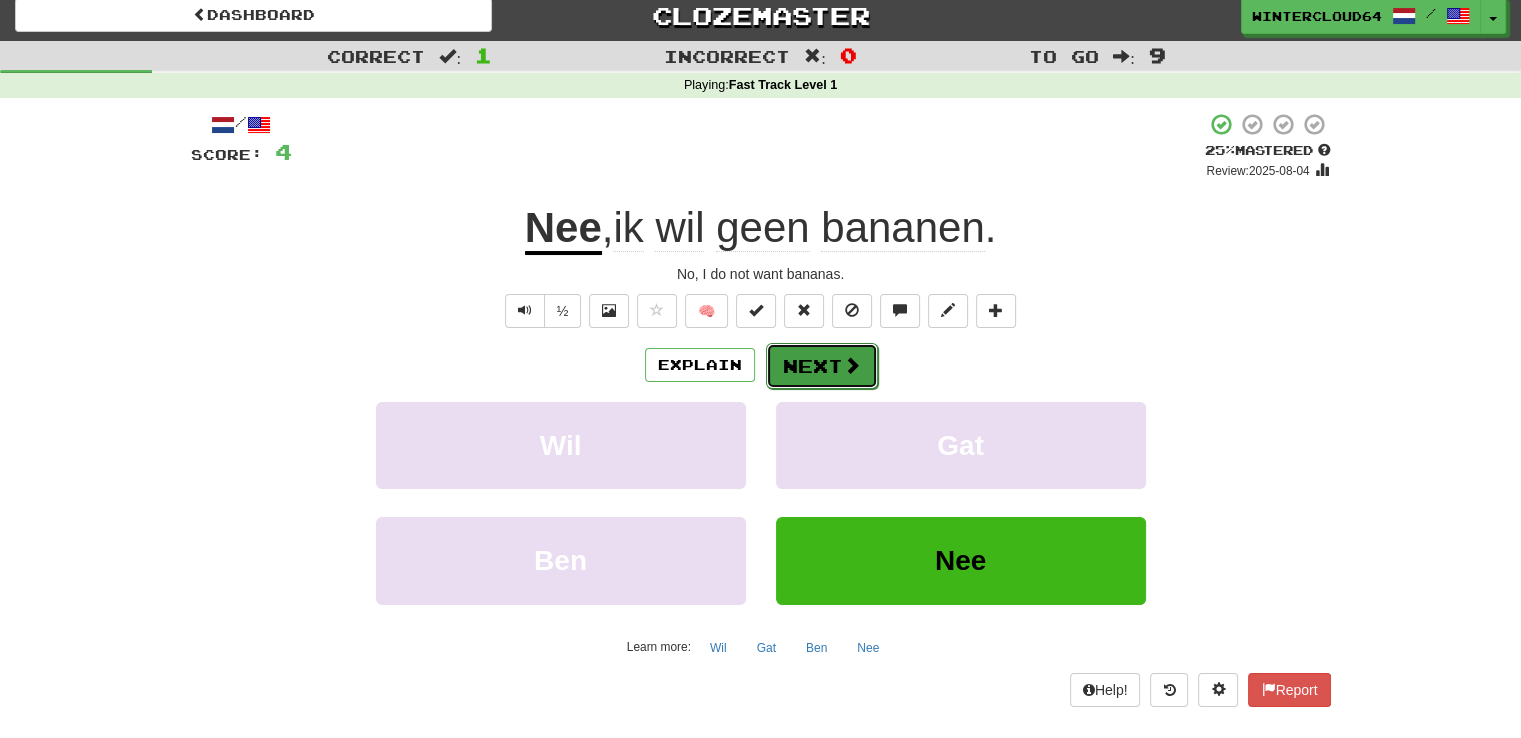 click on "Next" at bounding box center [822, 366] 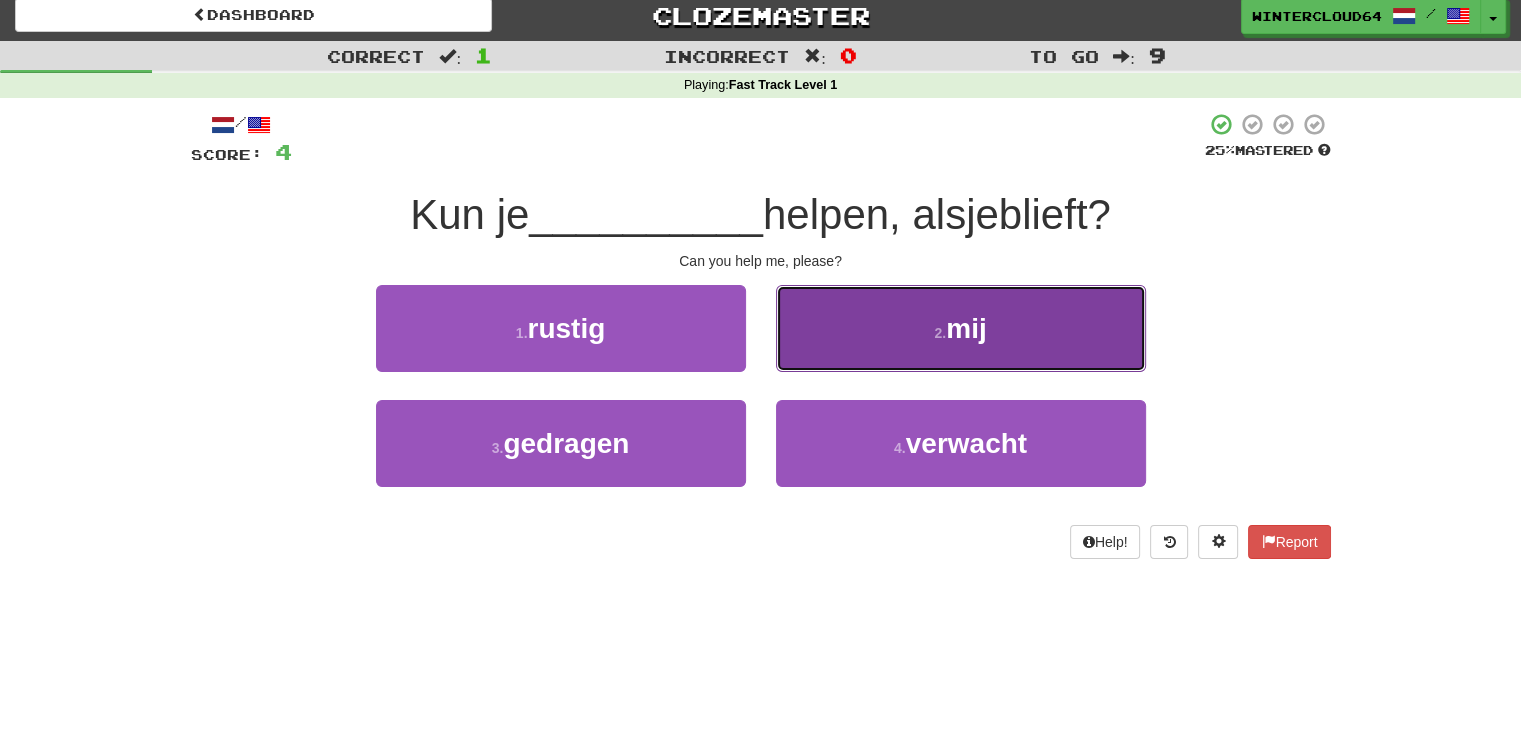 click on "2 .  mij" at bounding box center [961, 328] 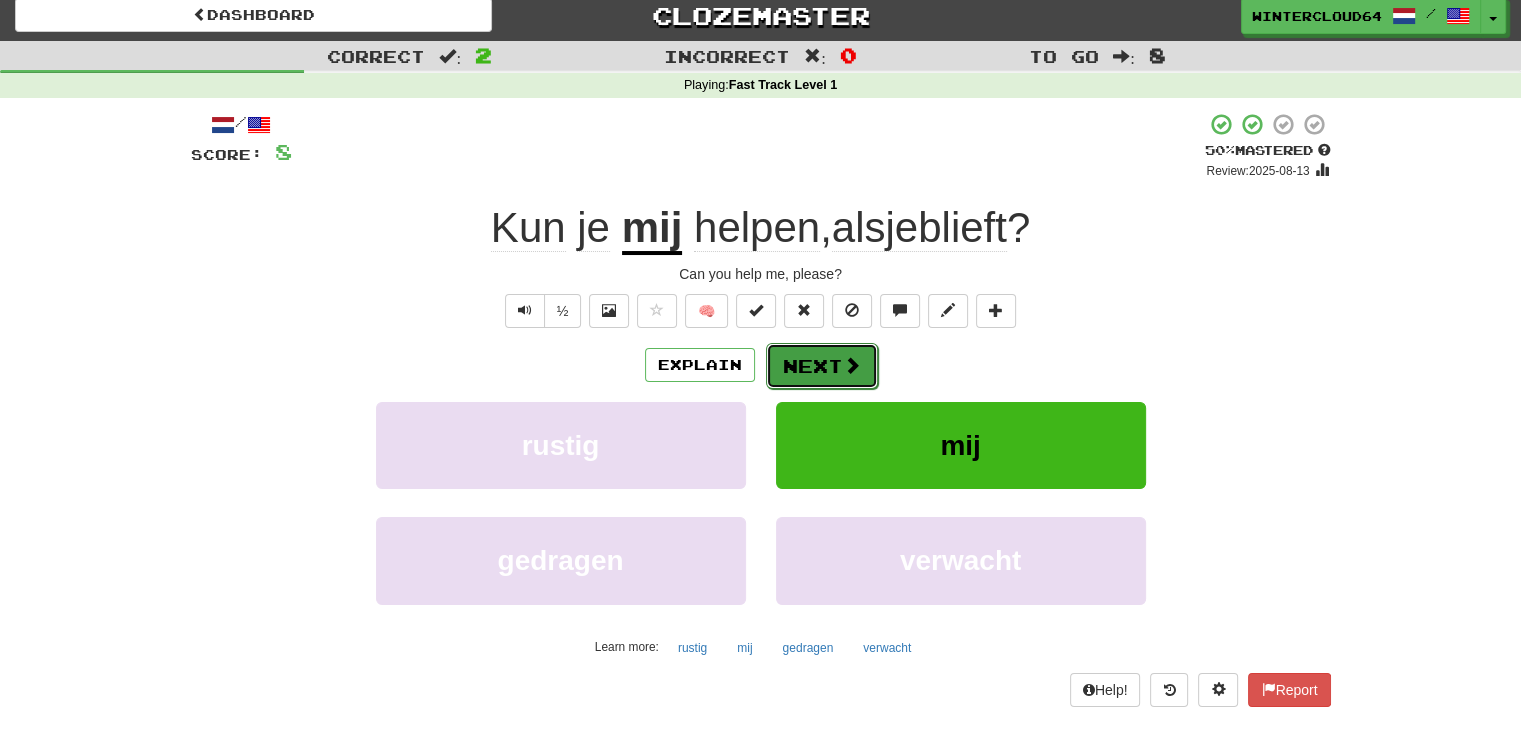click on "Next" at bounding box center (822, 366) 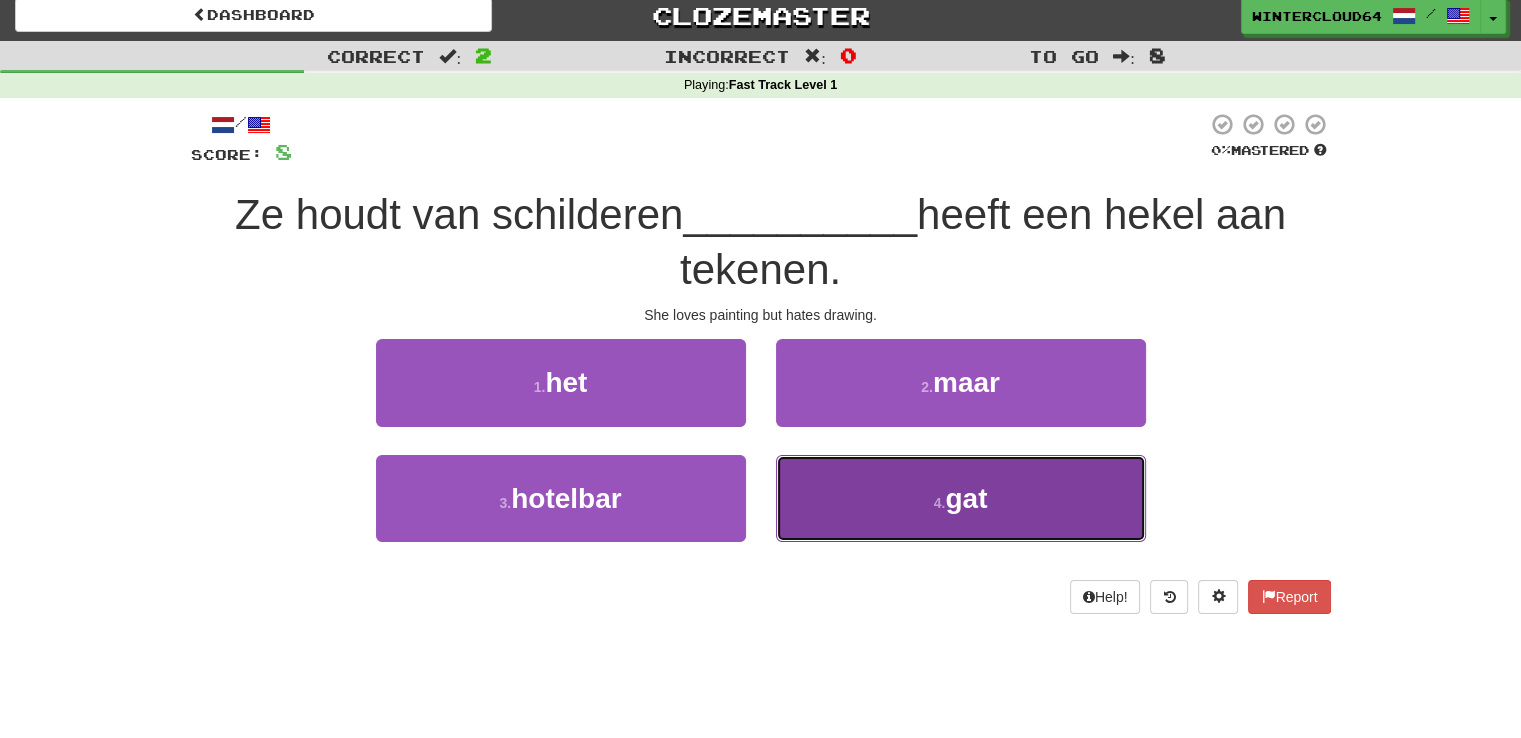 click on "4 .  gat" at bounding box center [961, 498] 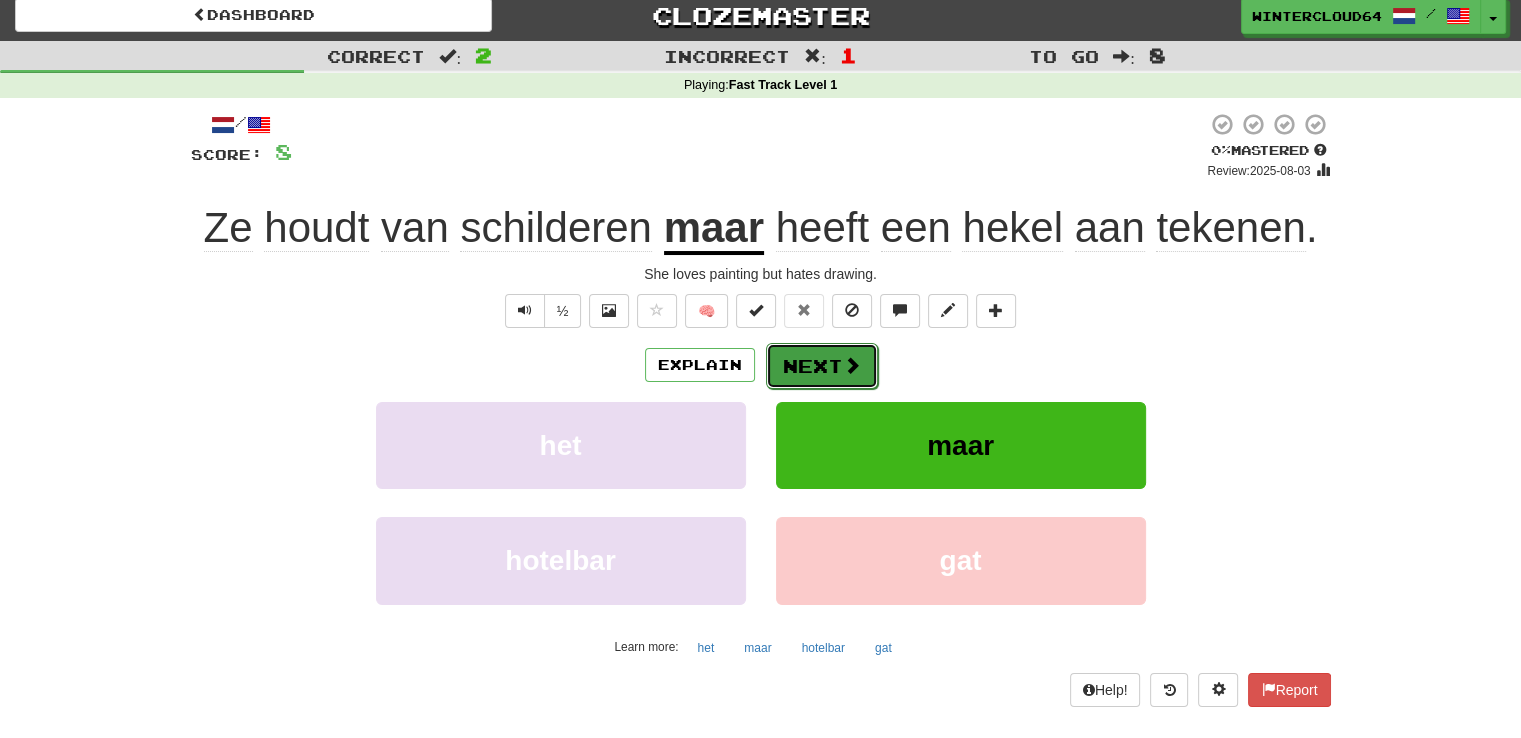 click on "Next" at bounding box center (822, 366) 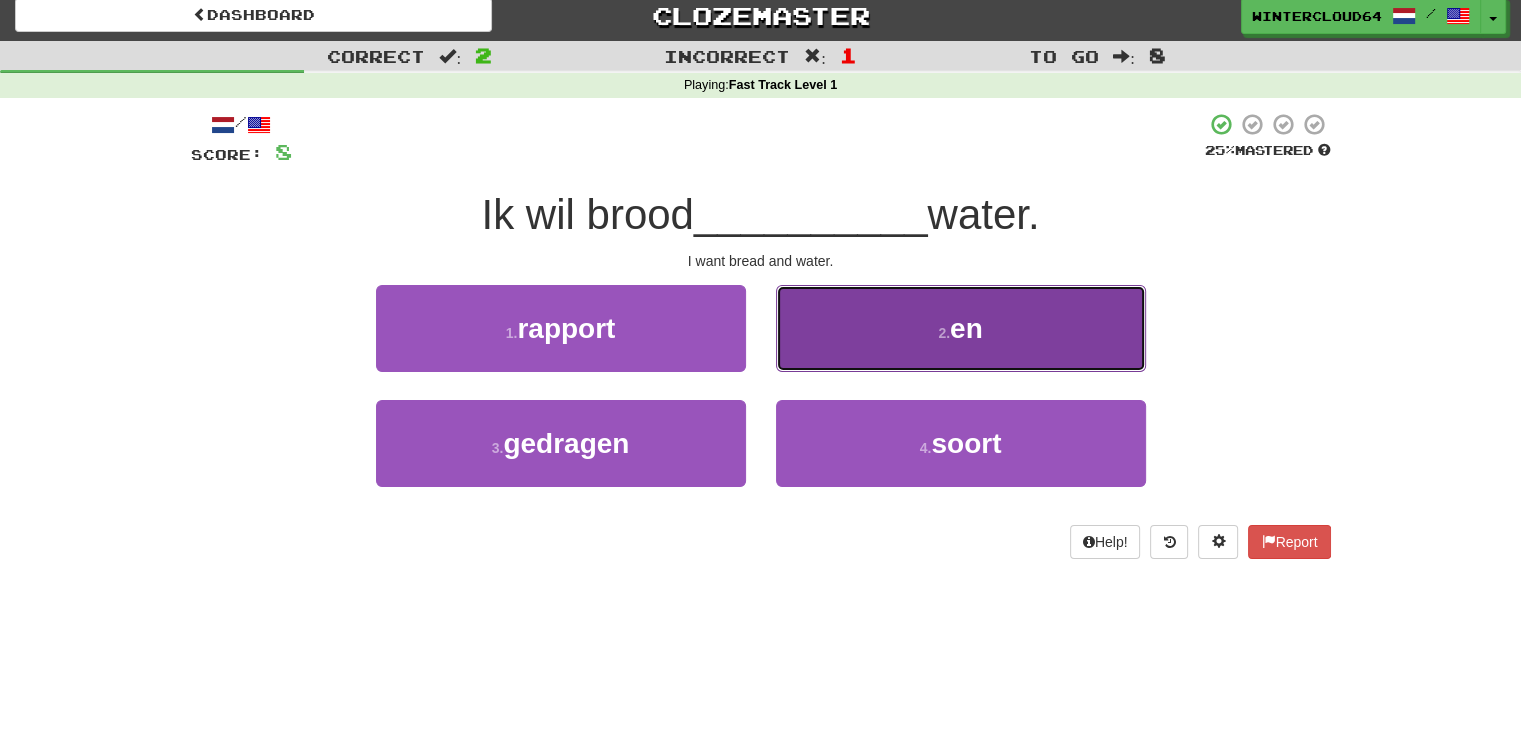click on "2 .  en" at bounding box center [961, 328] 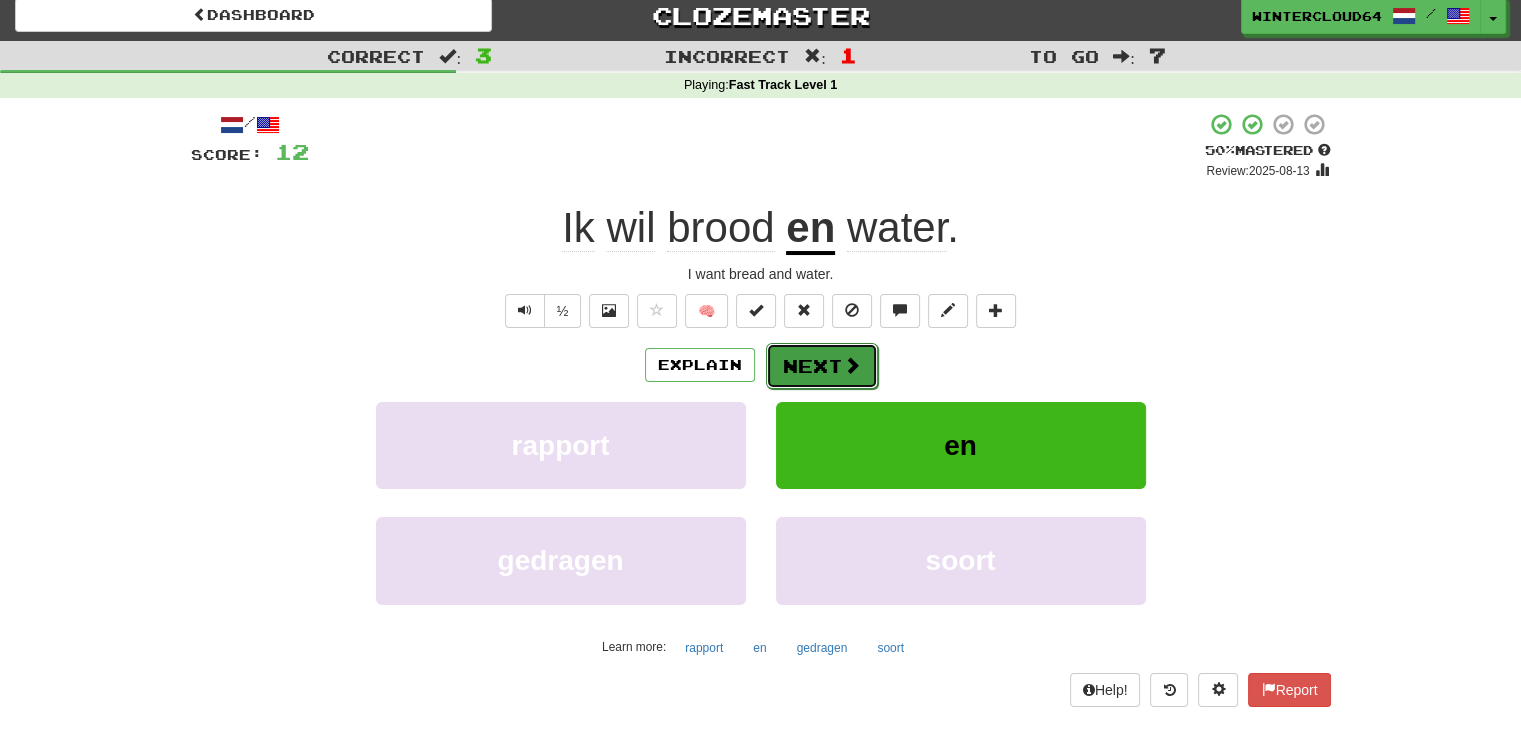 click at bounding box center [852, 365] 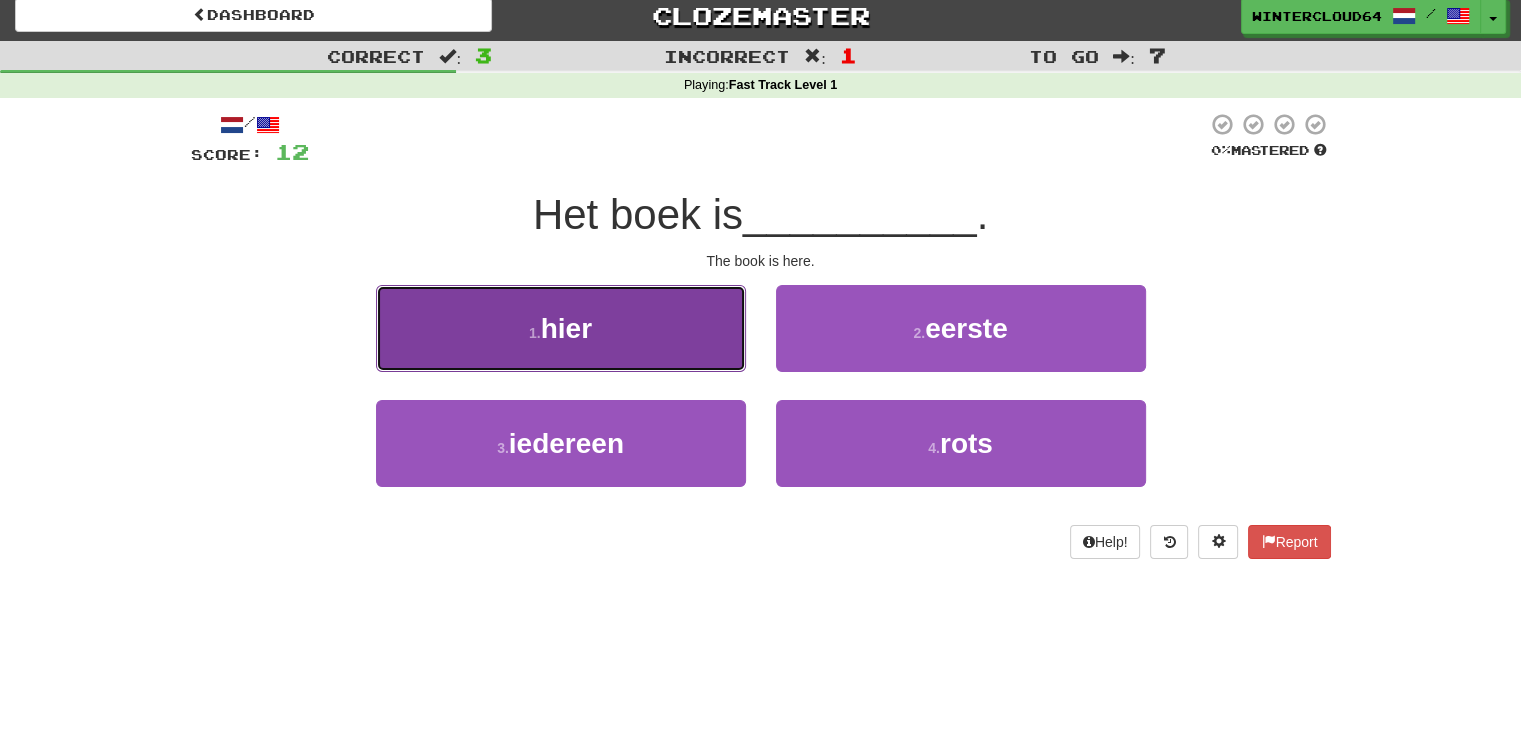 click on "hier" at bounding box center [566, 328] 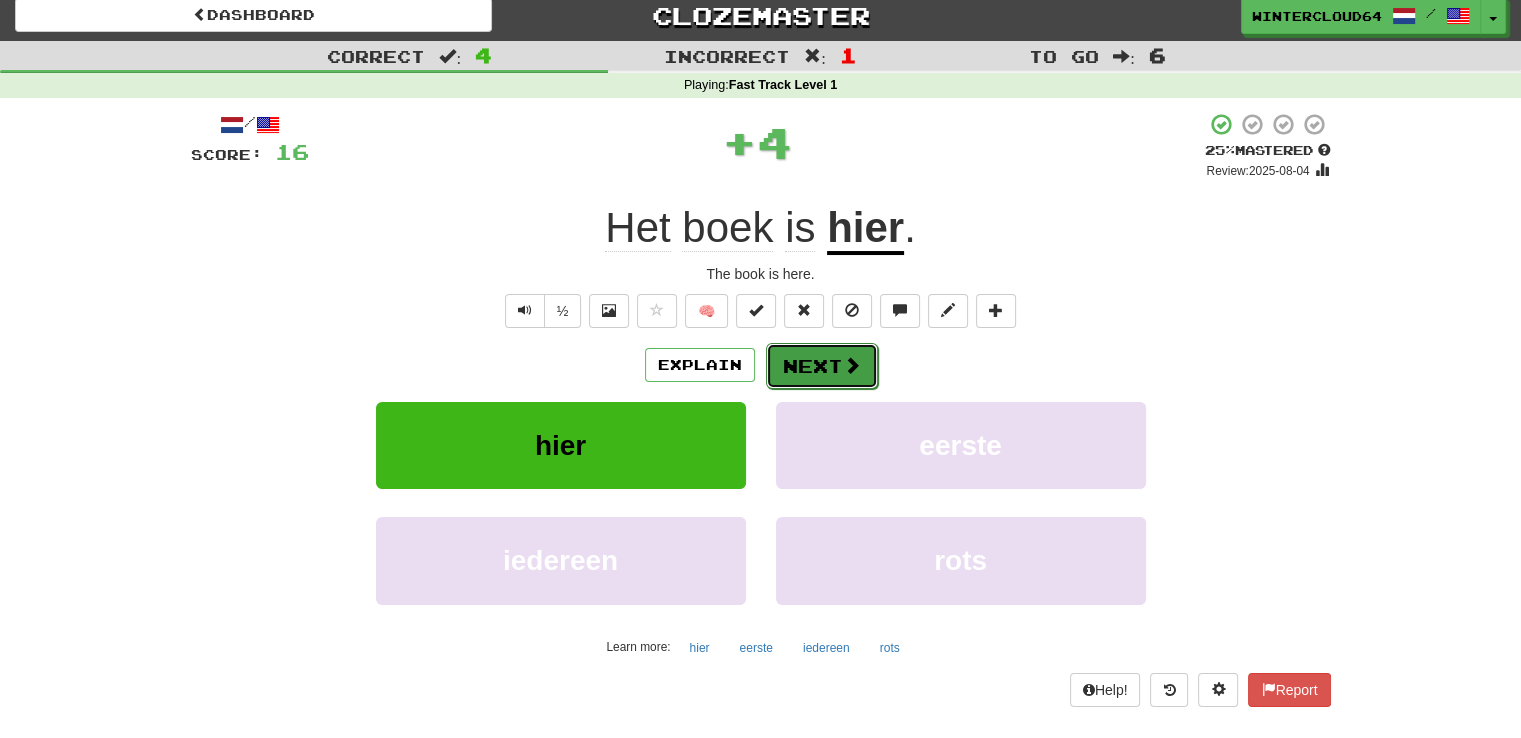 click on "Next" at bounding box center [822, 366] 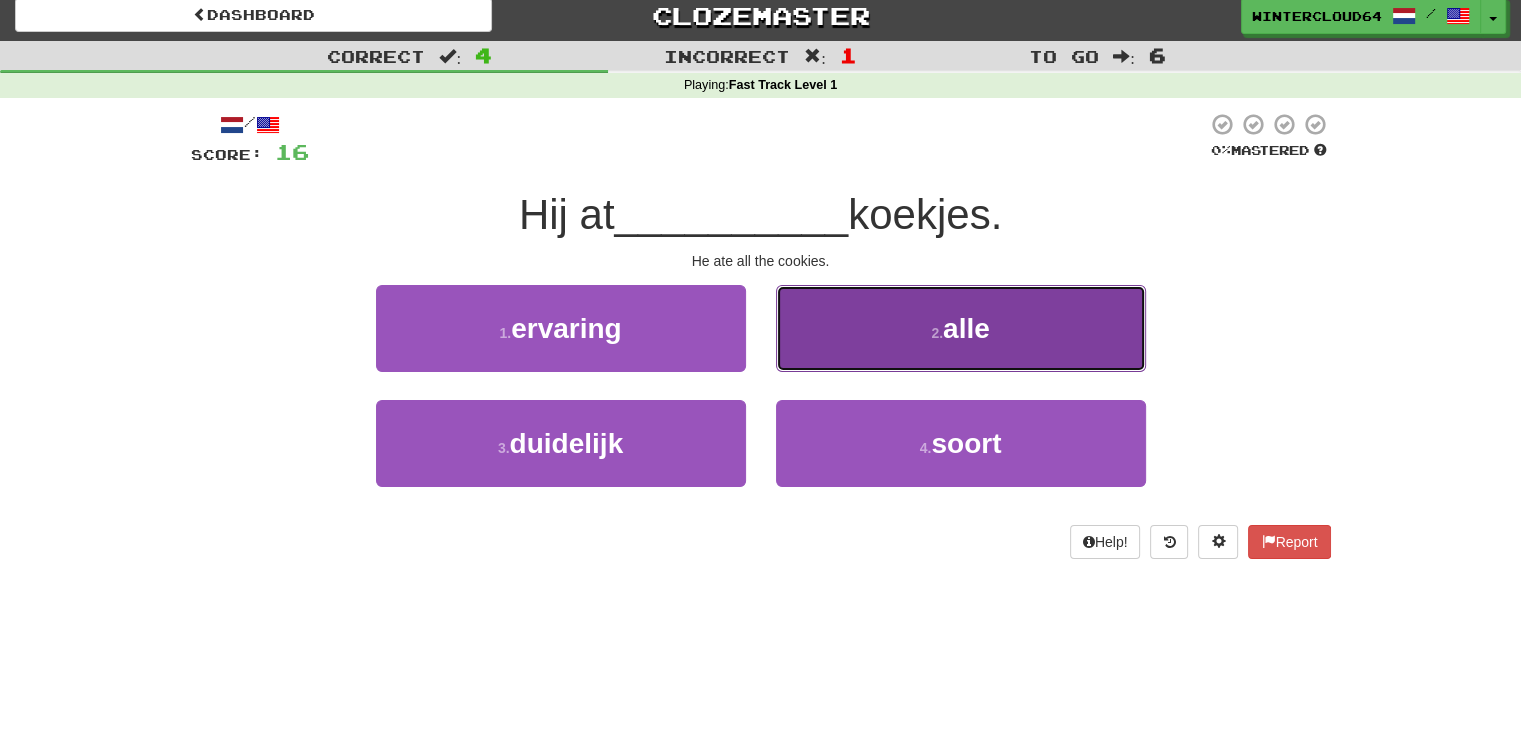 click on "2 .  alle" at bounding box center (961, 328) 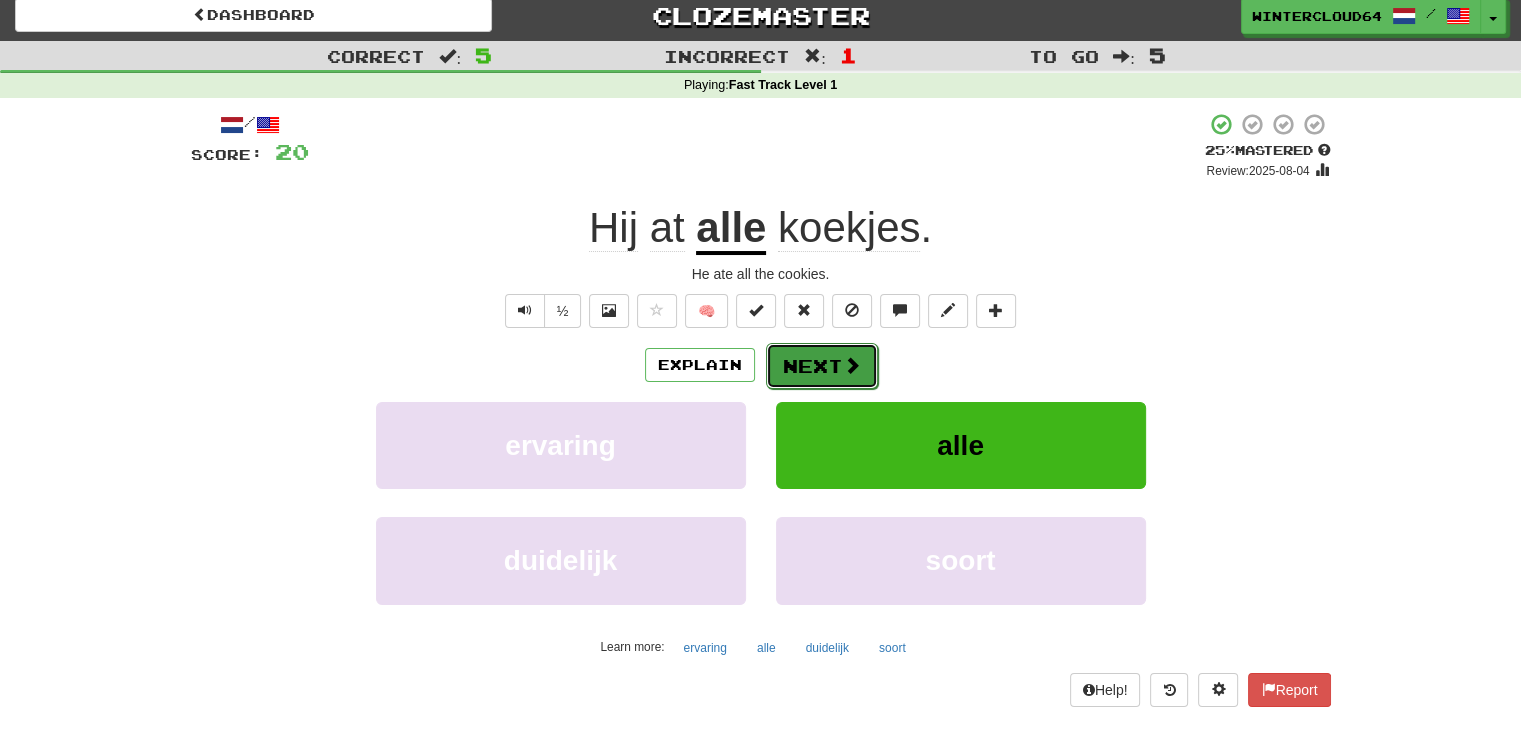 click on "Next" at bounding box center (822, 366) 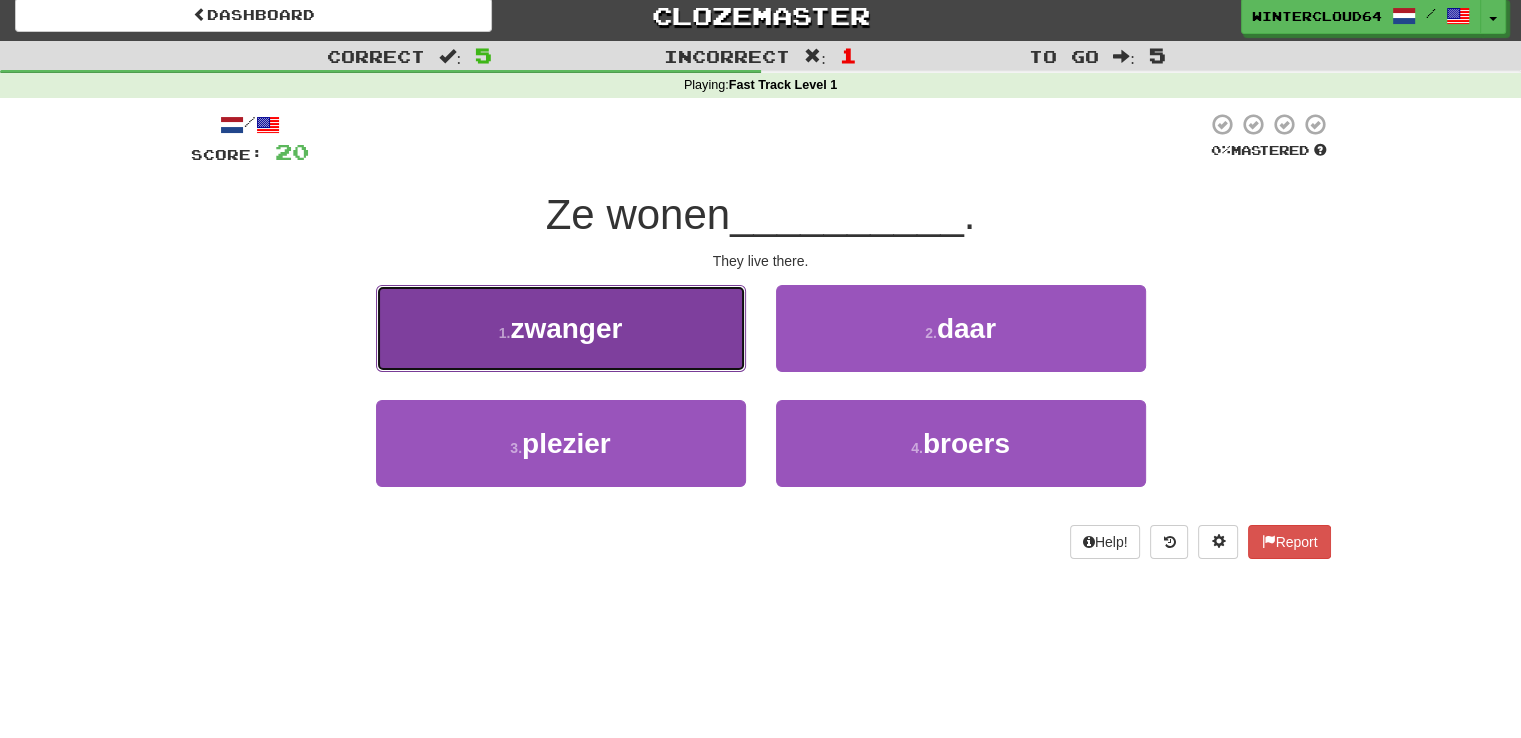 click on "1 .  zwanger" at bounding box center (561, 328) 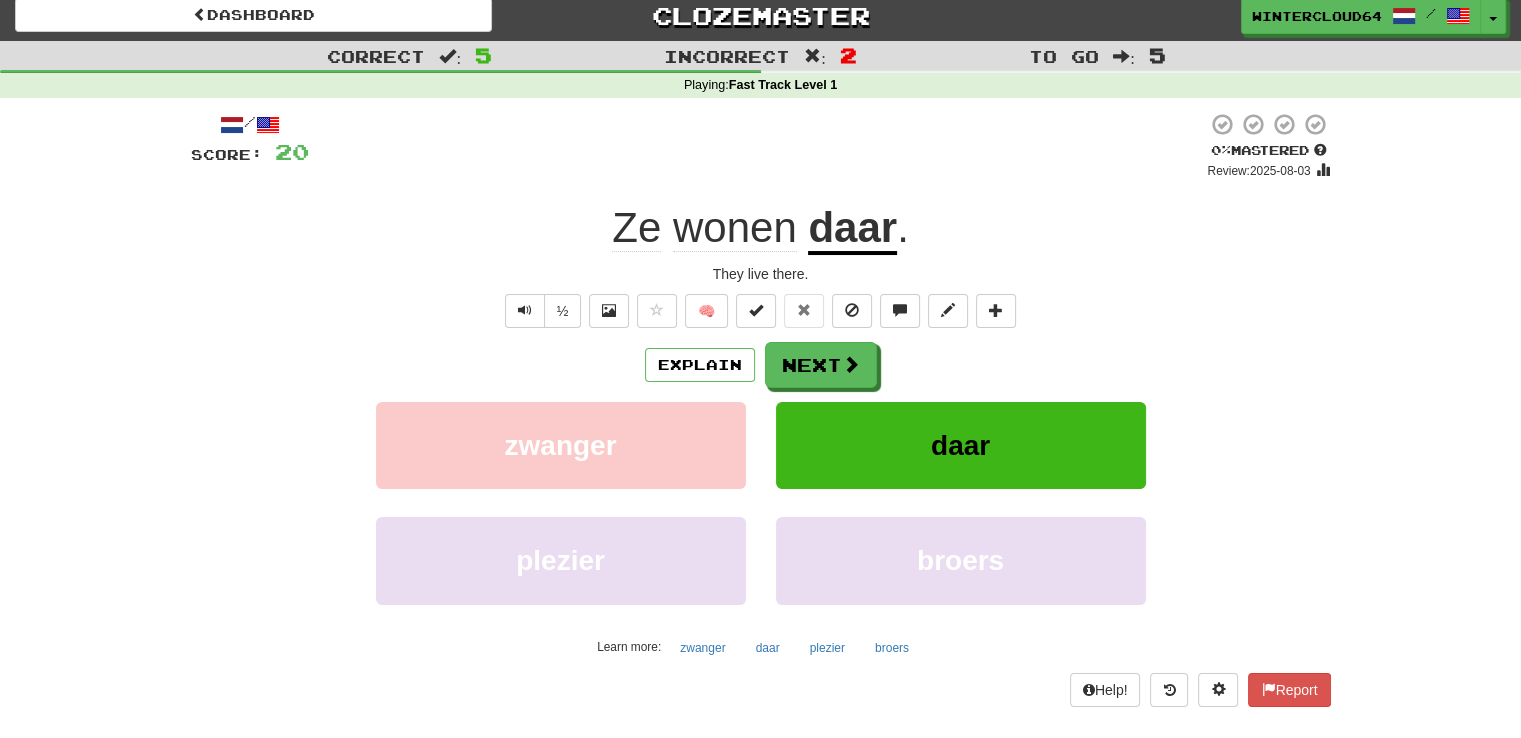 click on "daar" at bounding box center [852, 229] 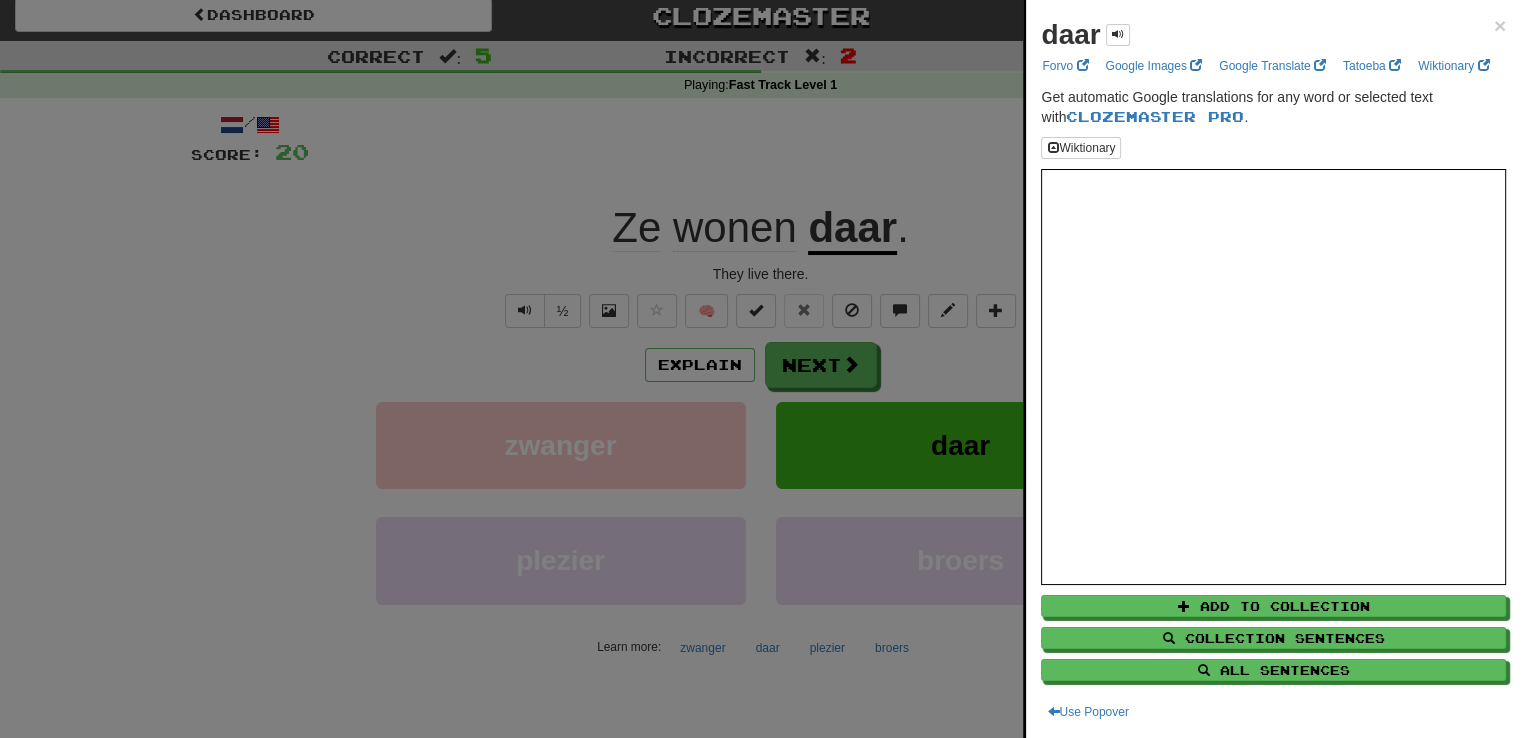 click at bounding box center [760, 369] 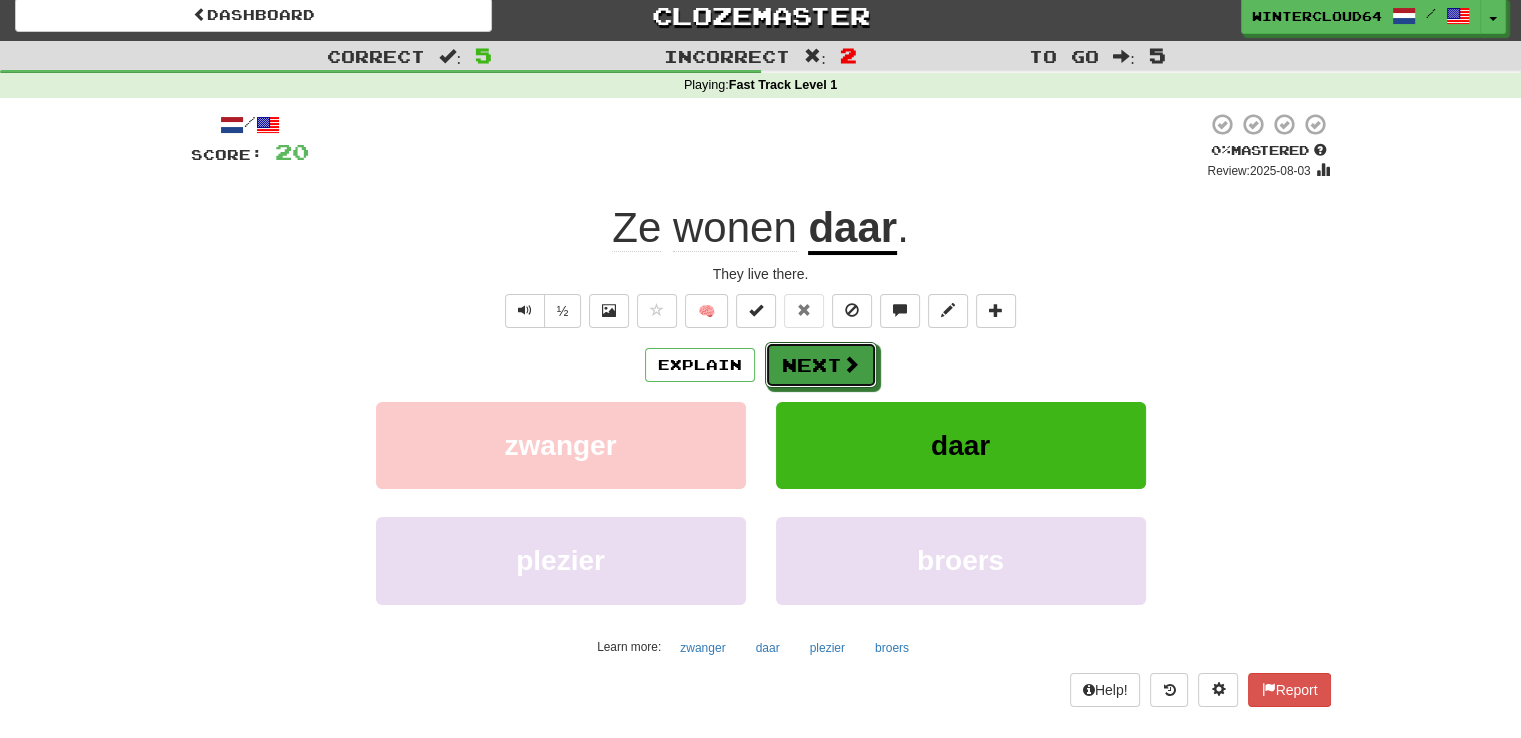 click on "Next" at bounding box center (821, 365) 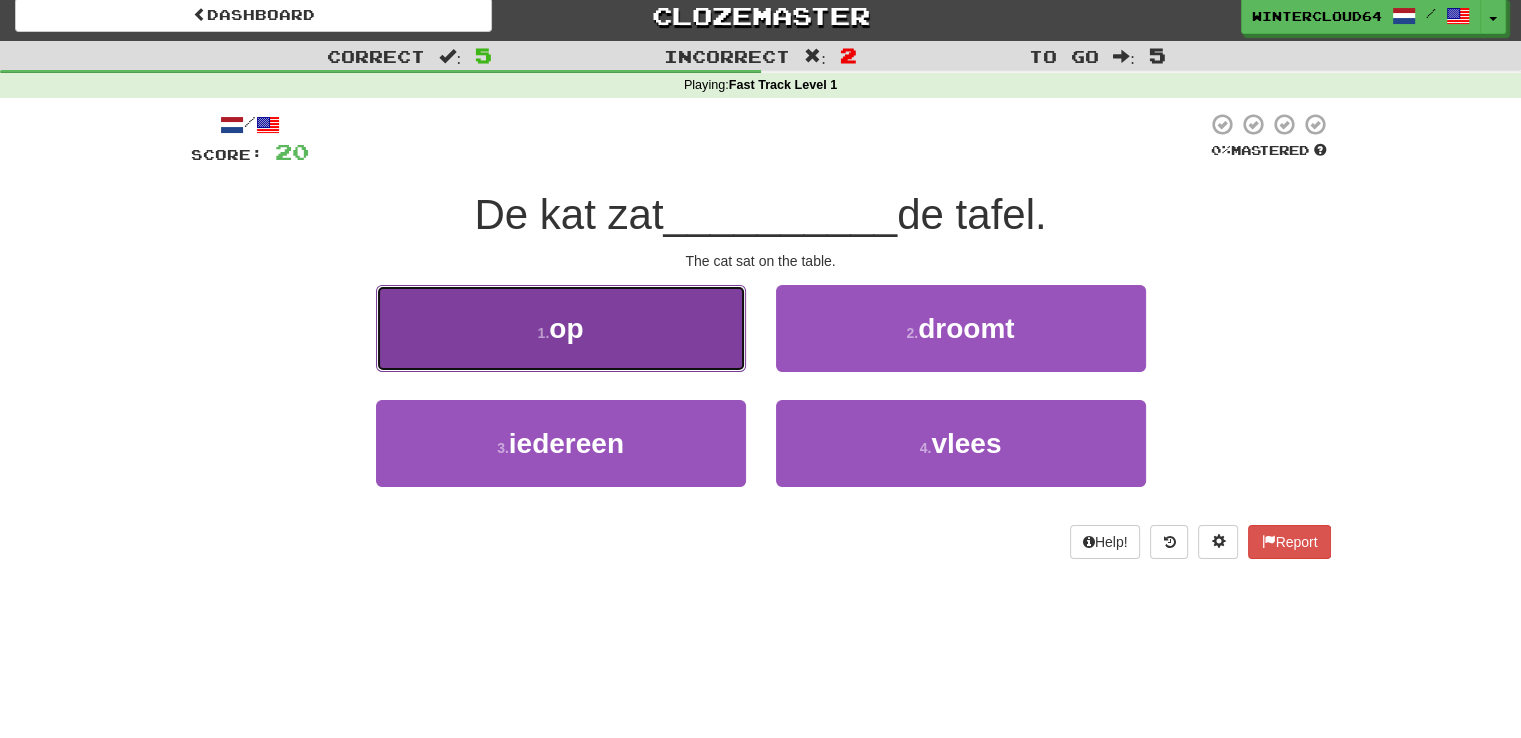 click on "1 ." at bounding box center [544, 333] 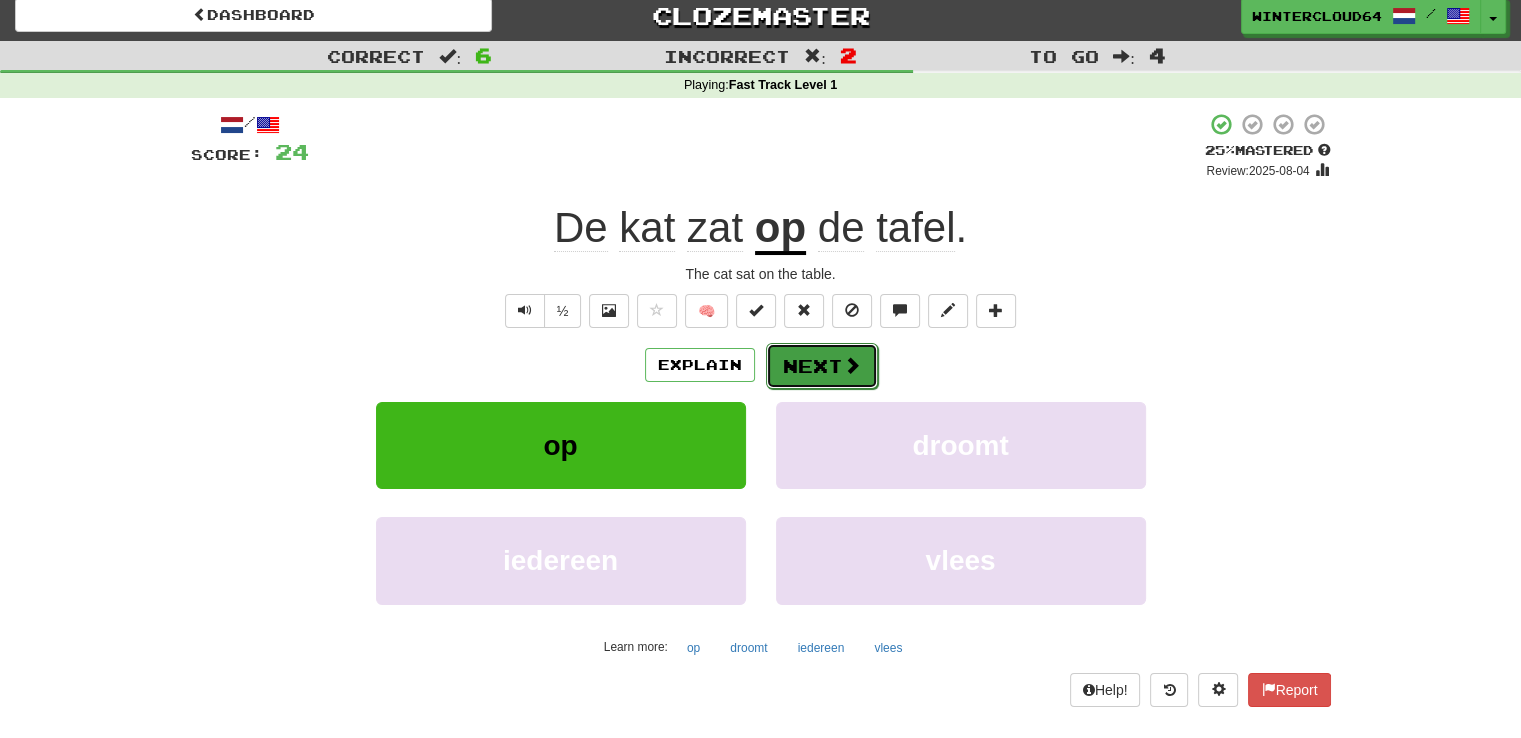 click on "Next" at bounding box center (822, 366) 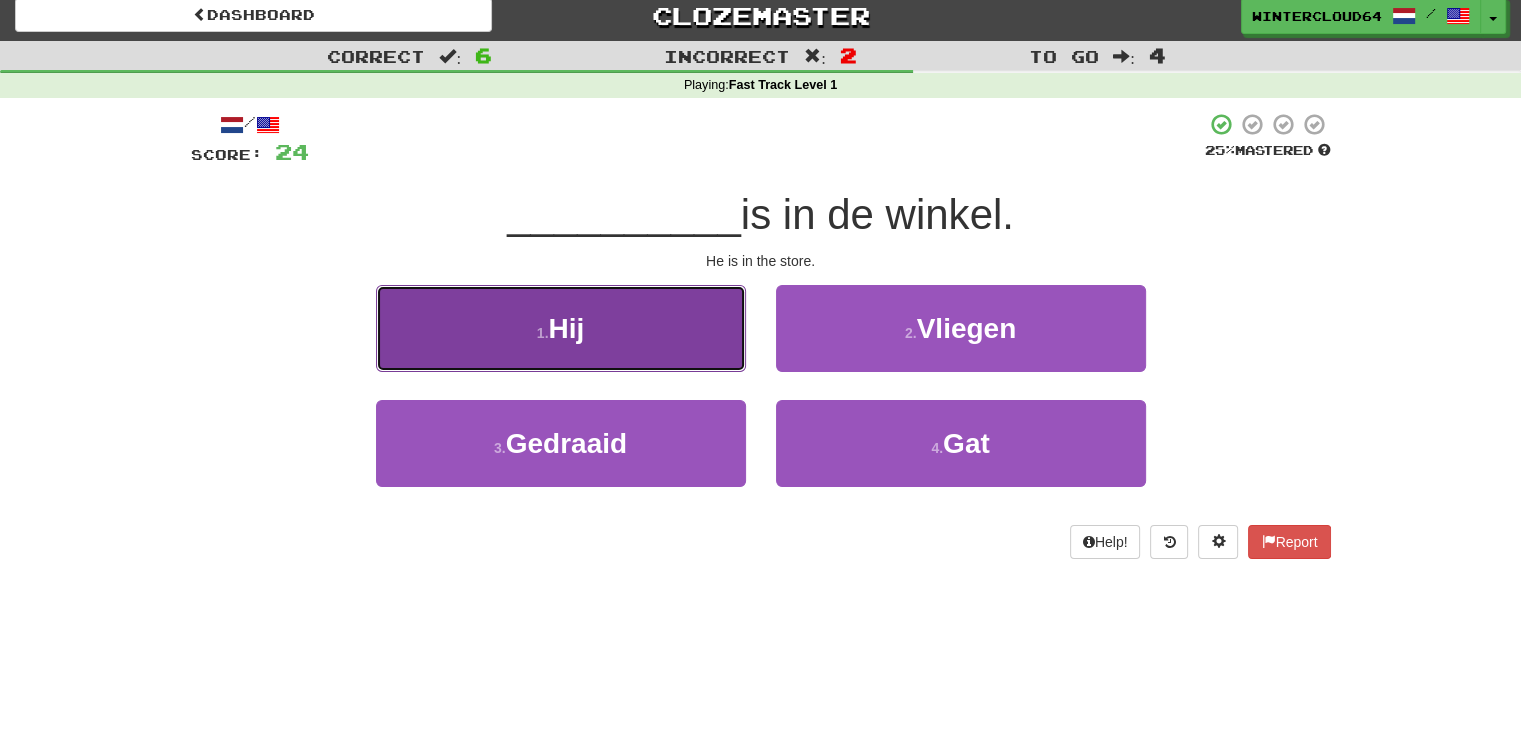 click on "1 .  Hij" at bounding box center (561, 328) 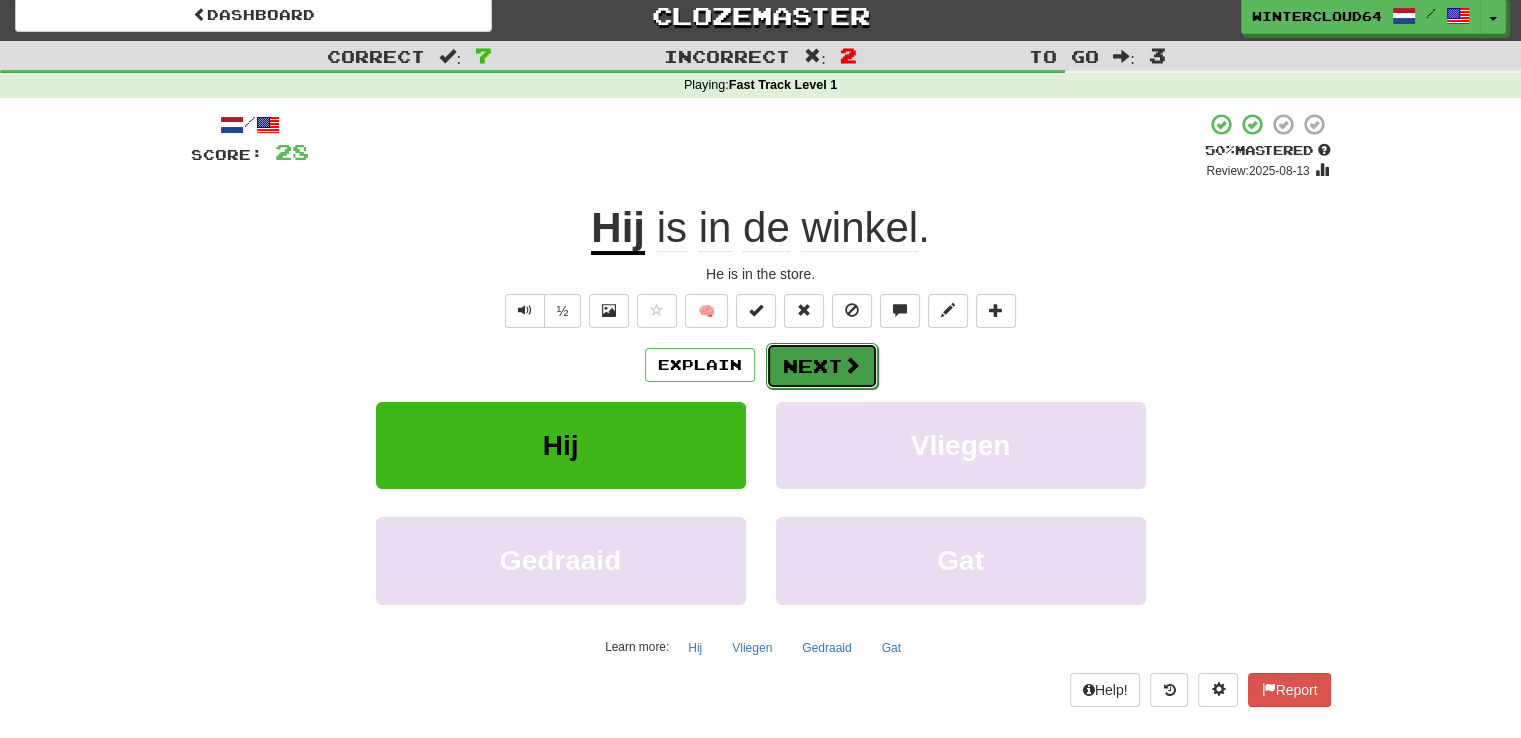 click on "Next" at bounding box center [822, 366] 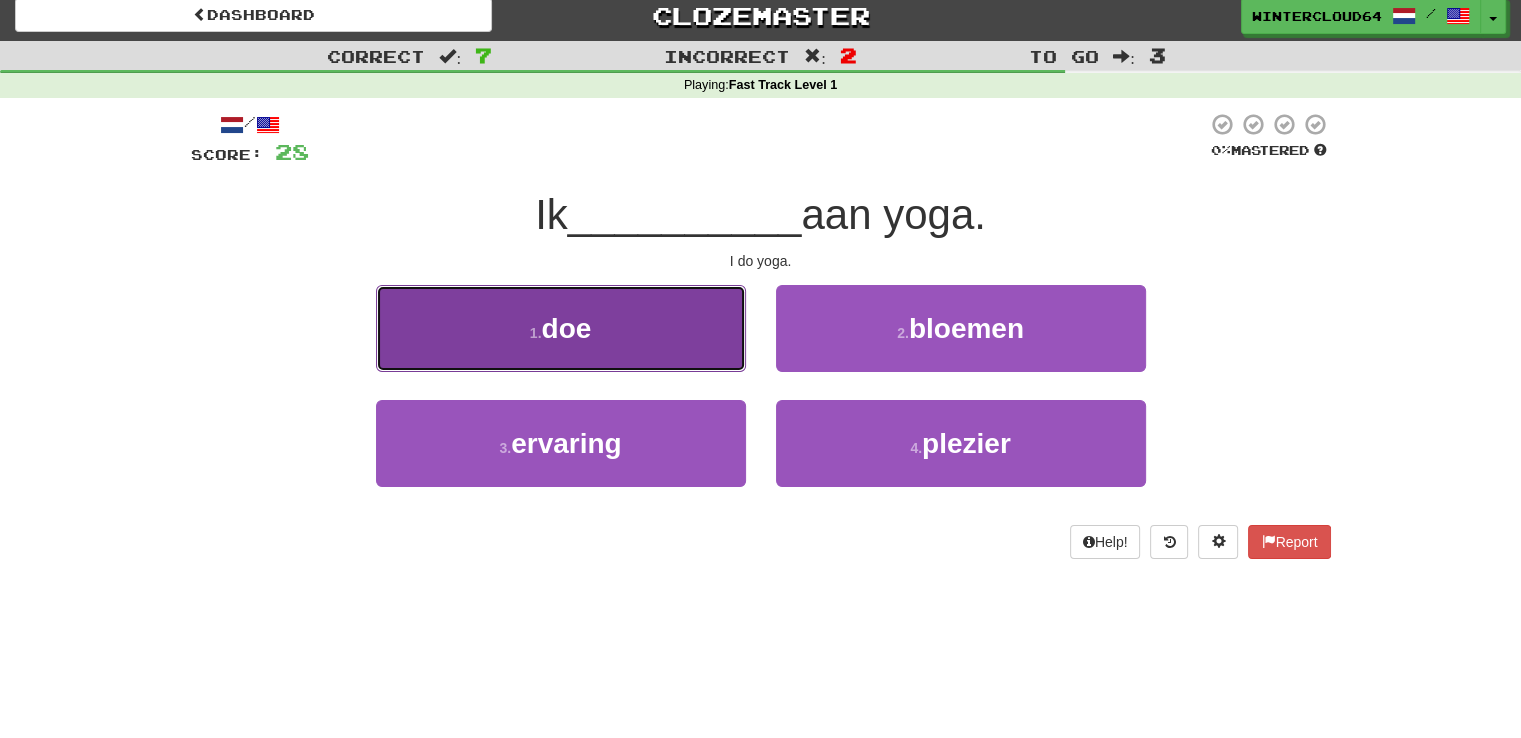 click on "1 .  doe" at bounding box center [561, 328] 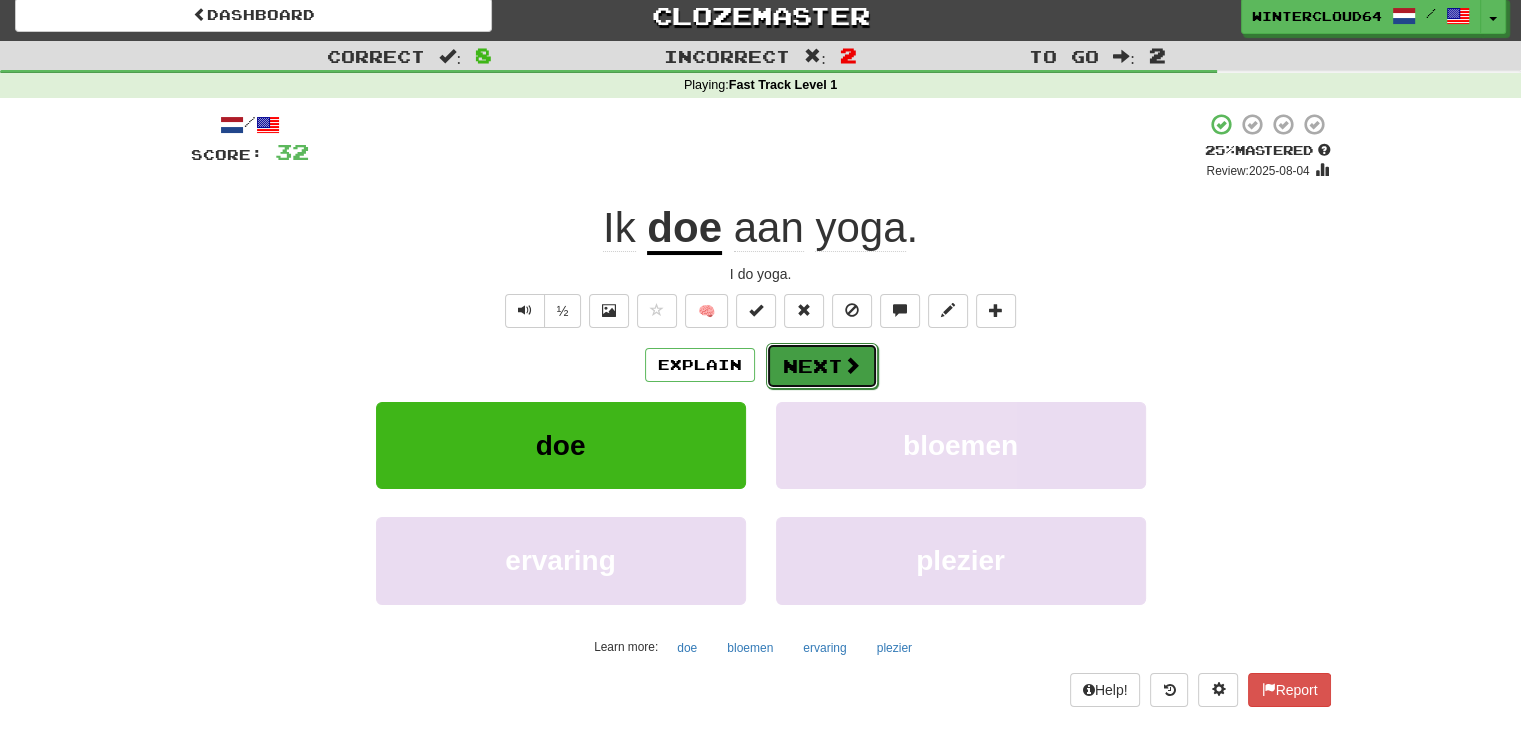 click on "Next" at bounding box center (822, 366) 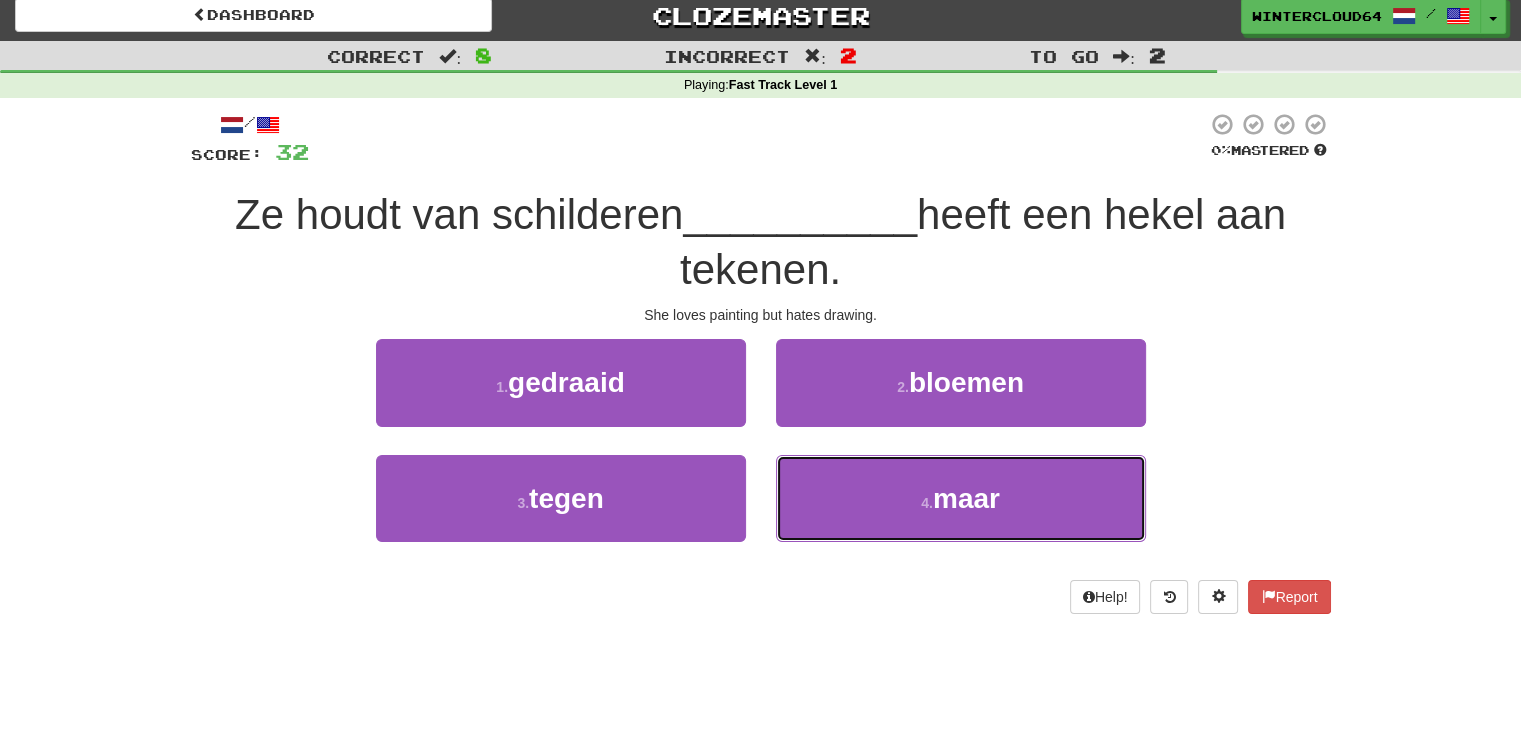 click on "4 ." at bounding box center [927, 503] 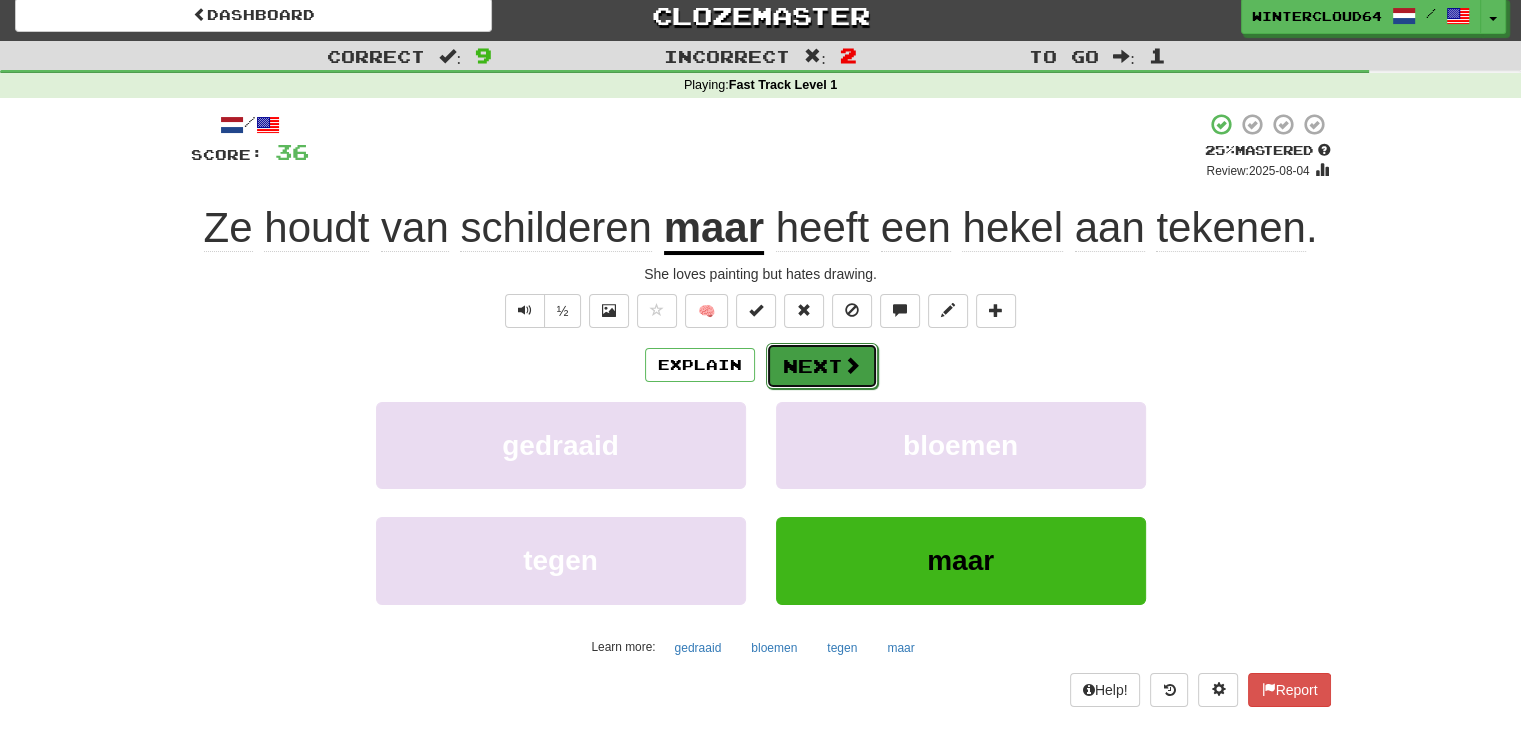 click on "Next" at bounding box center (822, 366) 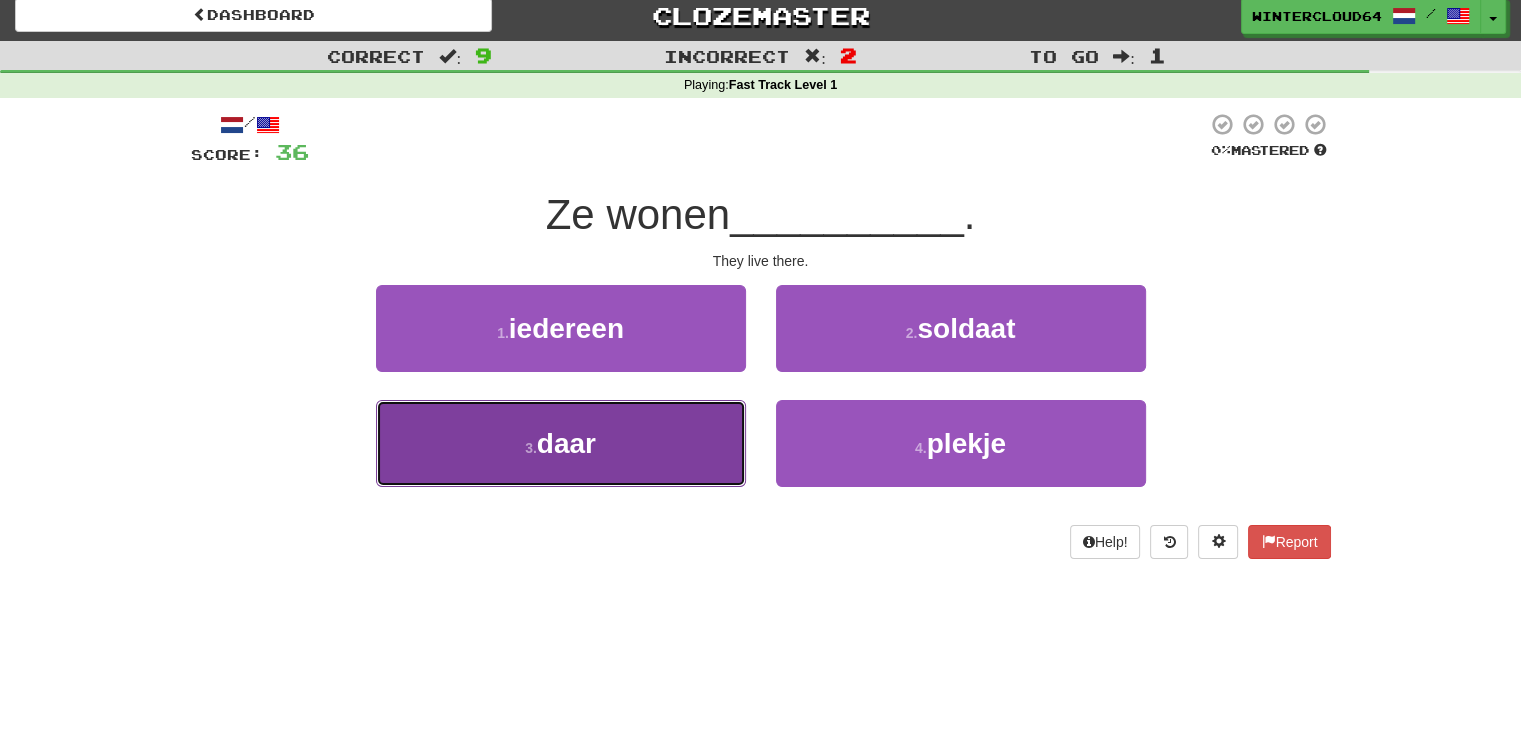 click on "3 .  daar" at bounding box center (561, 443) 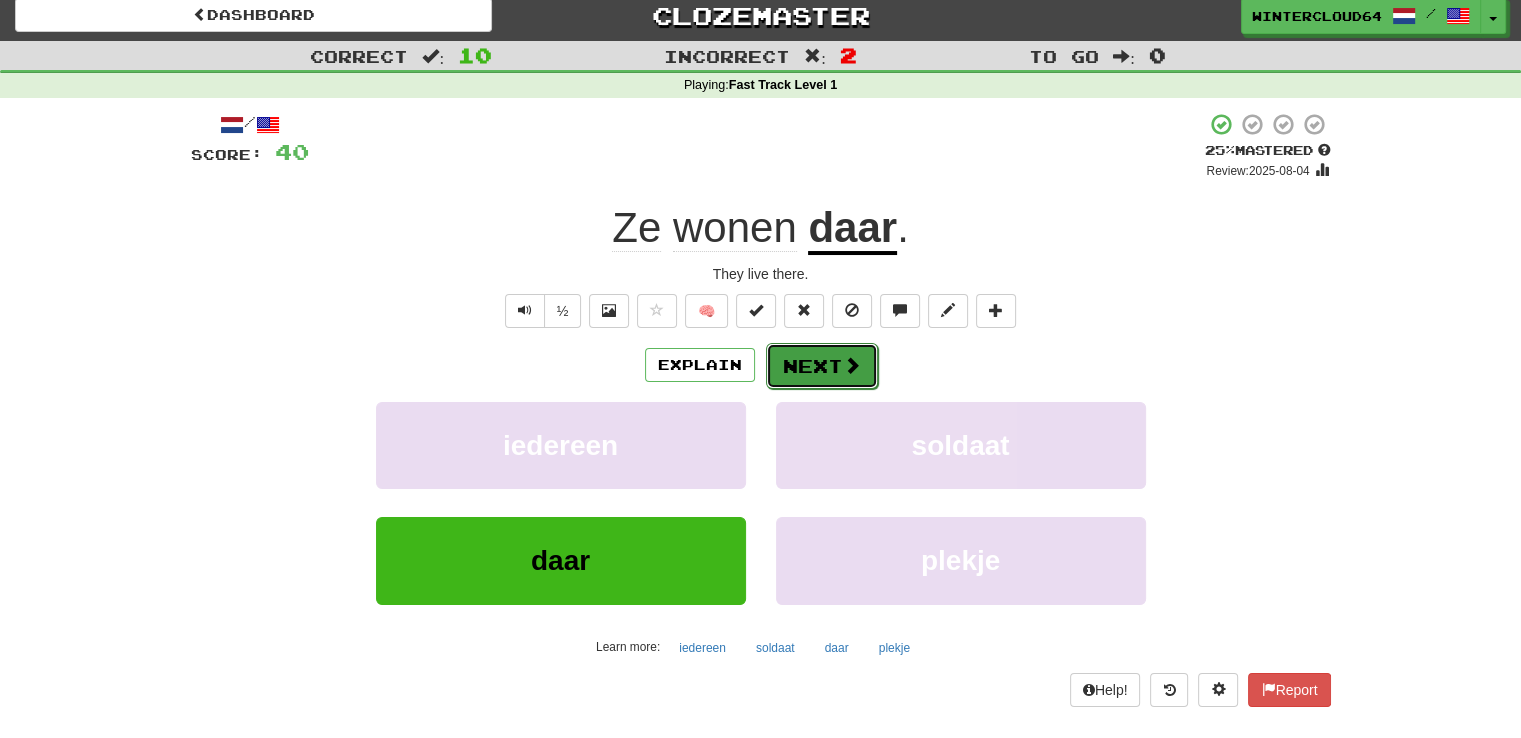 click at bounding box center [852, 365] 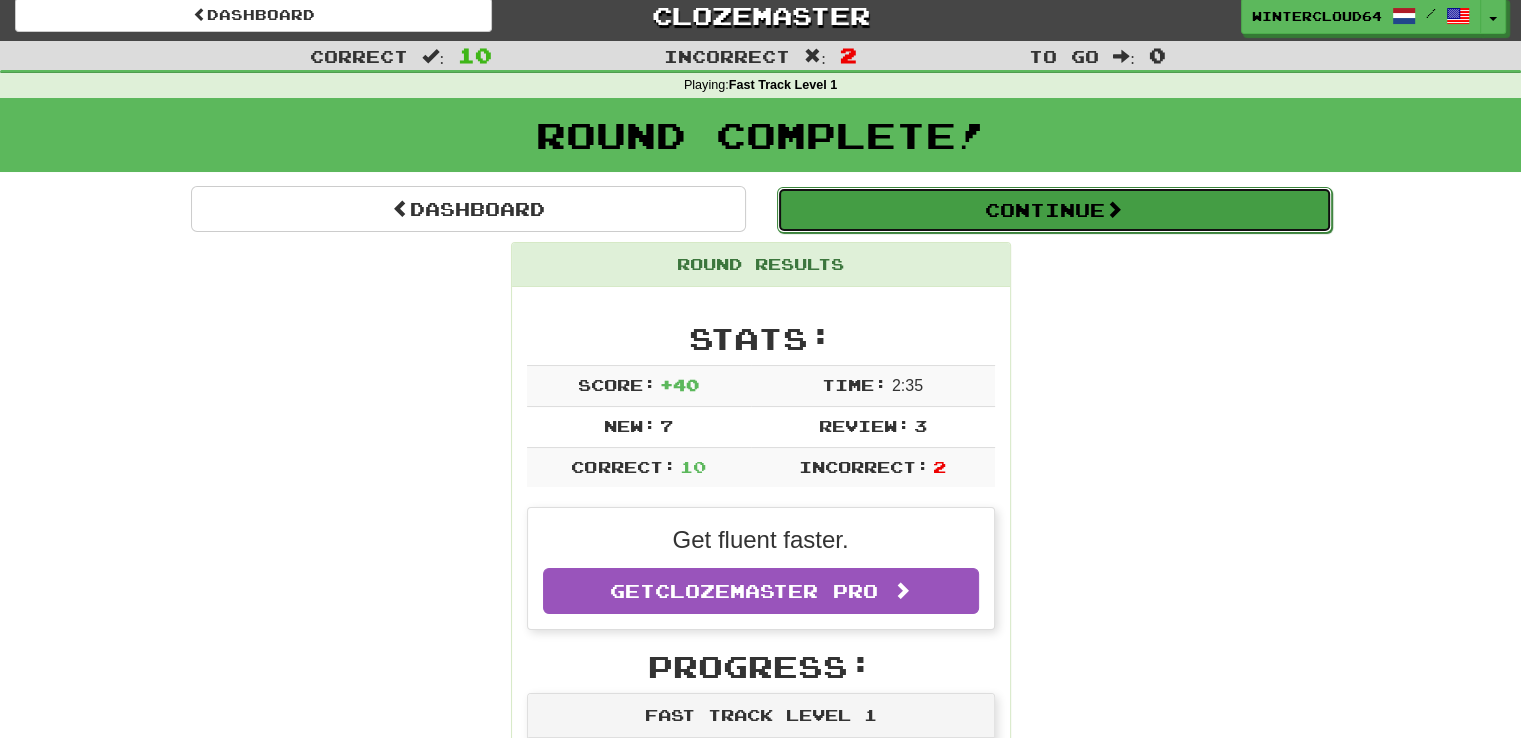 click on "Continue" at bounding box center [1054, 210] 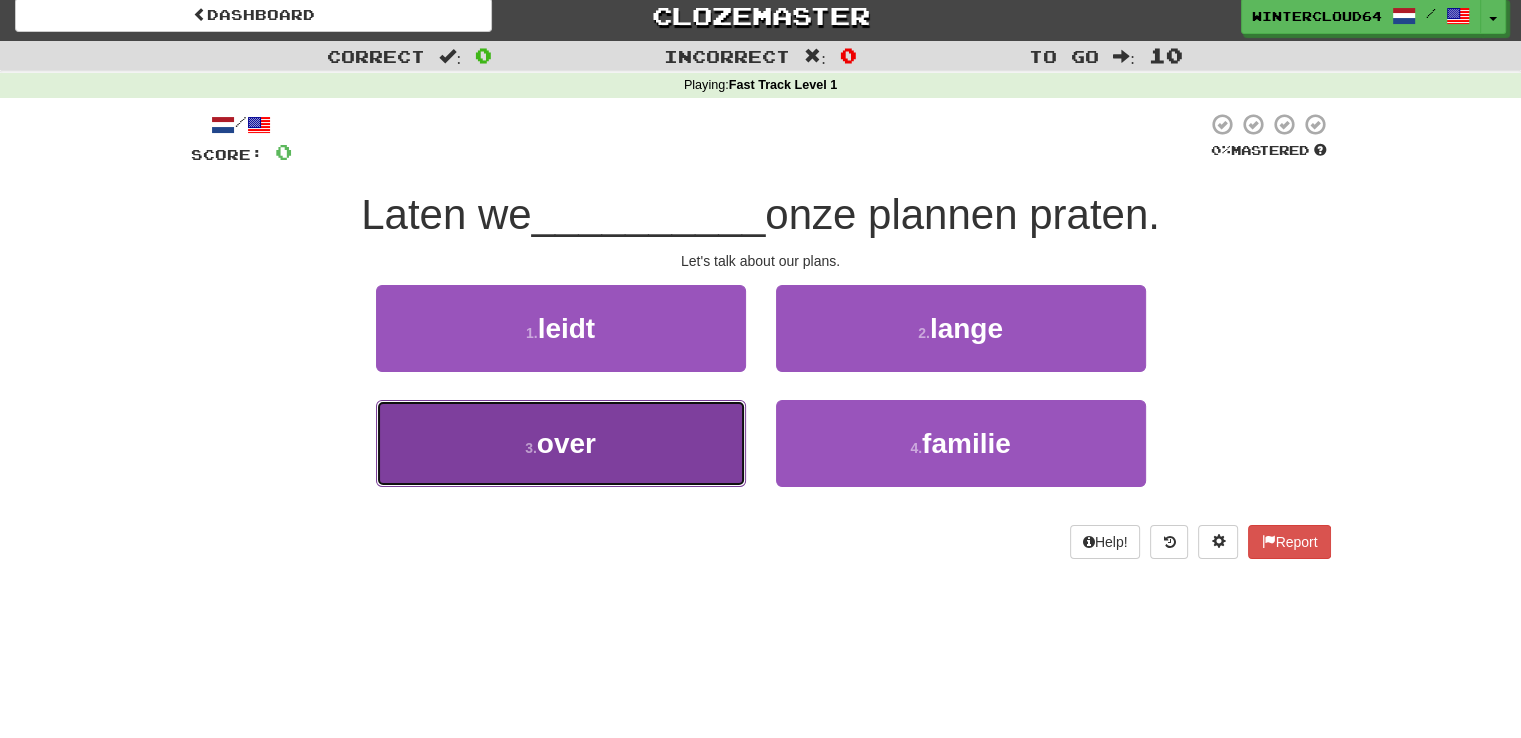 click on "3 .  over" at bounding box center (561, 443) 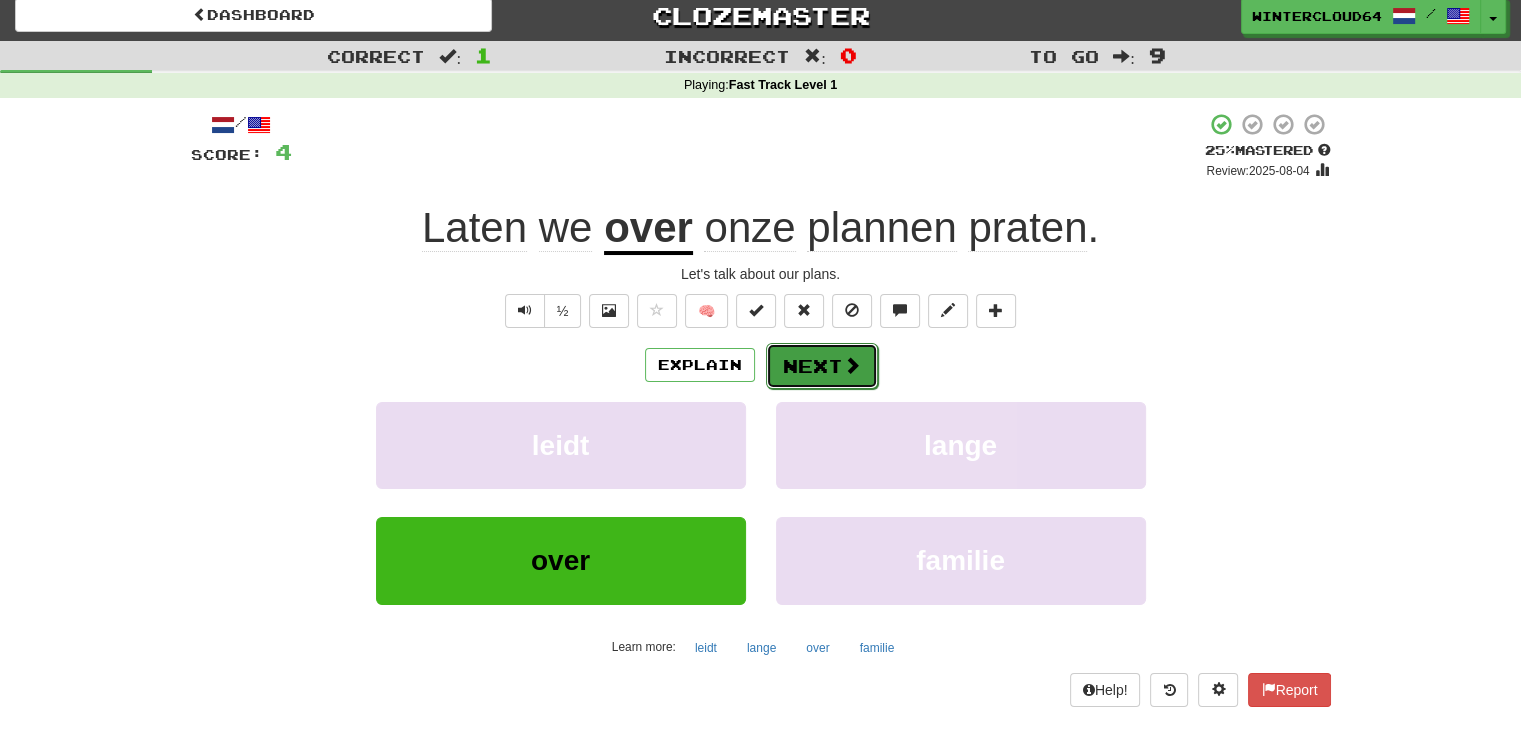 click on "Next" at bounding box center (822, 366) 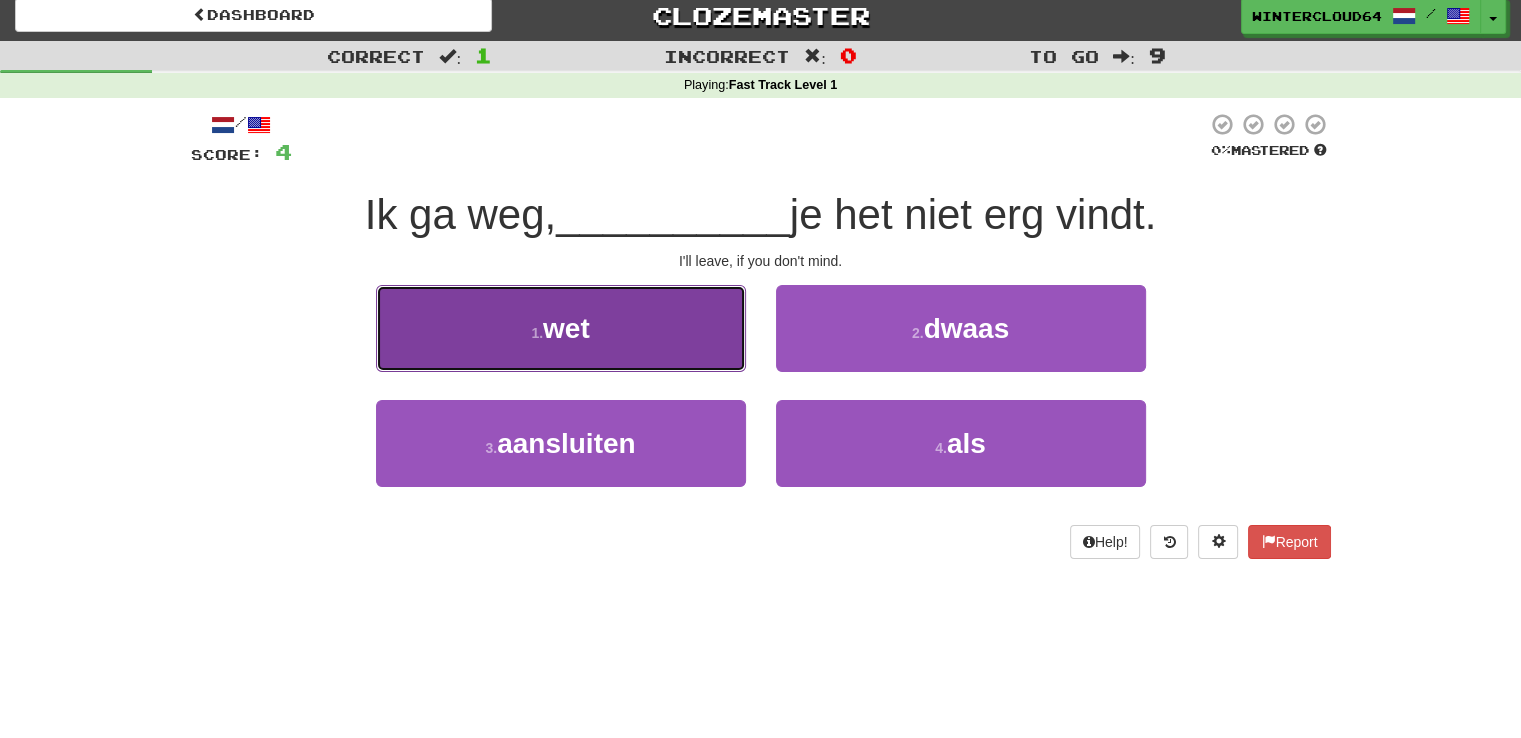 click on "1 .  wet" at bounding box center (561, 328) 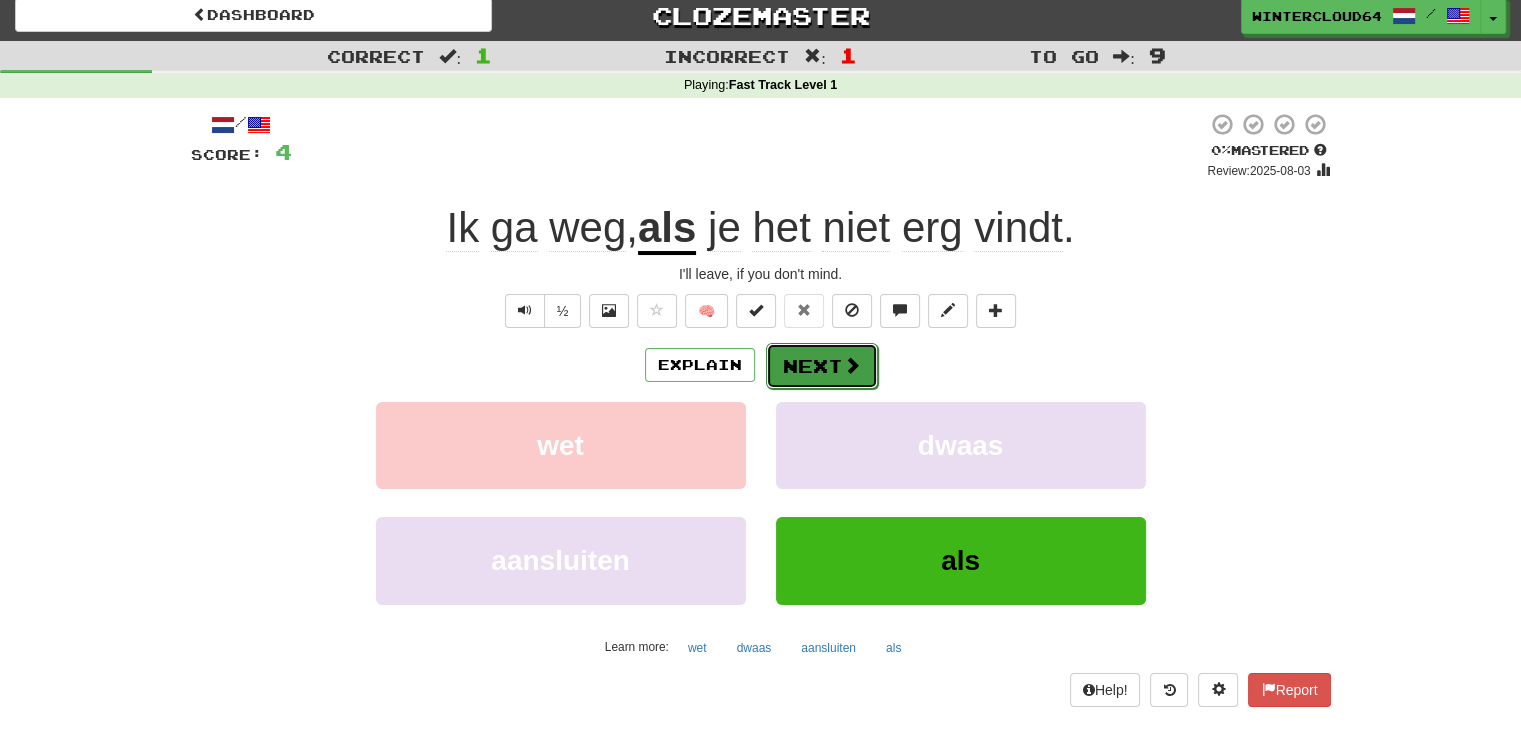 click on "Next" at bounding box center [822, 366] 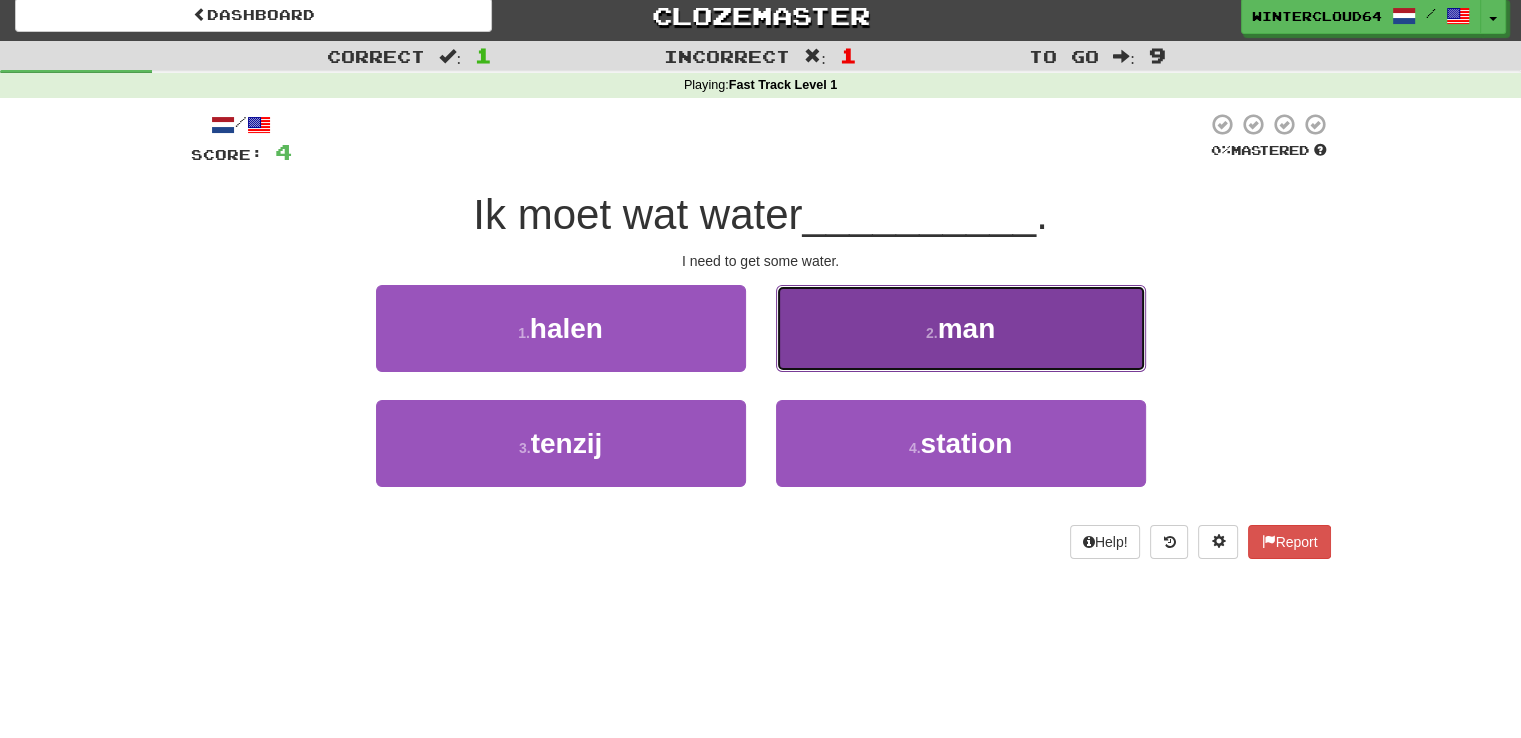 click on "man" at bounding box center [967, 328] 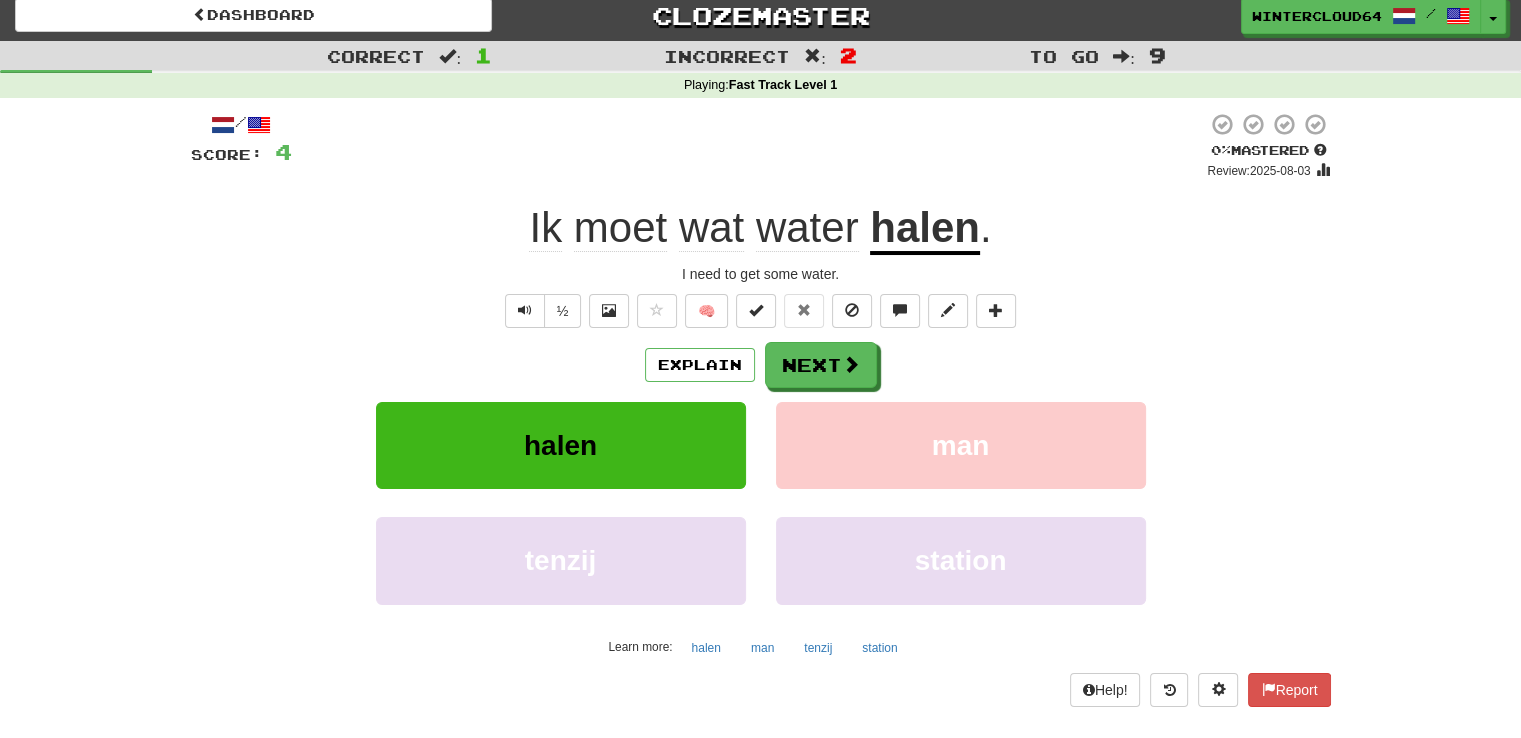 click on "halen" at bounding box center [925, 229] 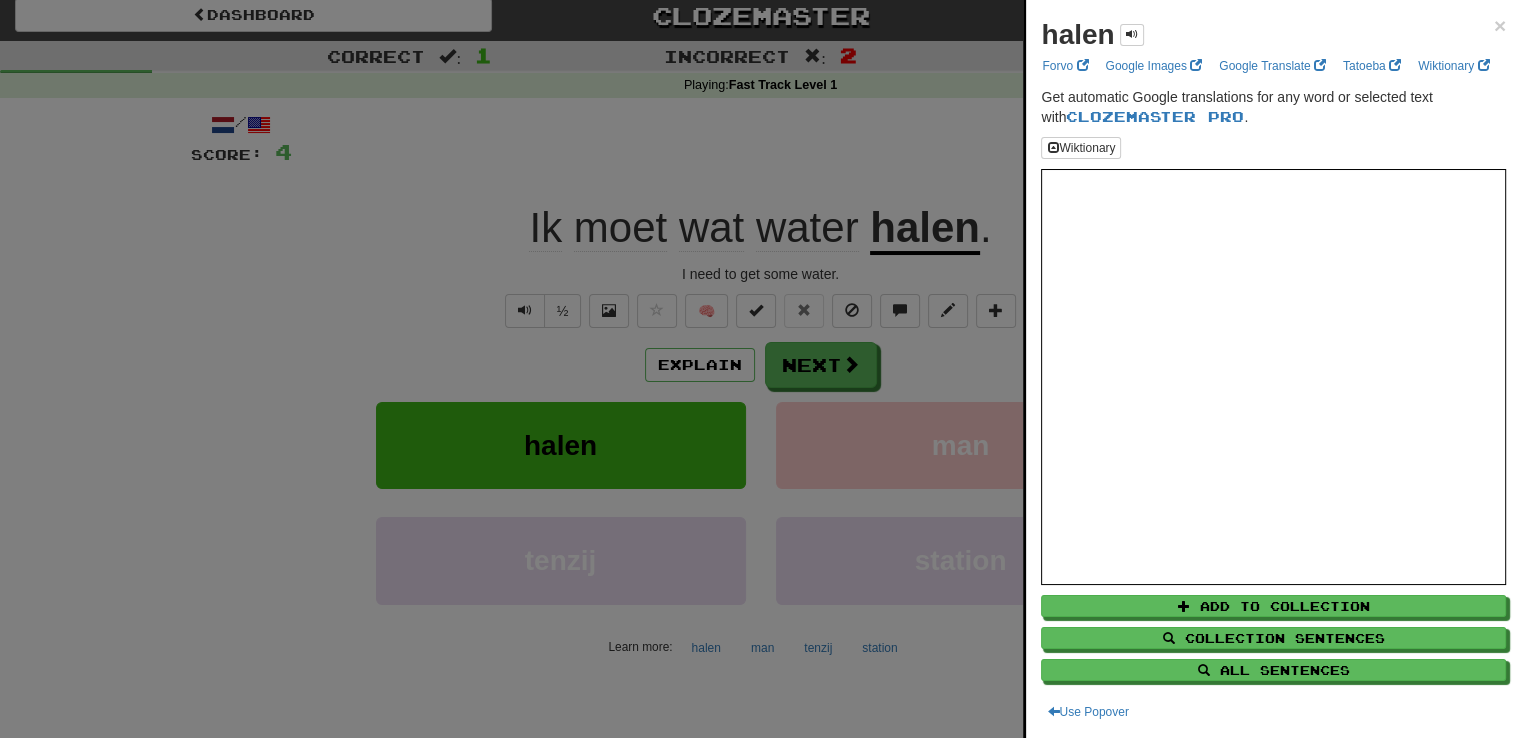 click at bounding box center [760, 369] 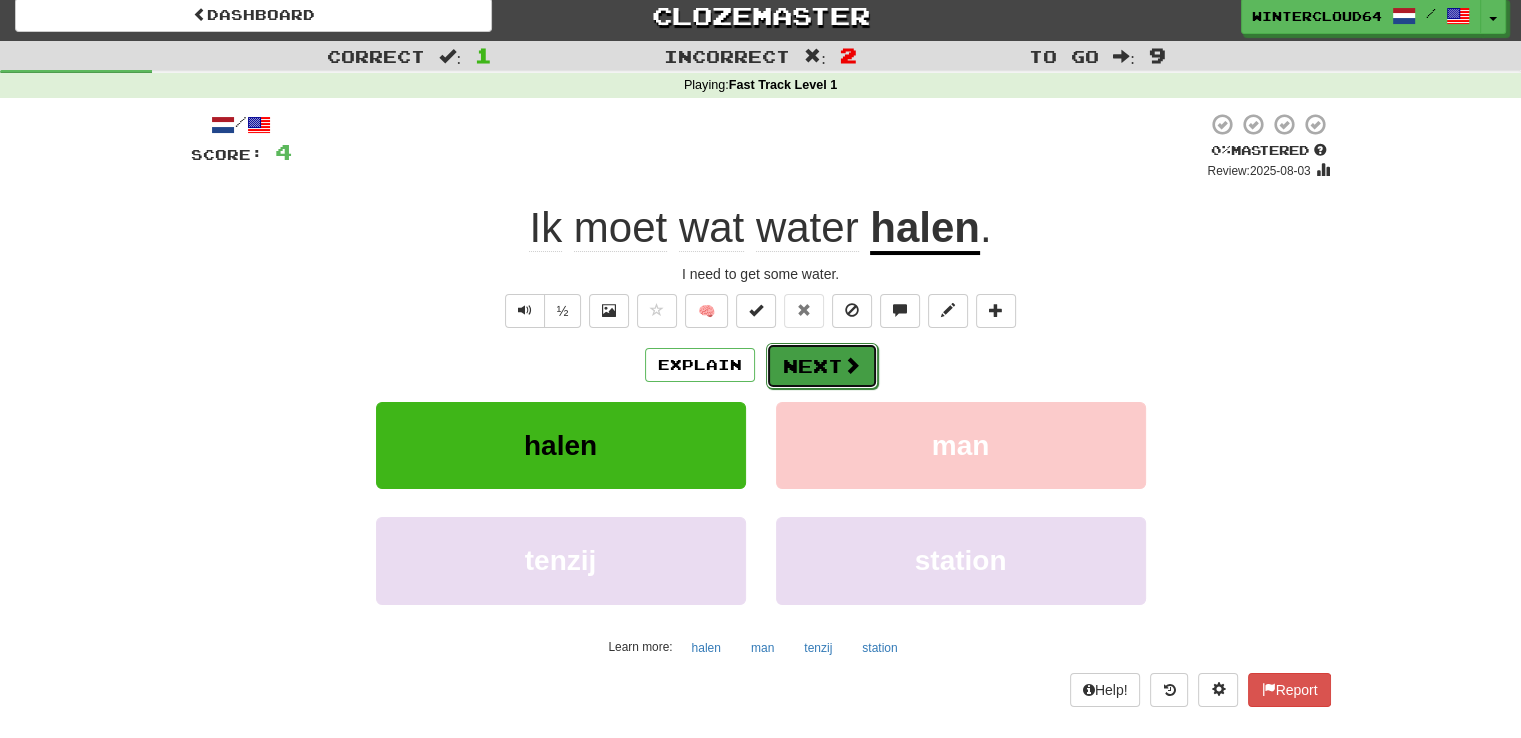click on "Next" at bounding box center [822, 366] 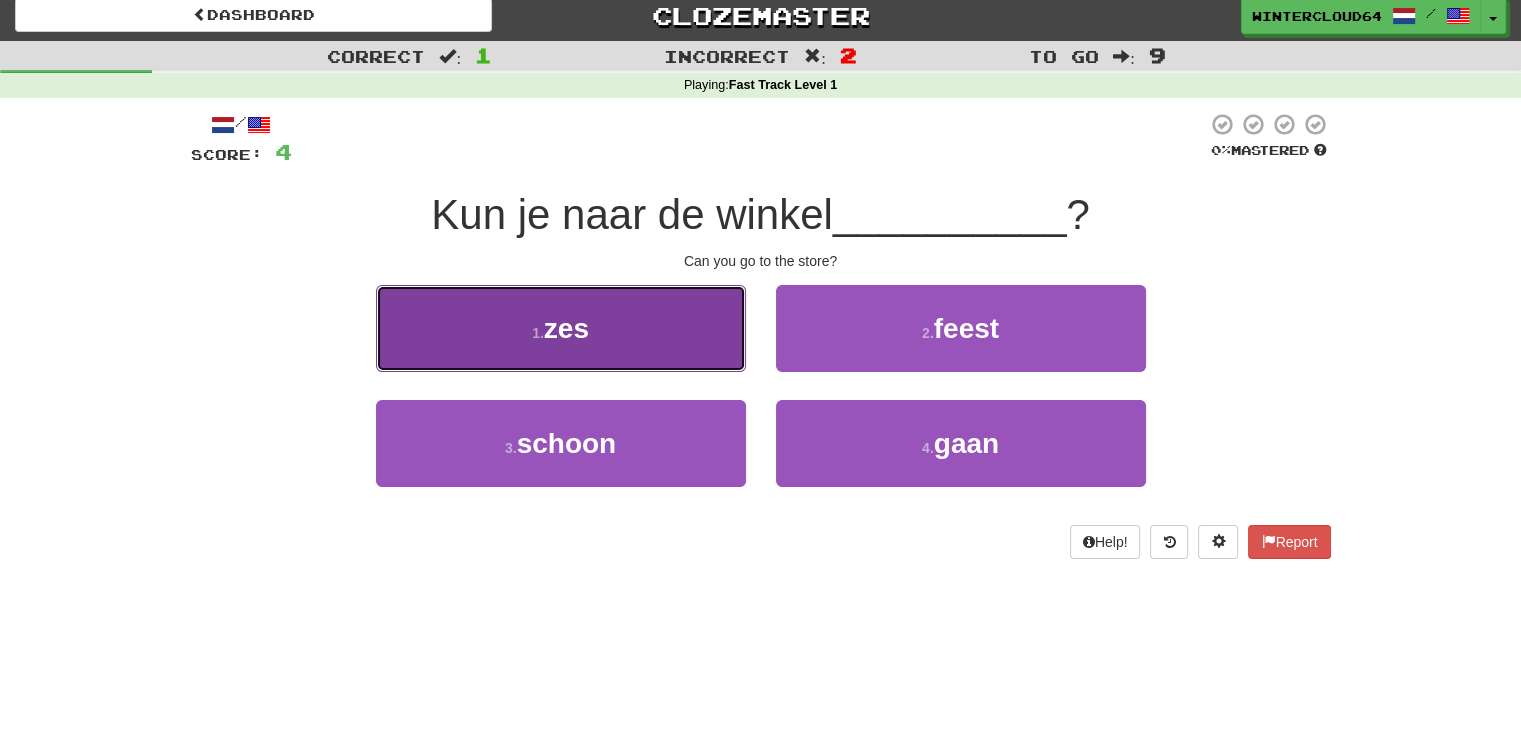 click on "1 .  zes" at bounding box center [561, 328] 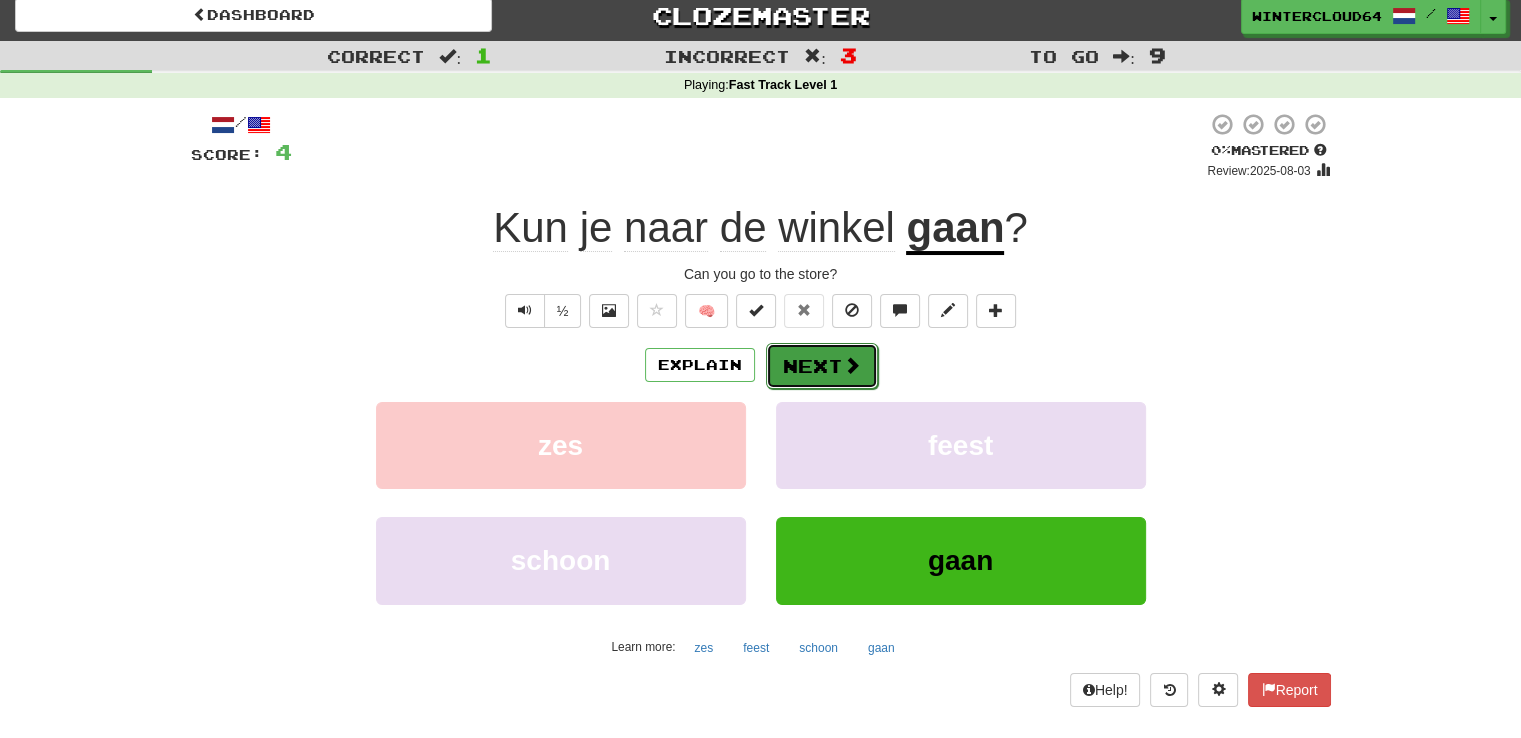 click on "Next" at bounding box center (822, 366) 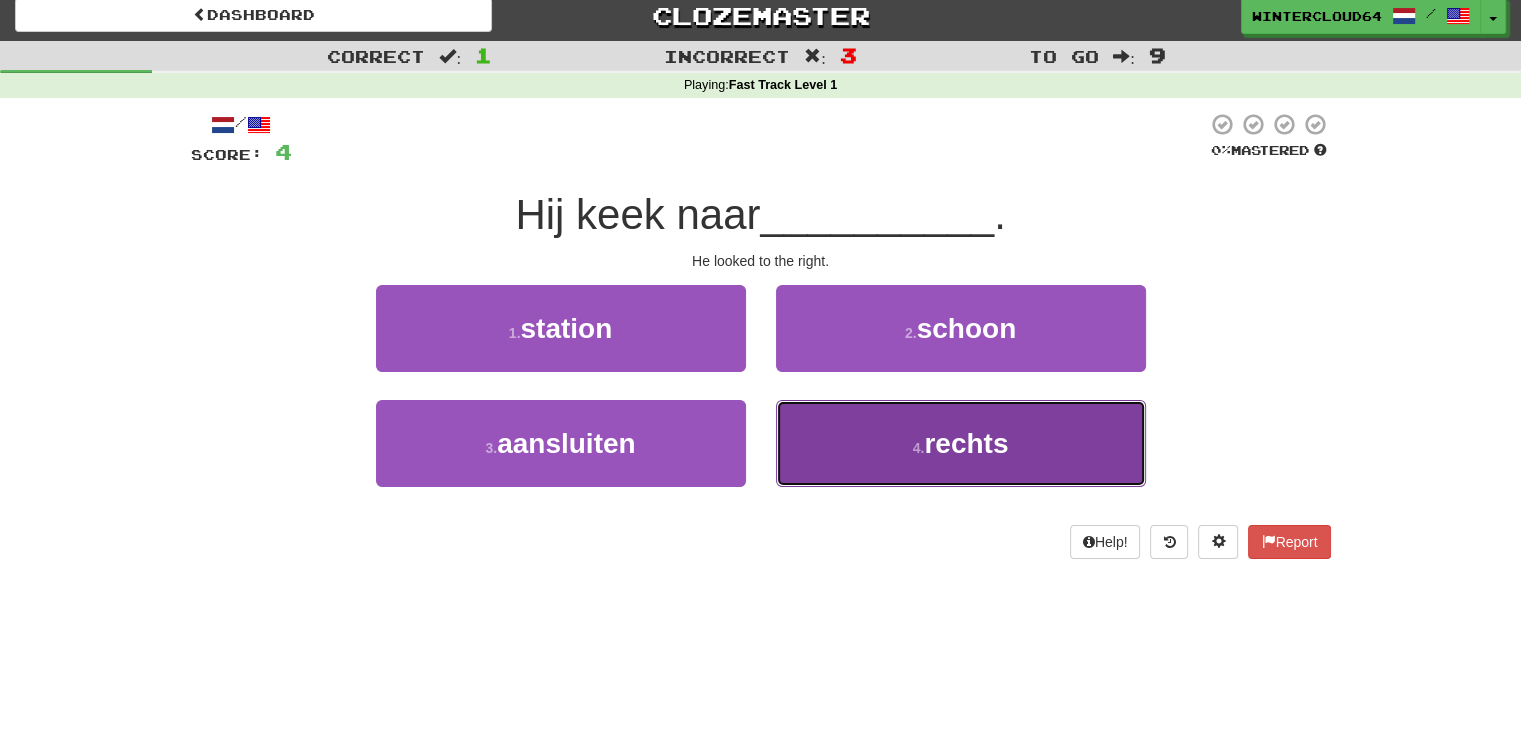click on "rechts" at bounding box center (966, 443) 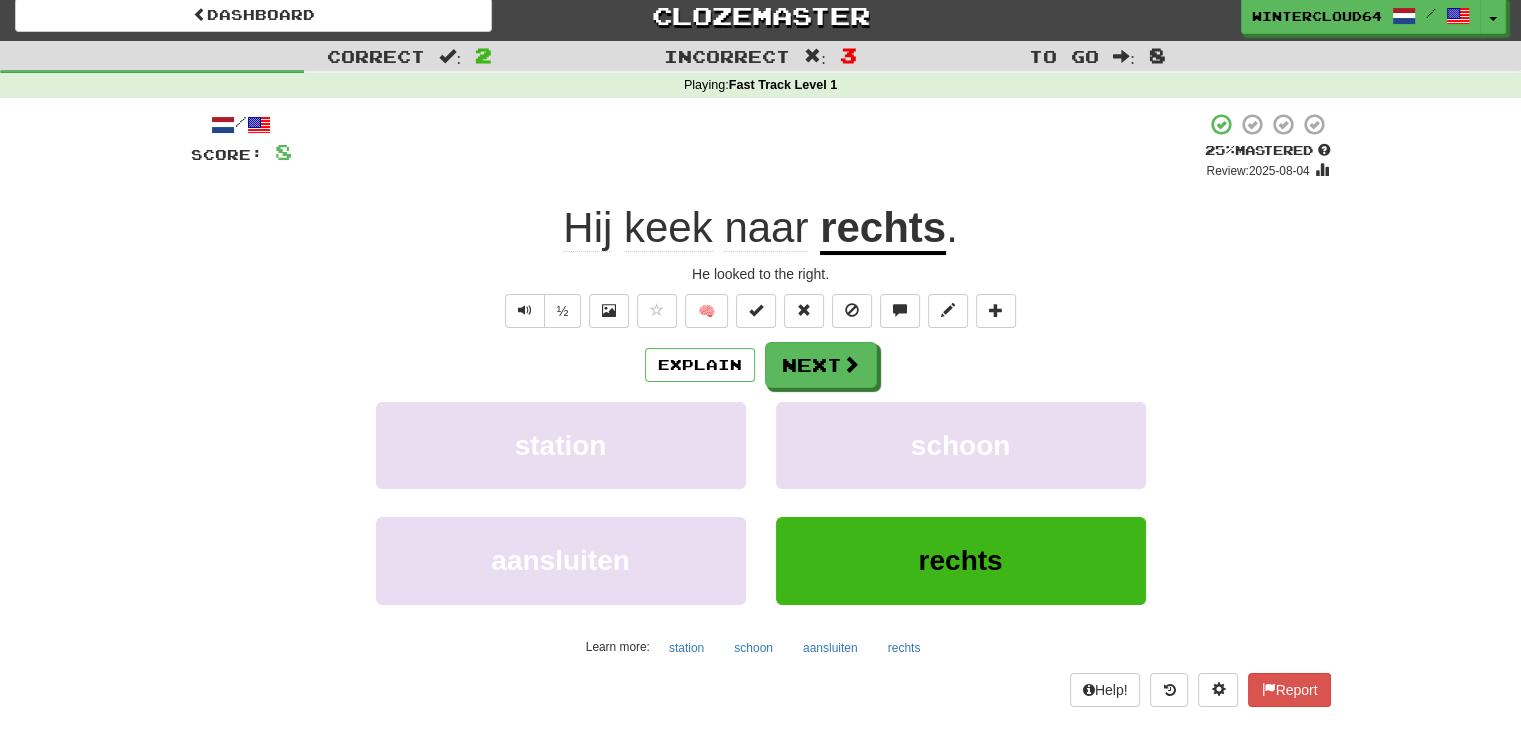 click on "rechts" at bounding box center (883, 229) 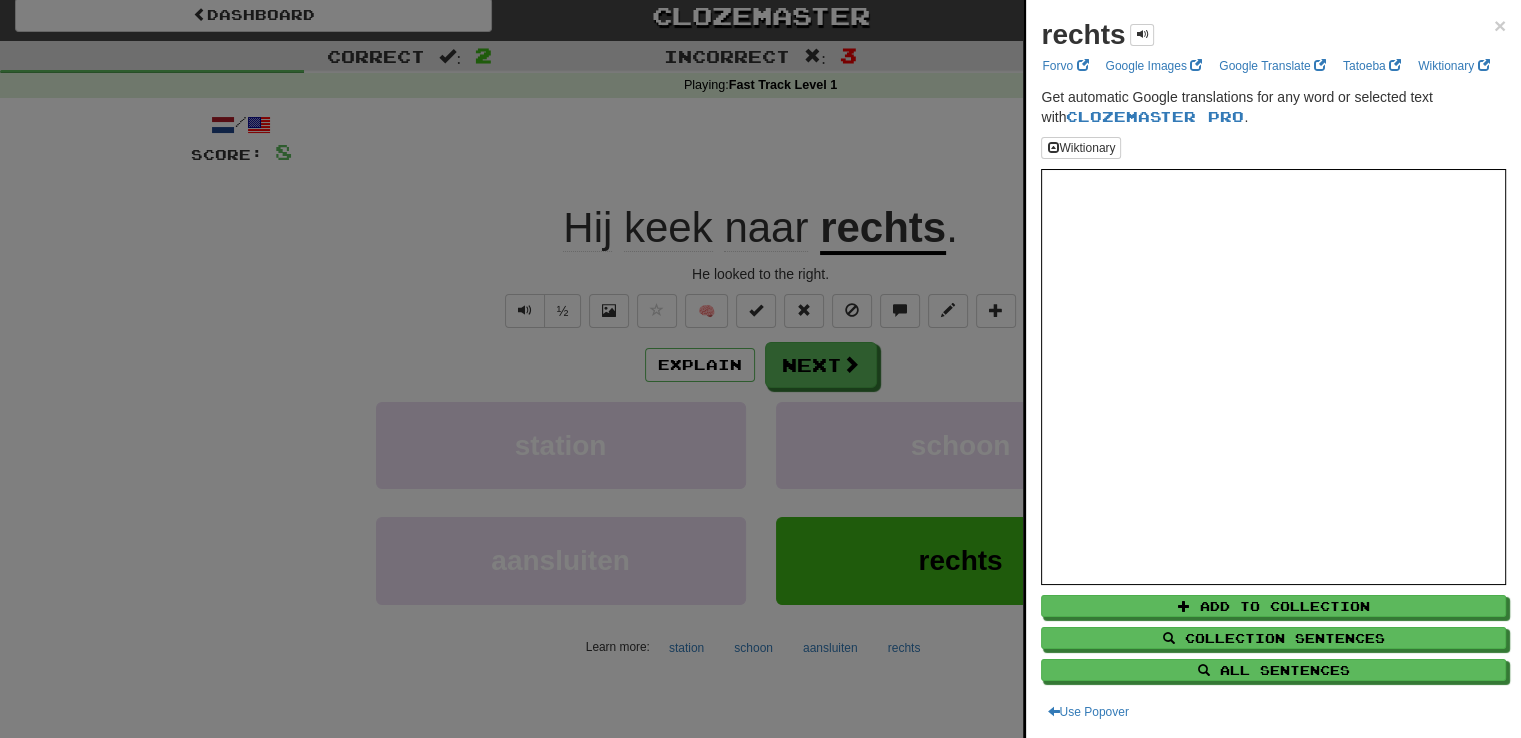 click at bounding box center (760, 369) 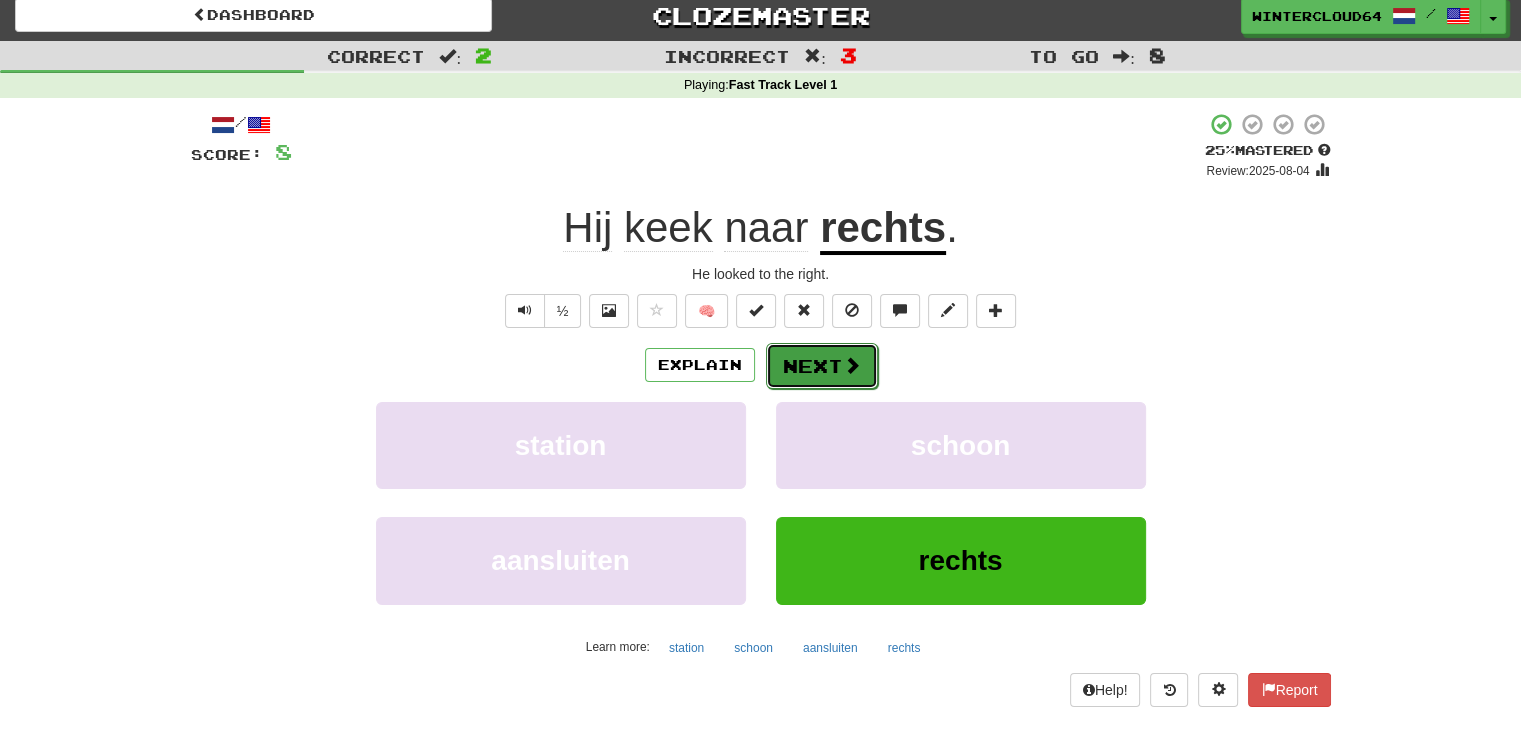 click on "Next" at bounding box center [822, 366] 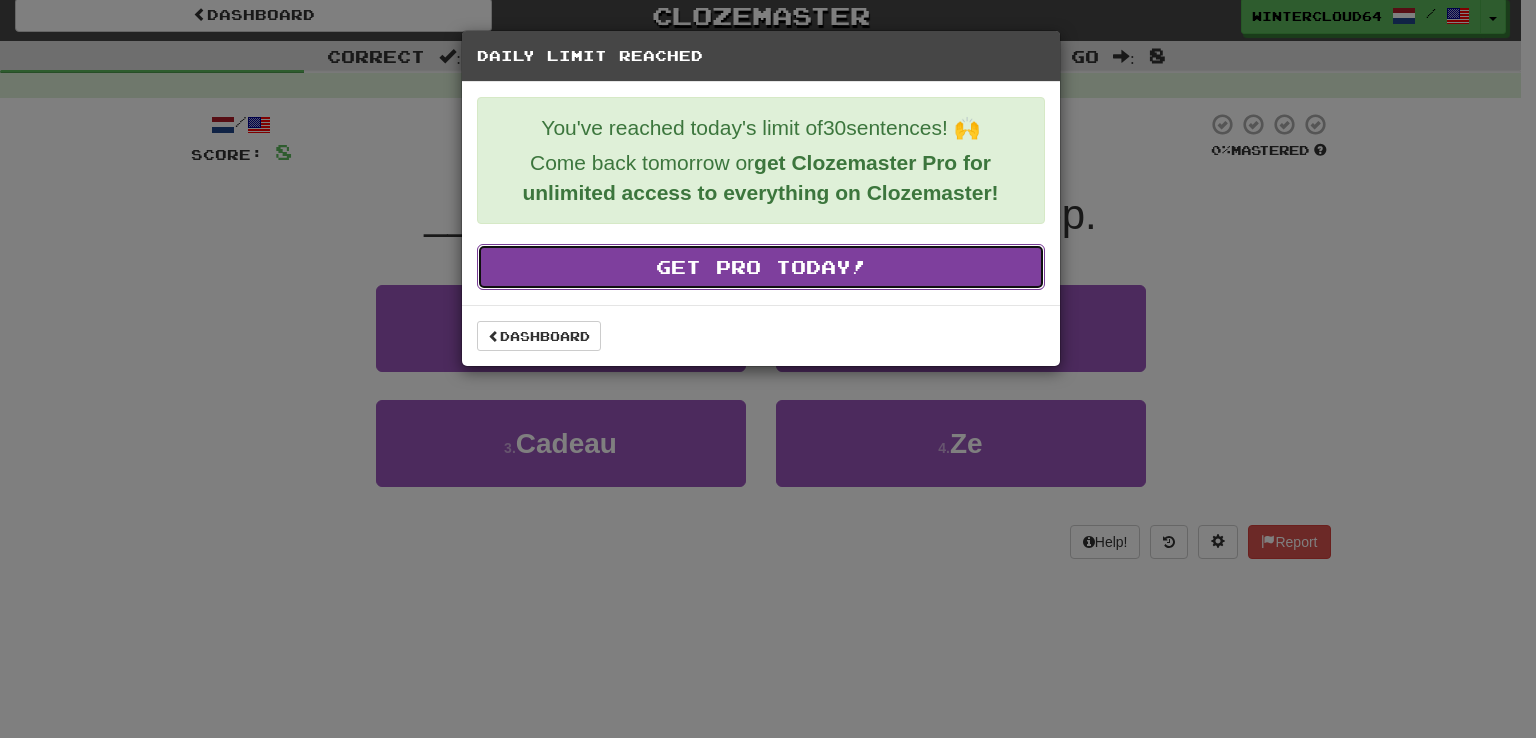 click on "Get Pro Today!" at bounding box center [761, 267] 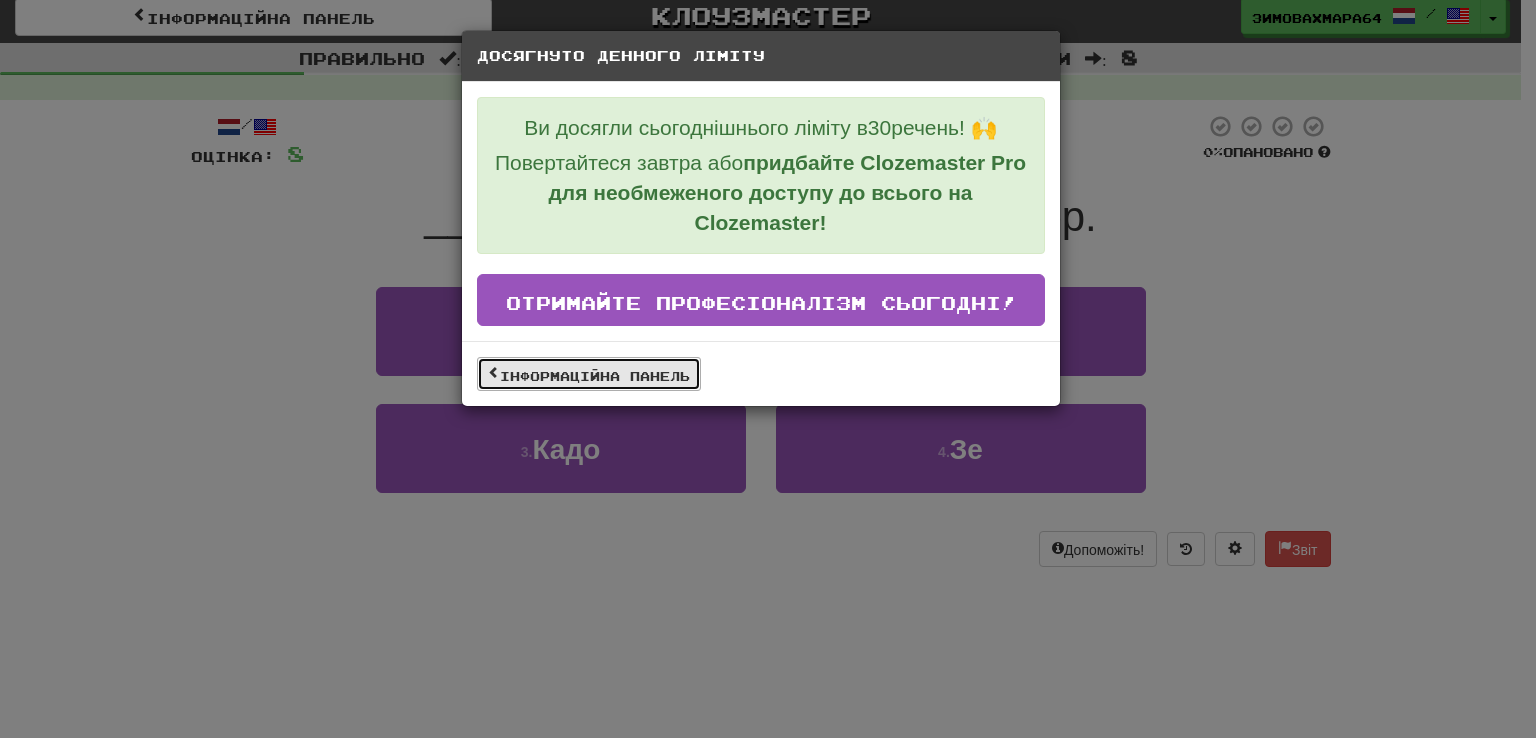 click at bounding box center [494, 372] 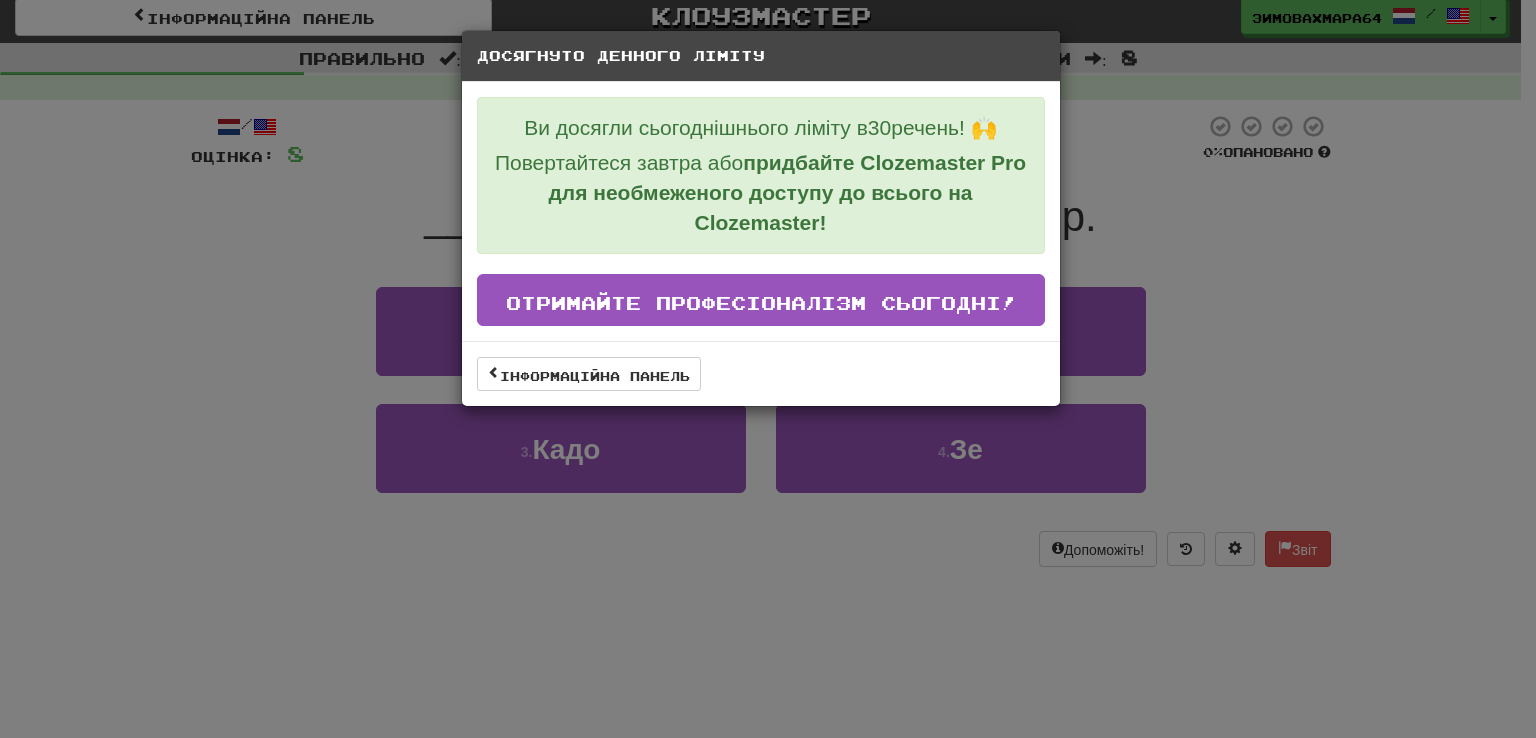 click on "Досягнуто денного ліміту" at bounding box center (761, 56) 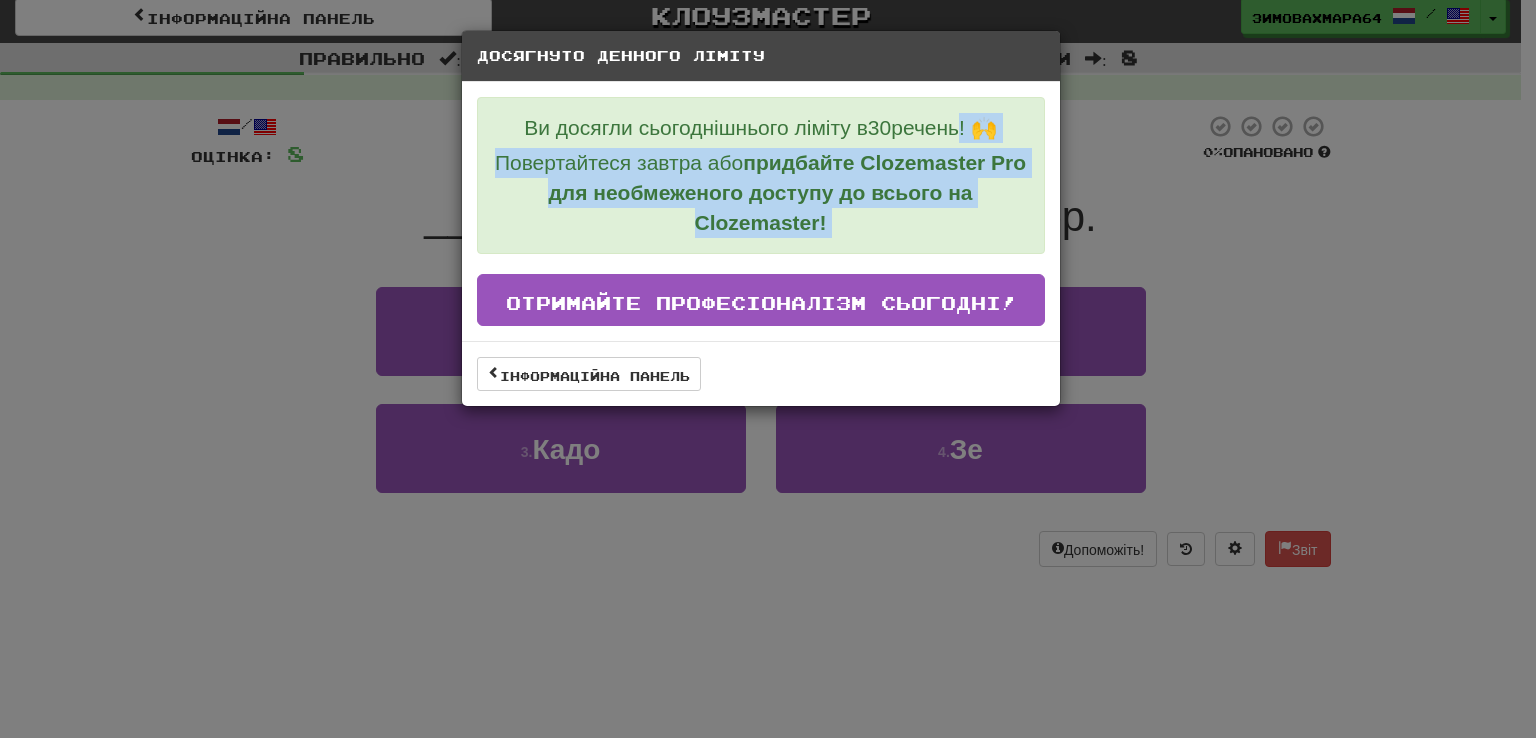 drag, startPoint x: 728, startPoint y: 334, endPoint x: 714, endPoint y: 358, distance: 27.784887 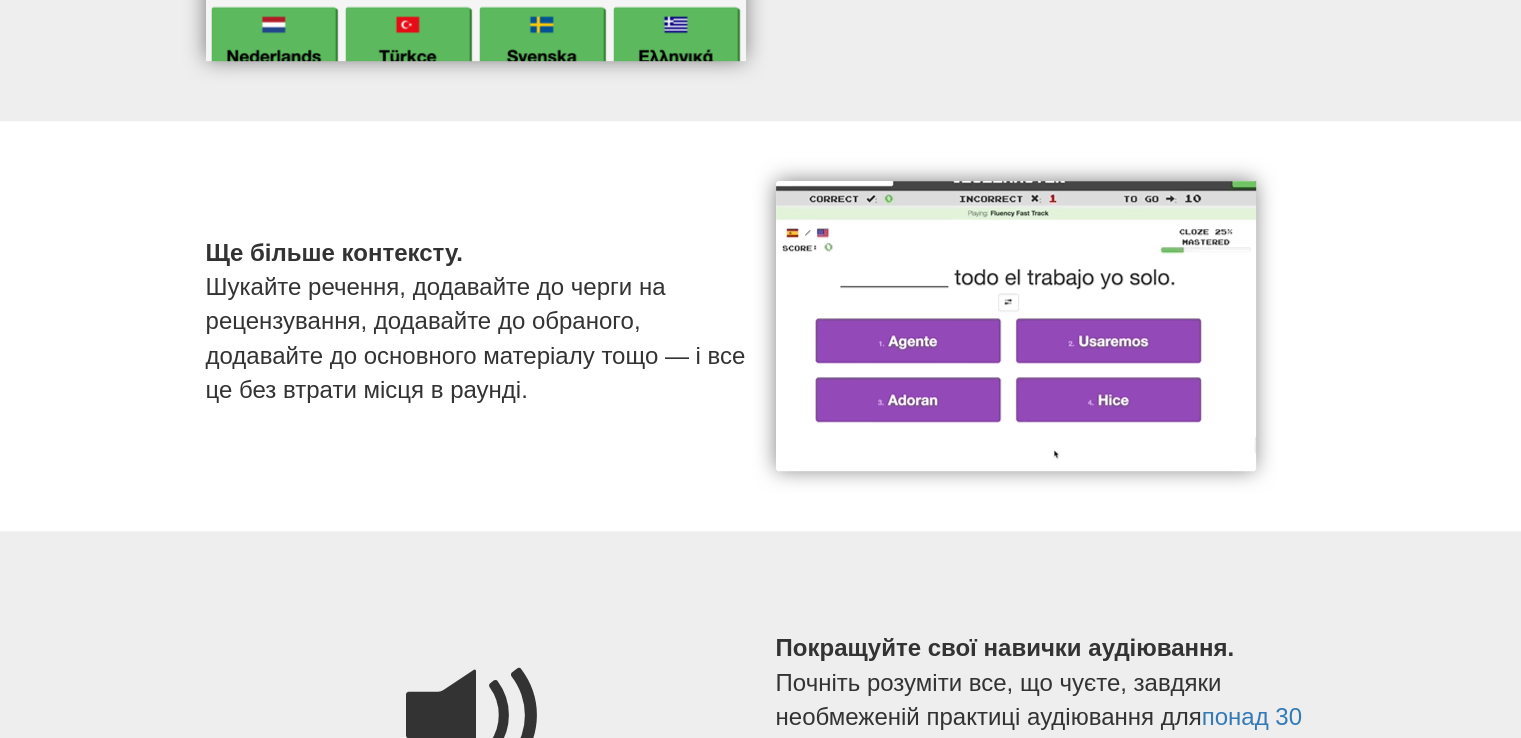 scroll, scrollTop: 700, scrollLeft: 0, axis: vertical 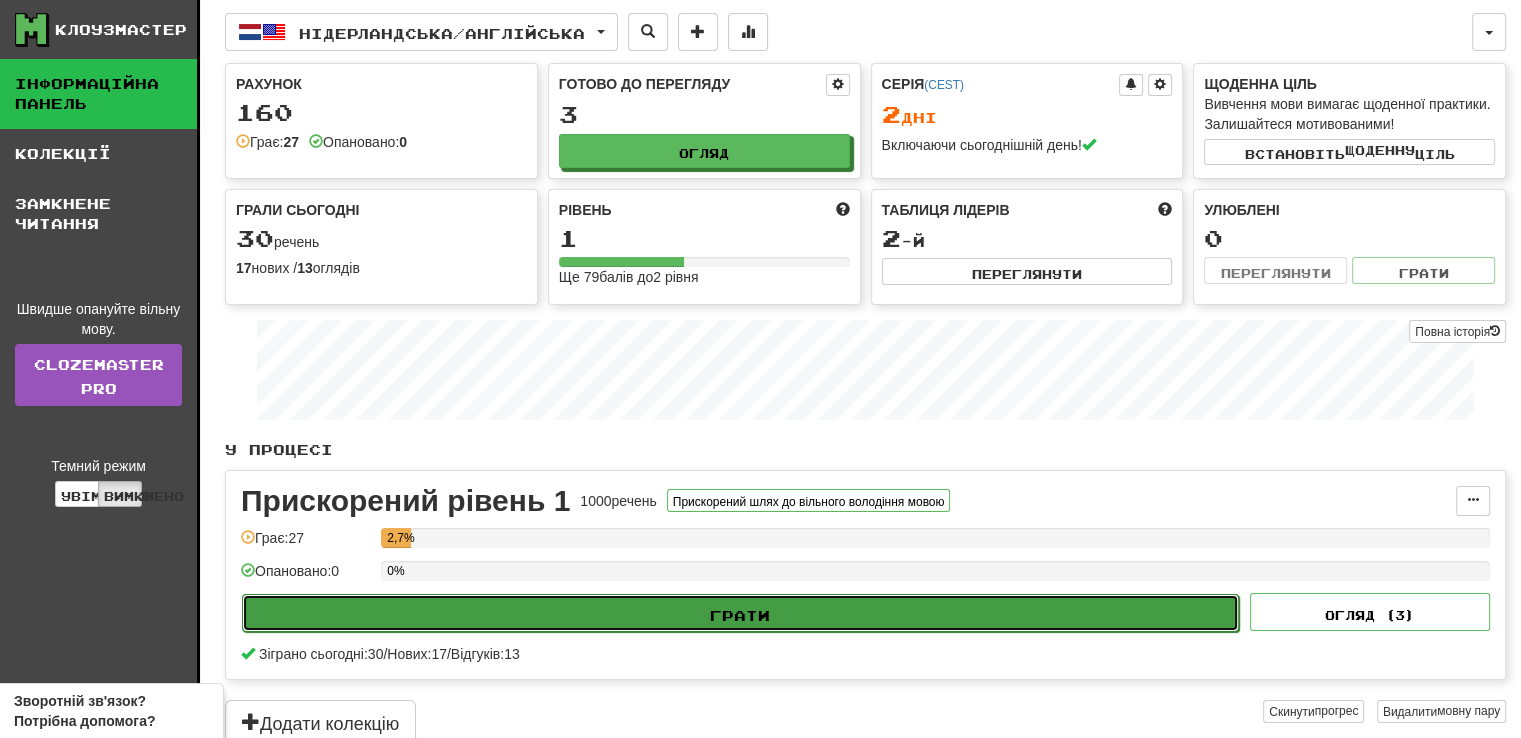 click on "Грати" at bounding box center [740, 613] 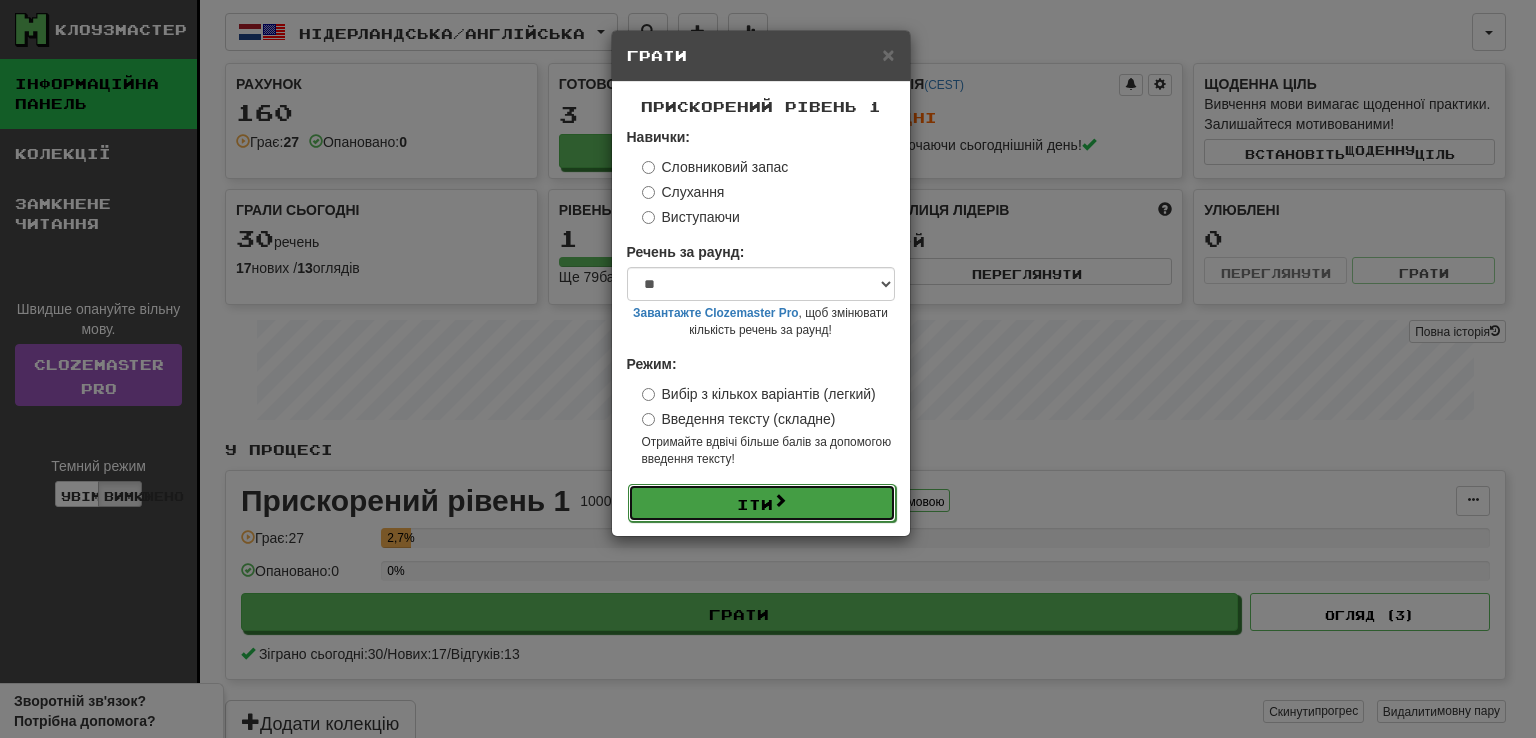 click on "Іти" at bounding box center (755, 504) 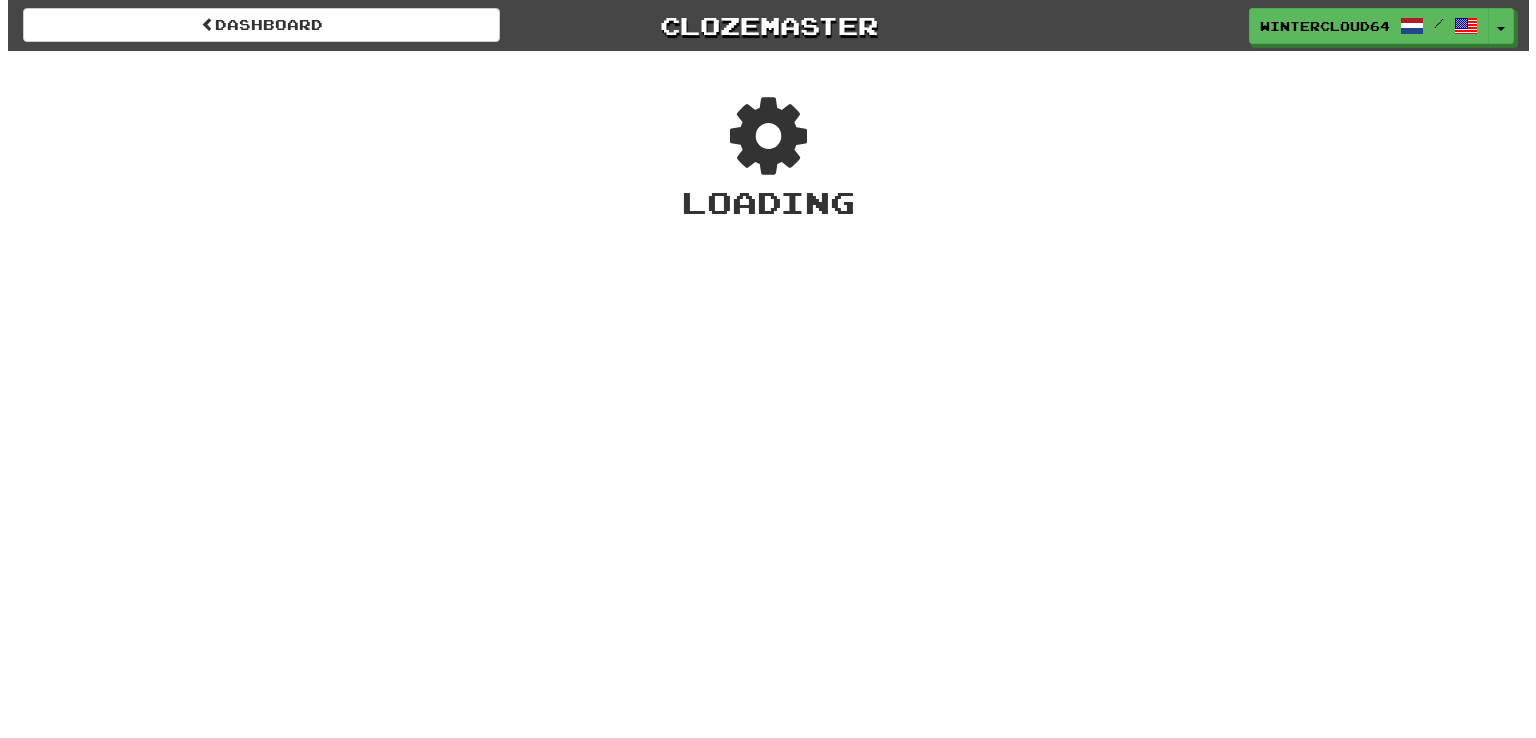scroll, scrollTop: 0, scrollLeft: 0, axis: both 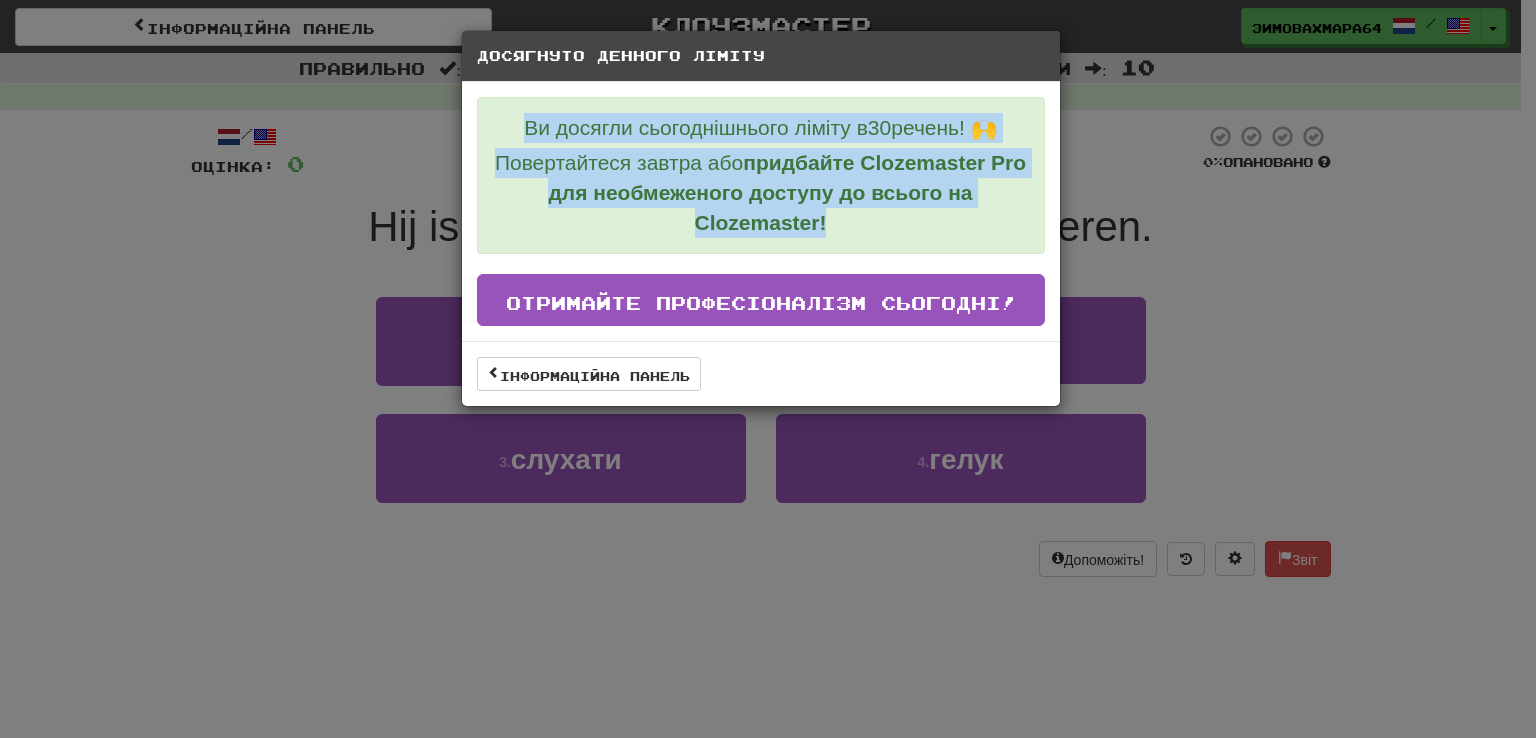 drag, startPoint x: 876, startPoint y: 219, endPoint x: 867, endPoint y: 228, distance: 12.727922 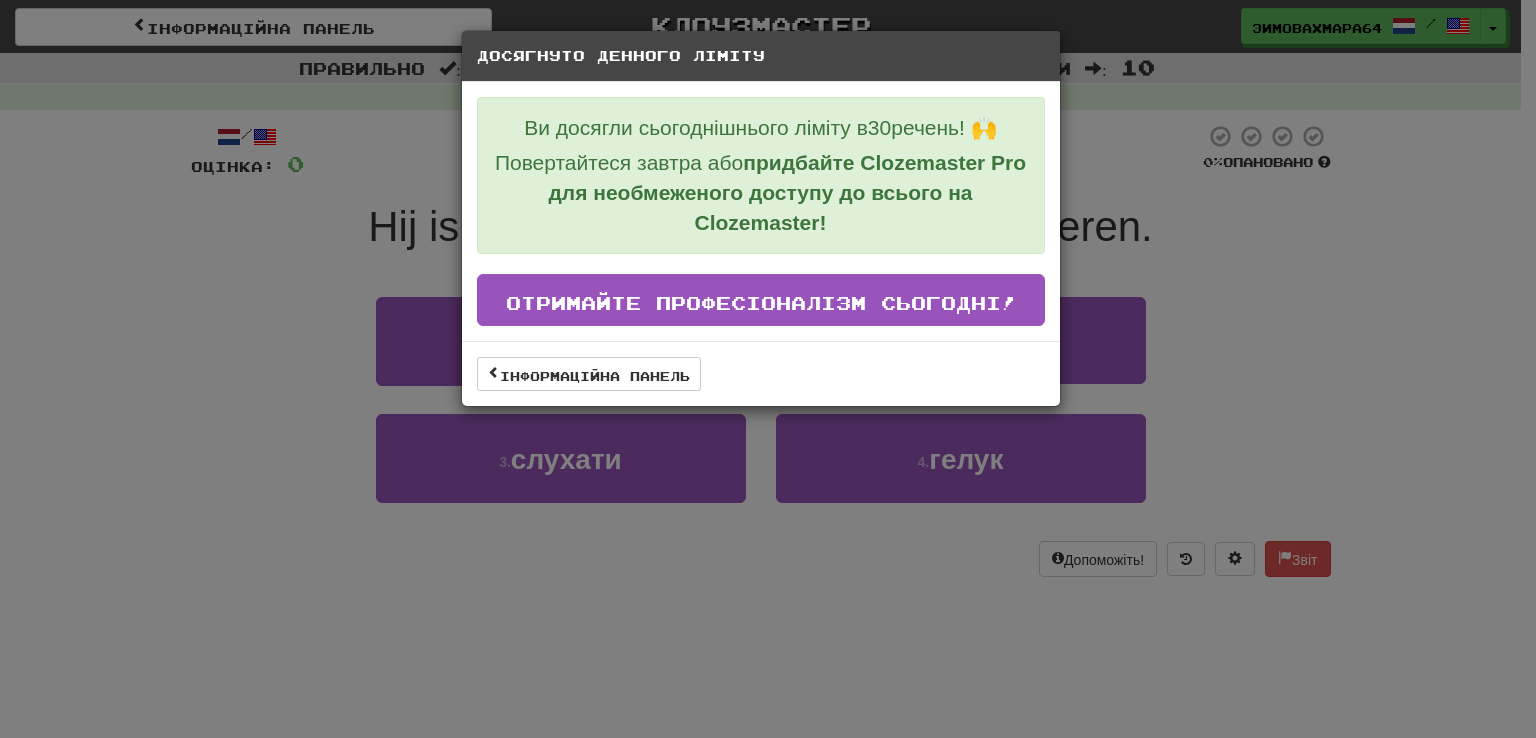 click on "Досягнуто денного ліміту Ви досягли сьогоднішнього ліміту в  30  речень! 🙌 Повертайтеся завтра або  придбайте Clozemaster Pro для необмеженого доступу до всього на Clozemaster! Отримайте професіоналізм сьогодні! Інформаційна панель" at bounding box center (768, 369) 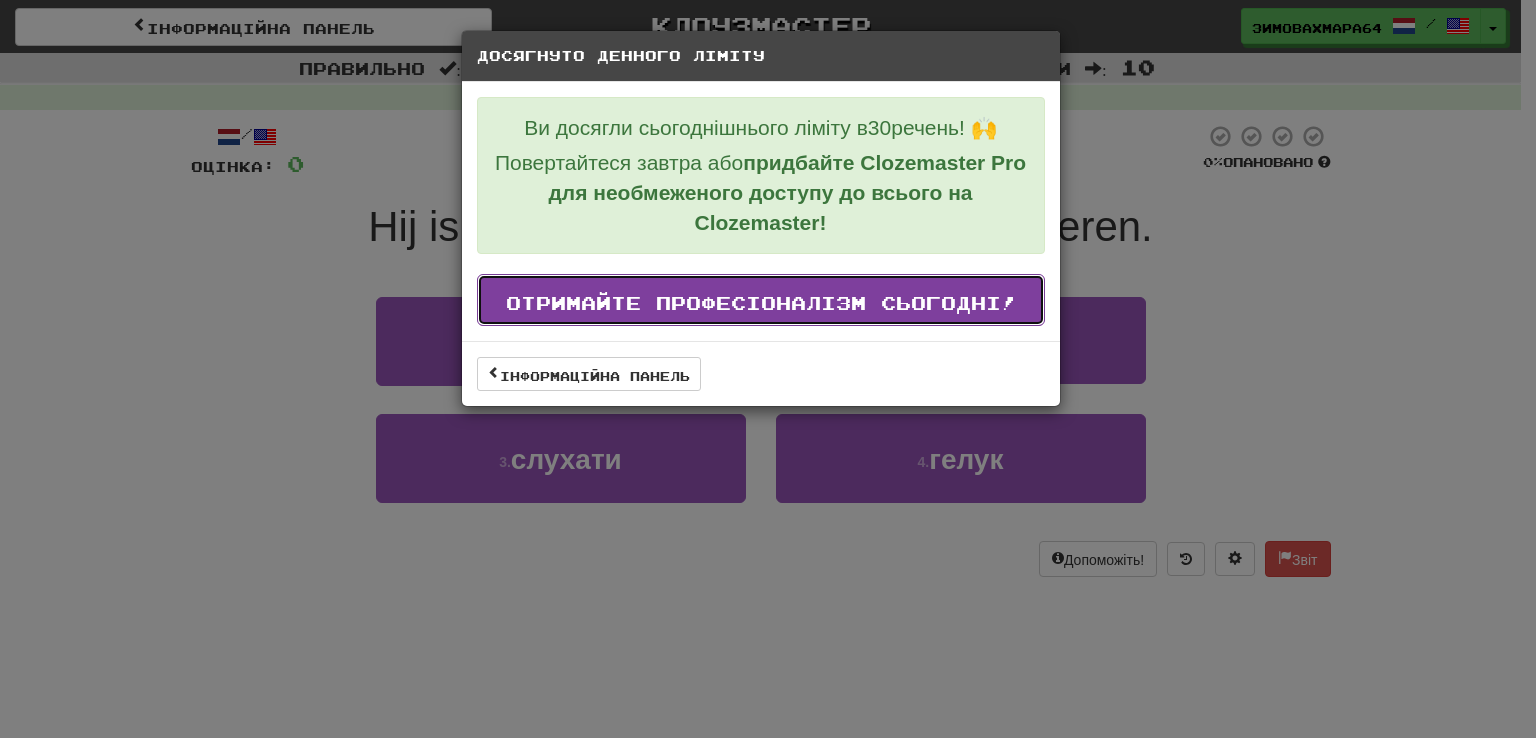click on "Отримайте професіоналізм сьогодні!" at bounding box center [761, 303] 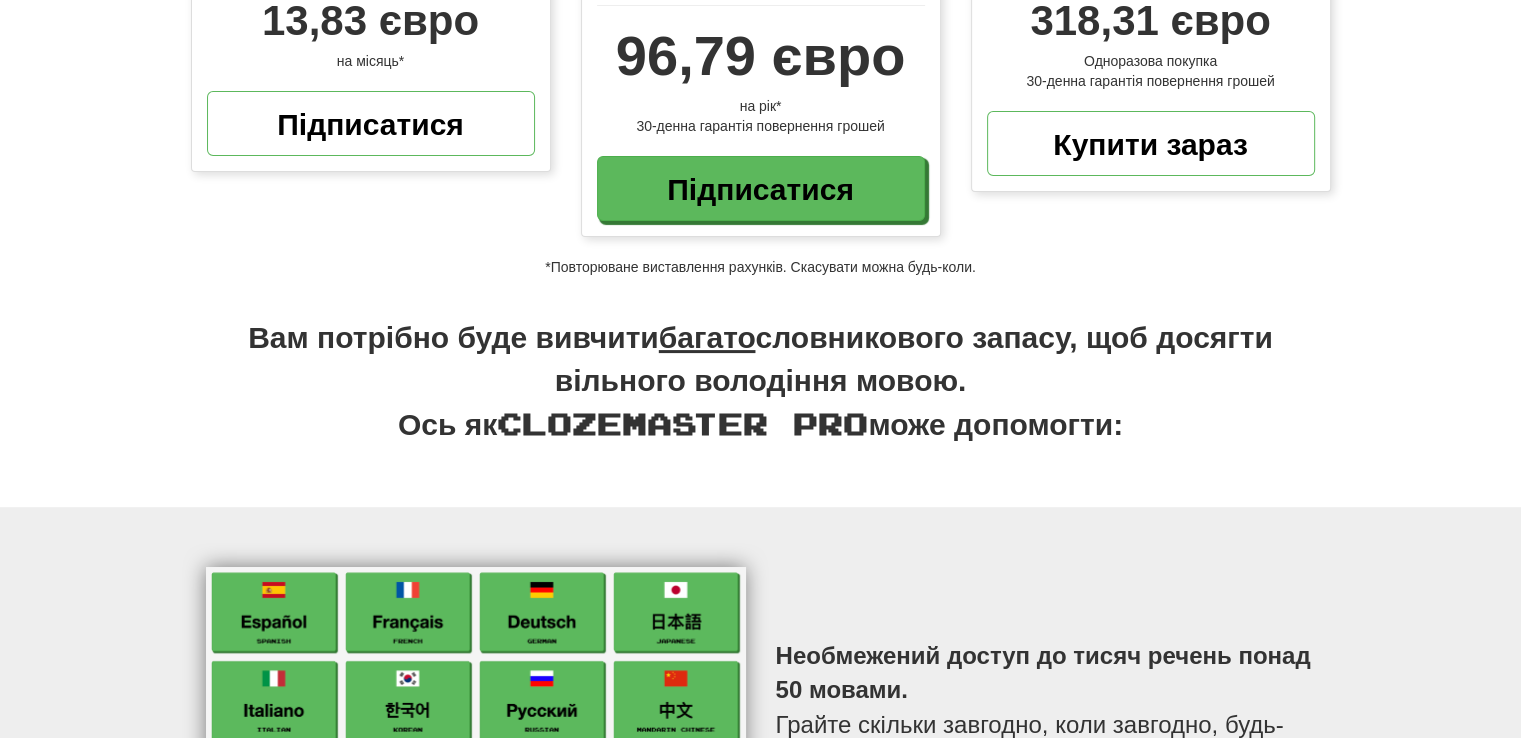 scroll, scrollTop: 0, scrollLeft: 0, axis: both 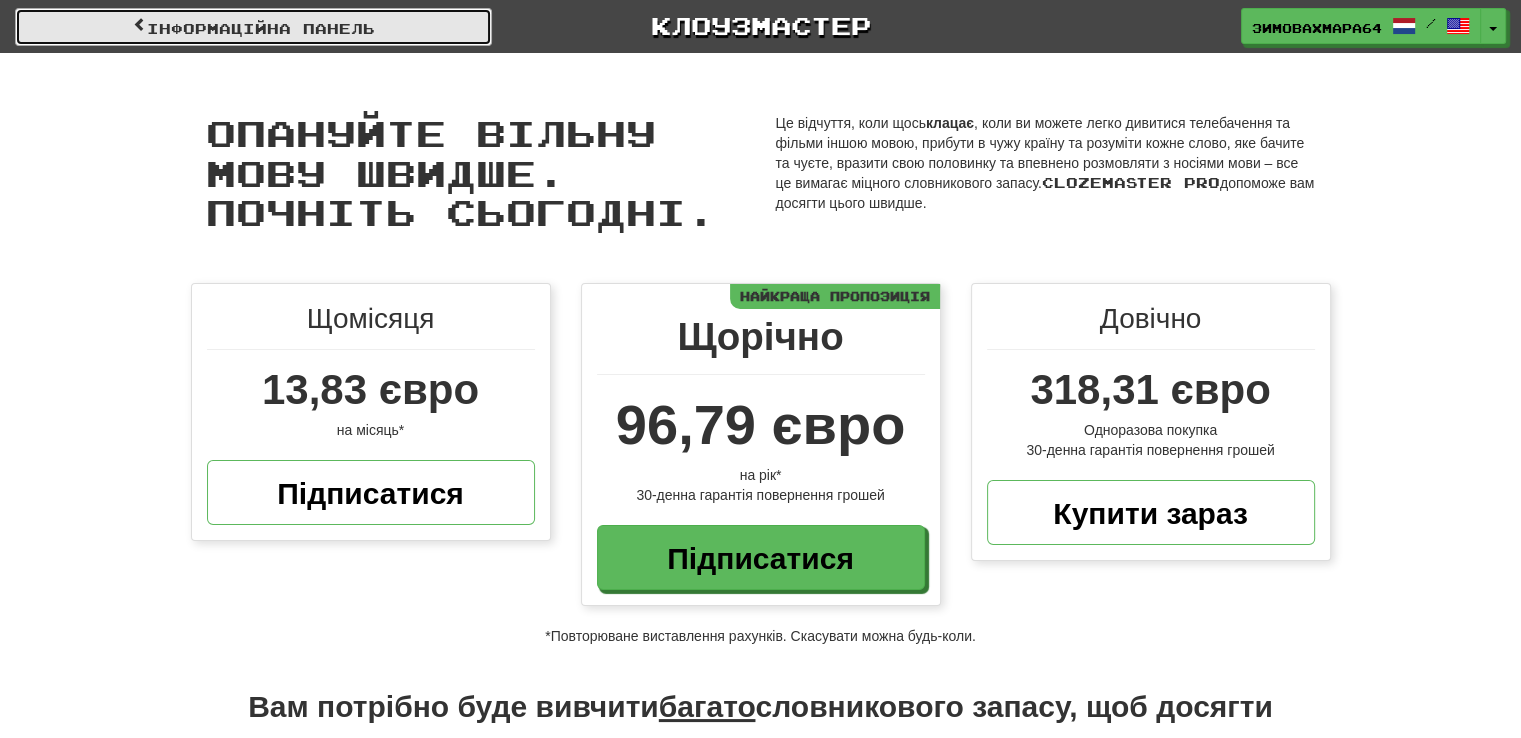 click on "Інформаційна панель" at bounding box center [261, 28] 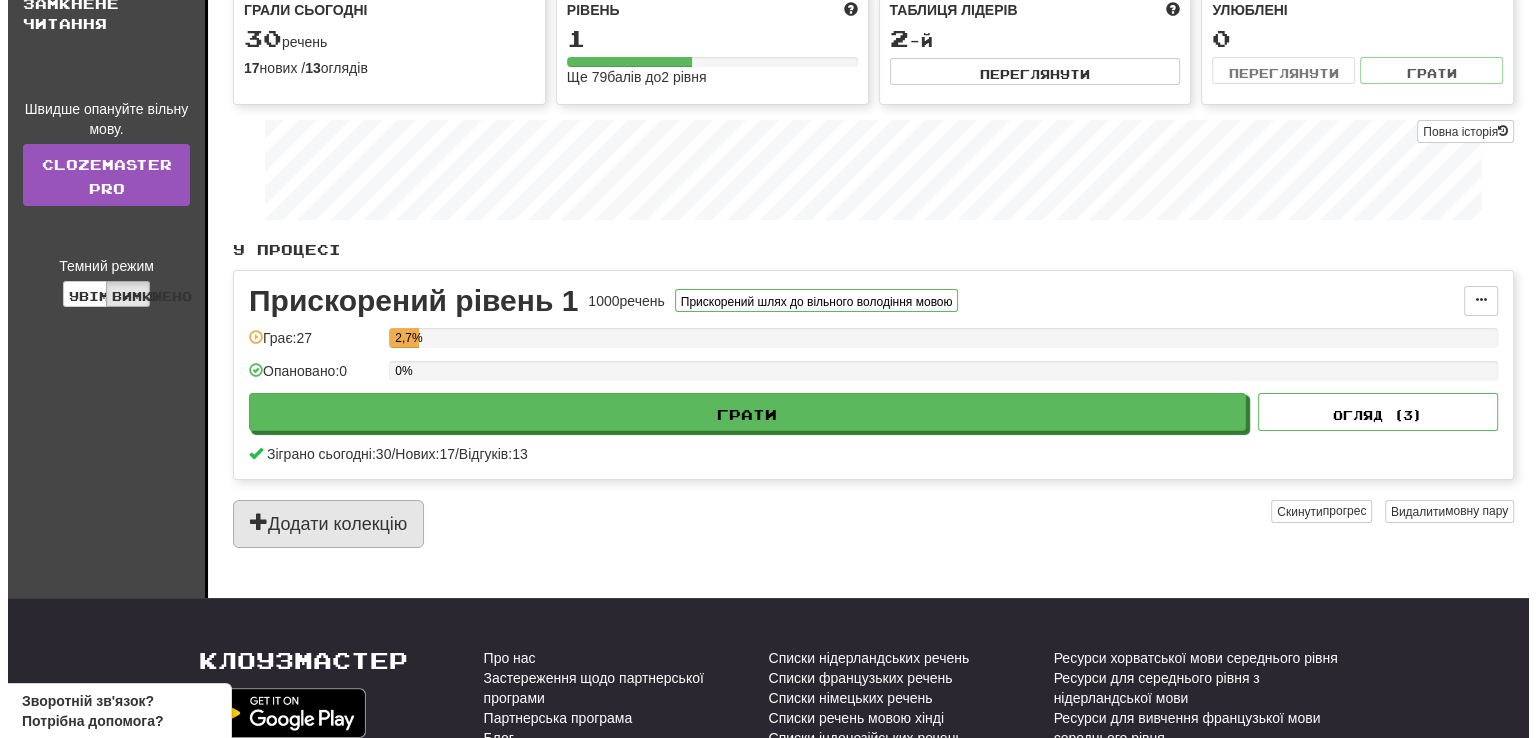 scroll, scrollTop: 0, scrollLeft: 0, axis: both 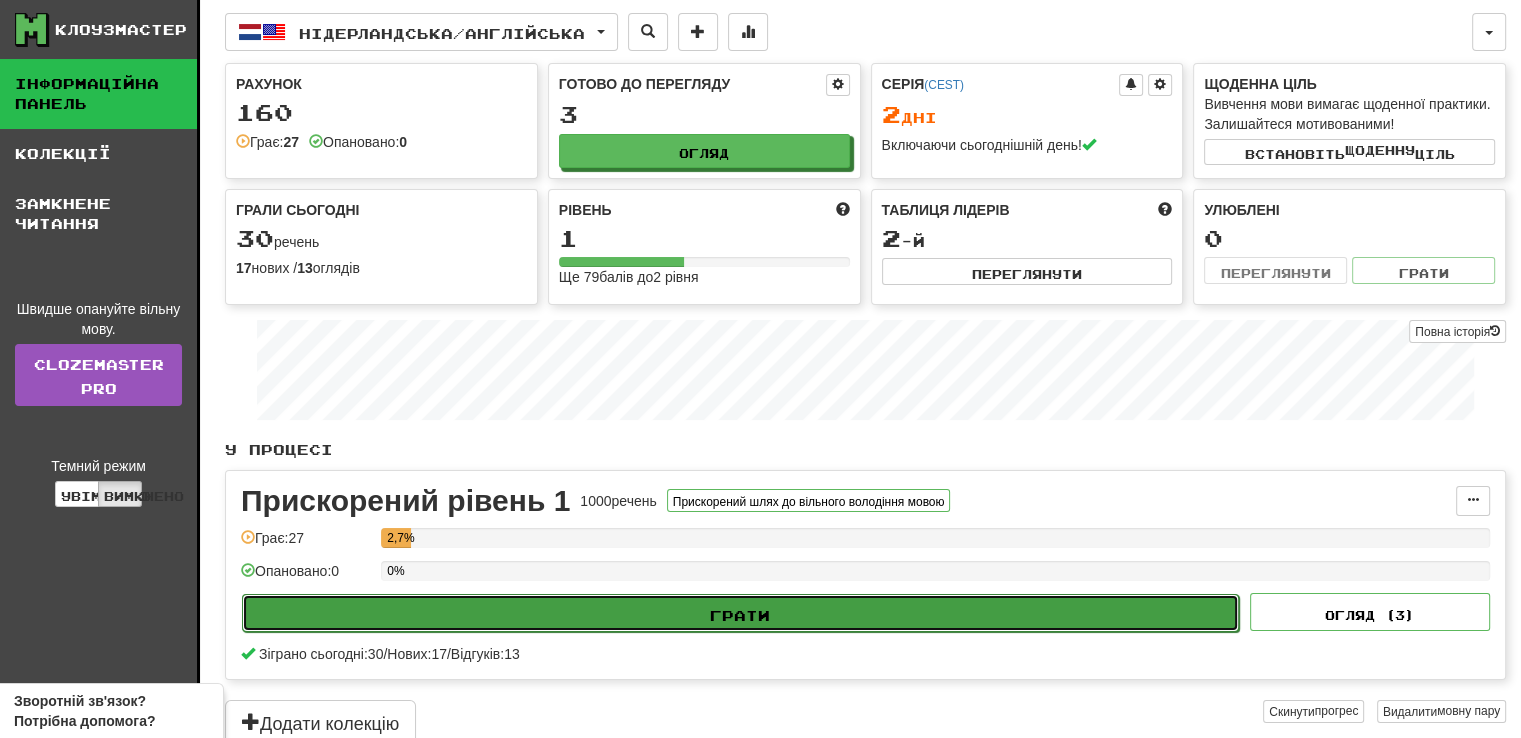 click on "Грати" at bounding box center (740, 613) 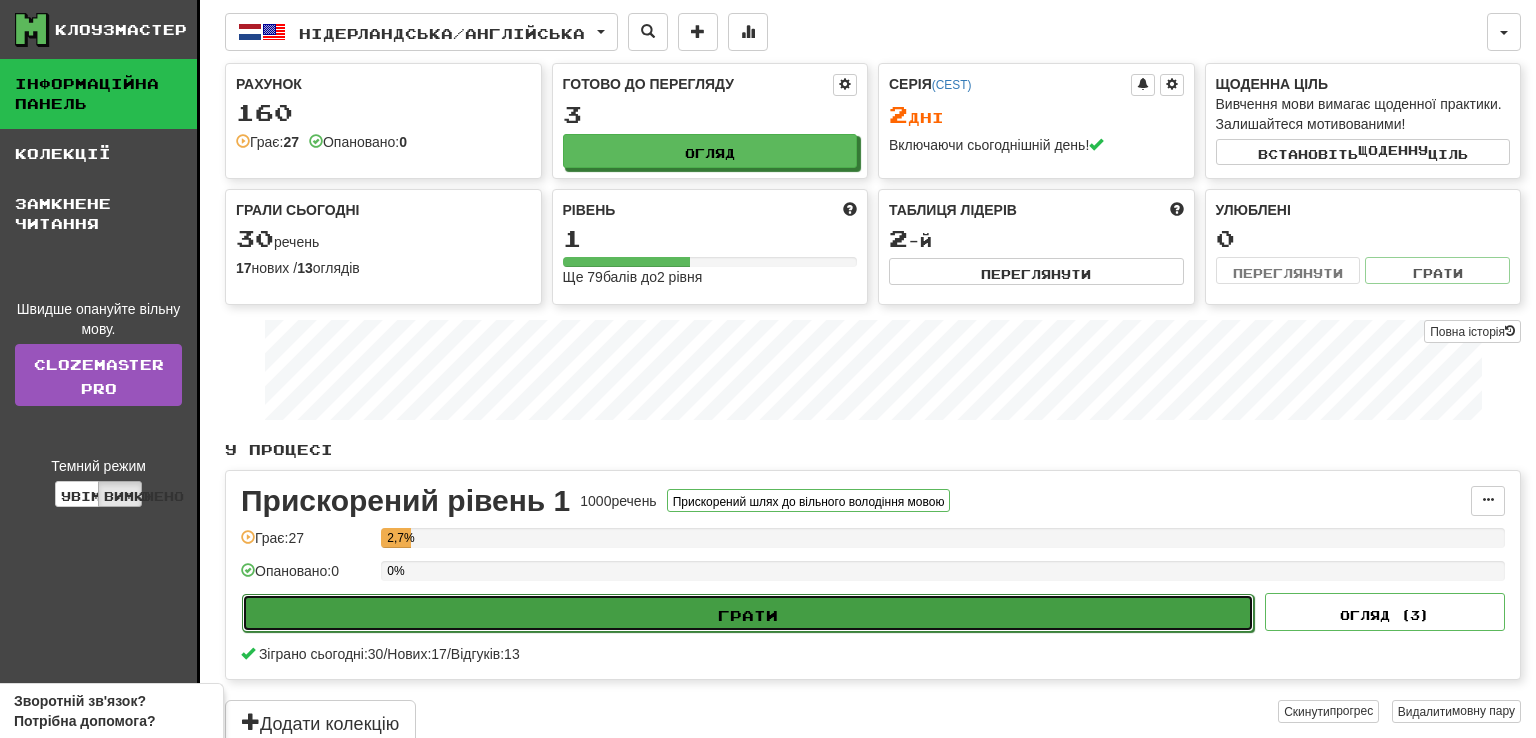 select on "**" 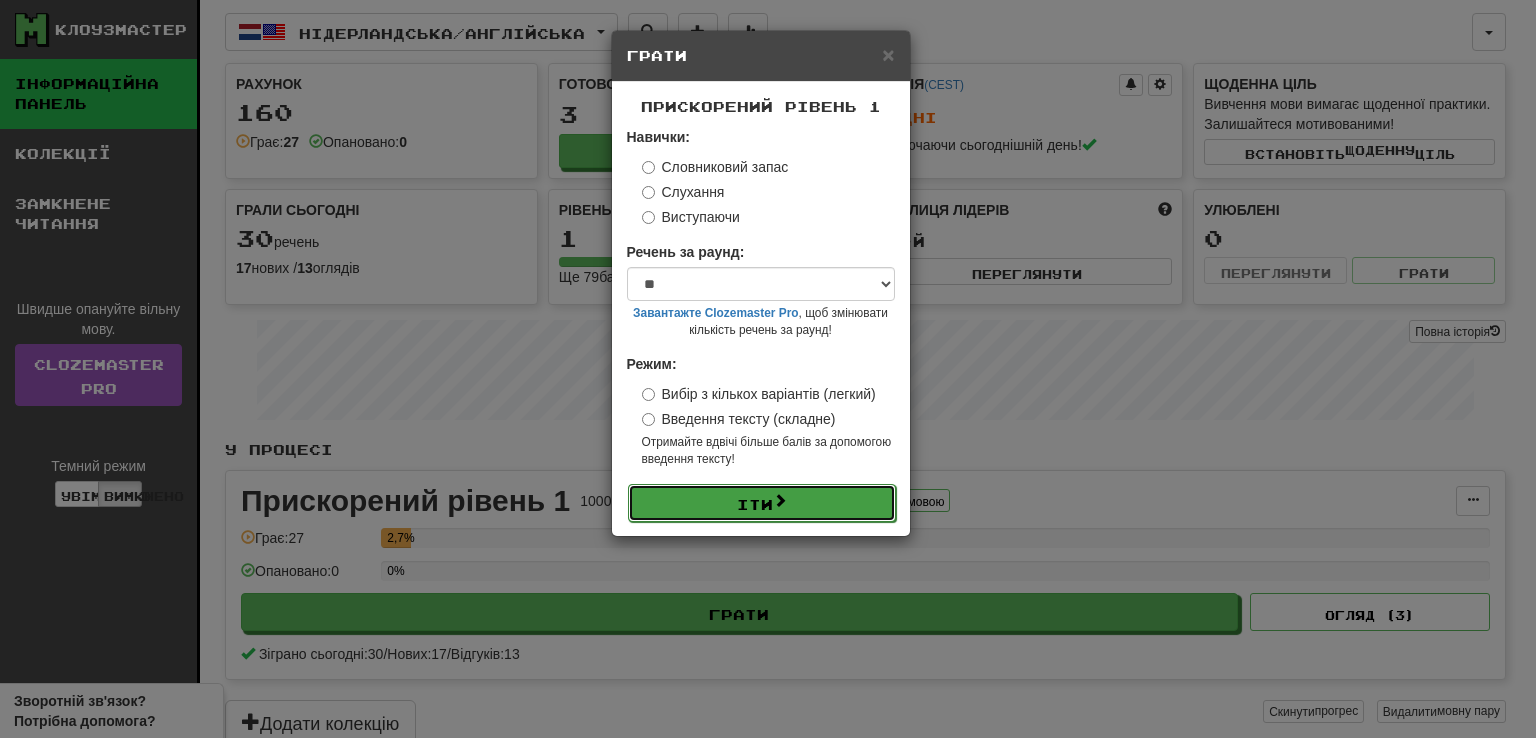 click on "Іти" at bounding box center (755, 504) 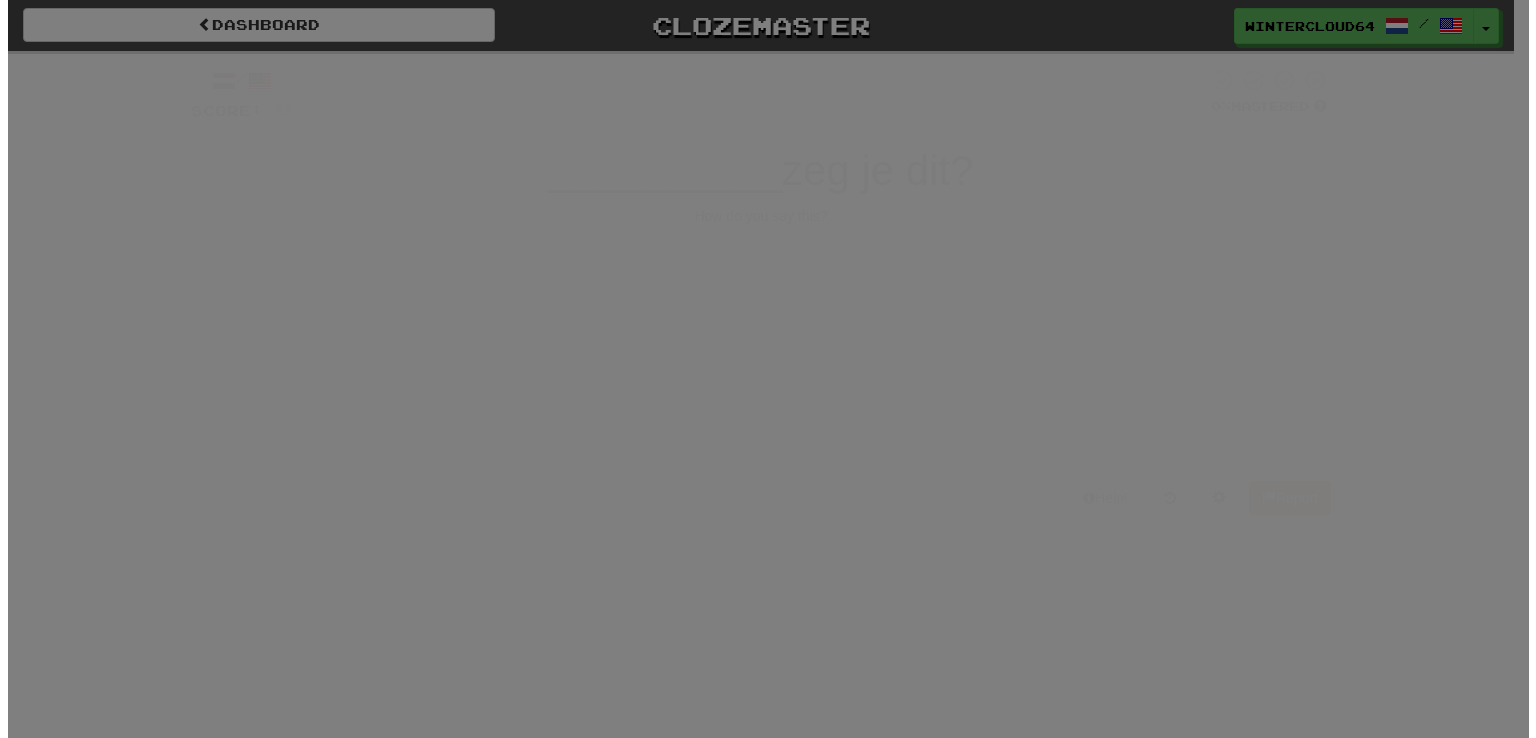 scroll, scrollTop: 0, scrollLeft: 0, axis: both 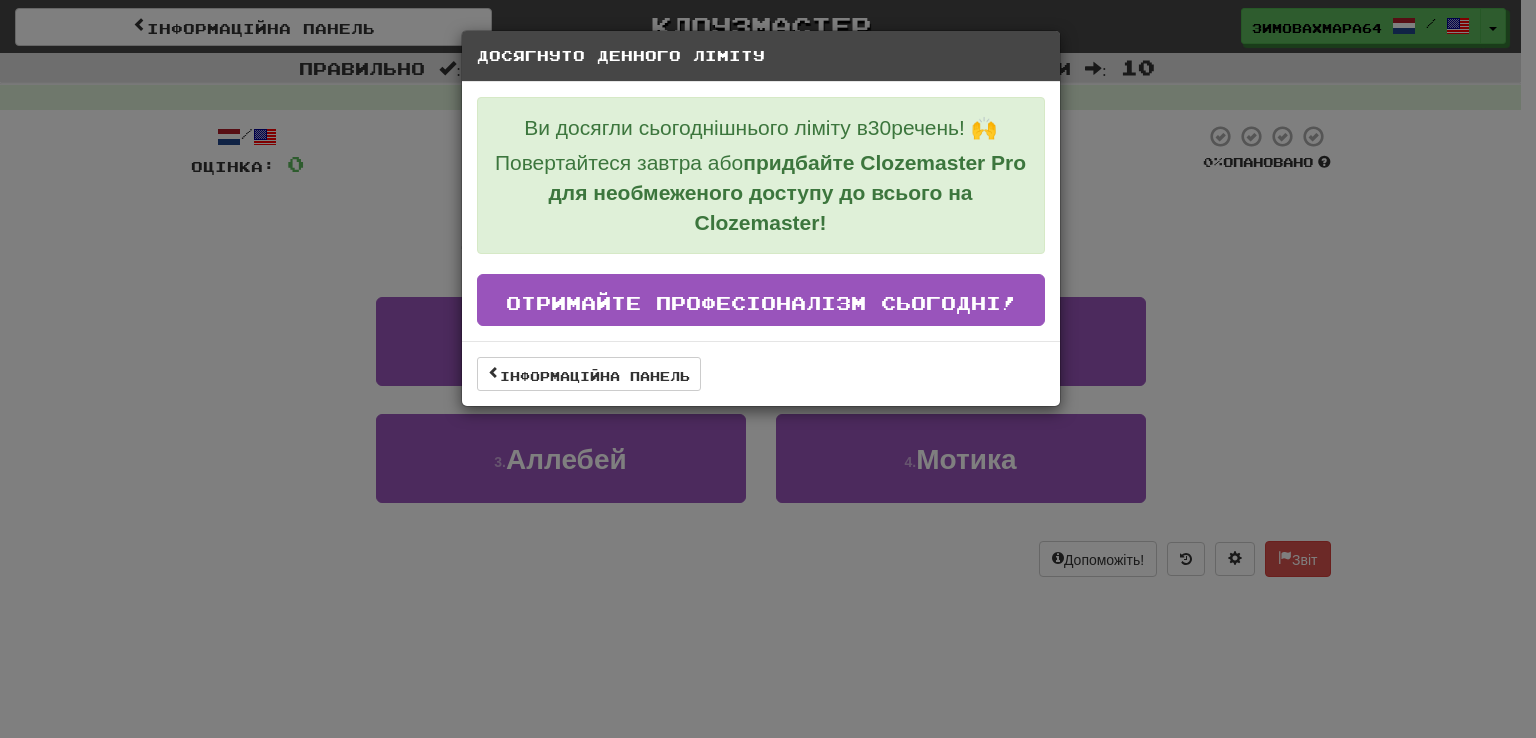 drag, startPoint x: 1474, startPoint y: 605, endPoint x: 1433, endPoint y: 537, distance: 79.40403 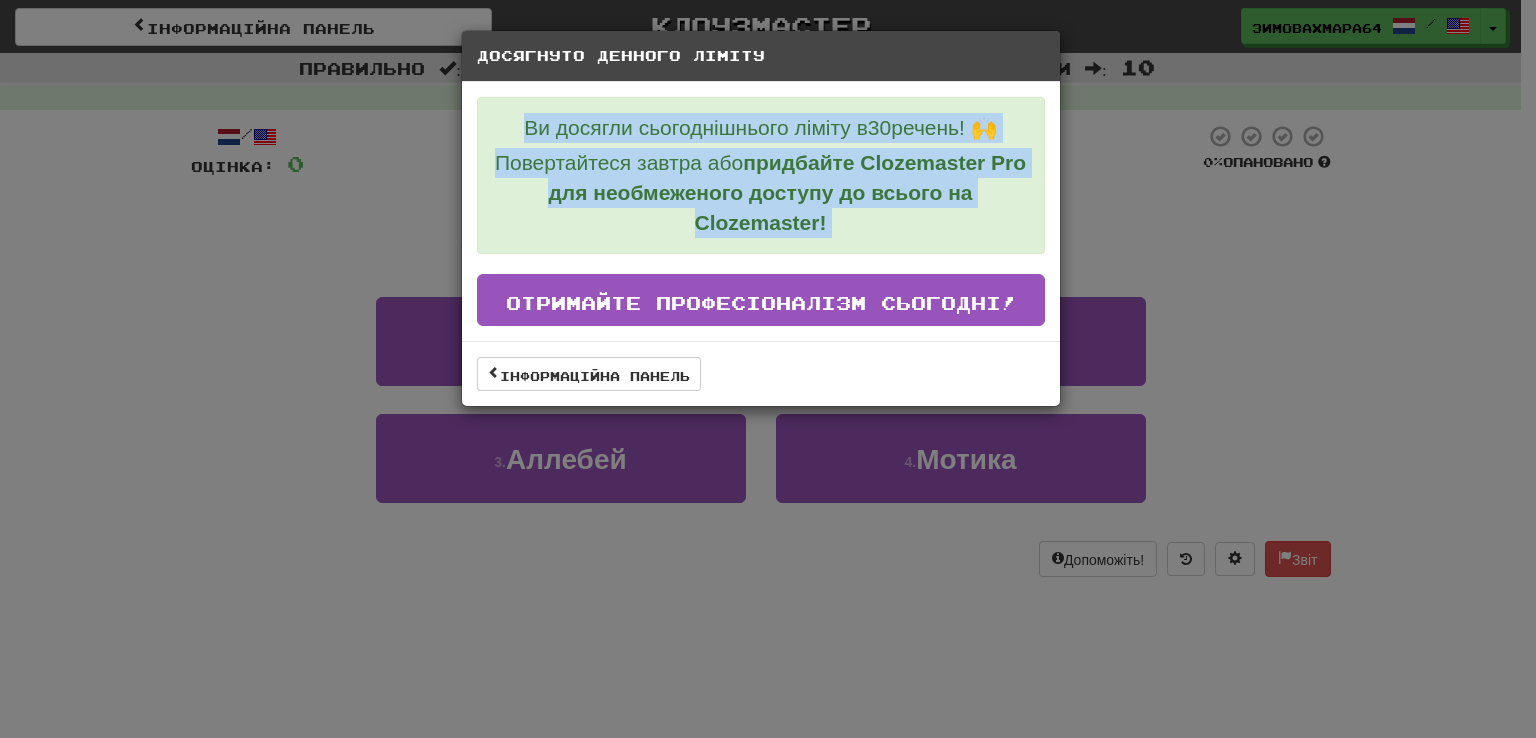 drag, startPoint x: 936, startPoint y: 57, endPoint x: 526, endPoint y: 339, distance: 497.61832 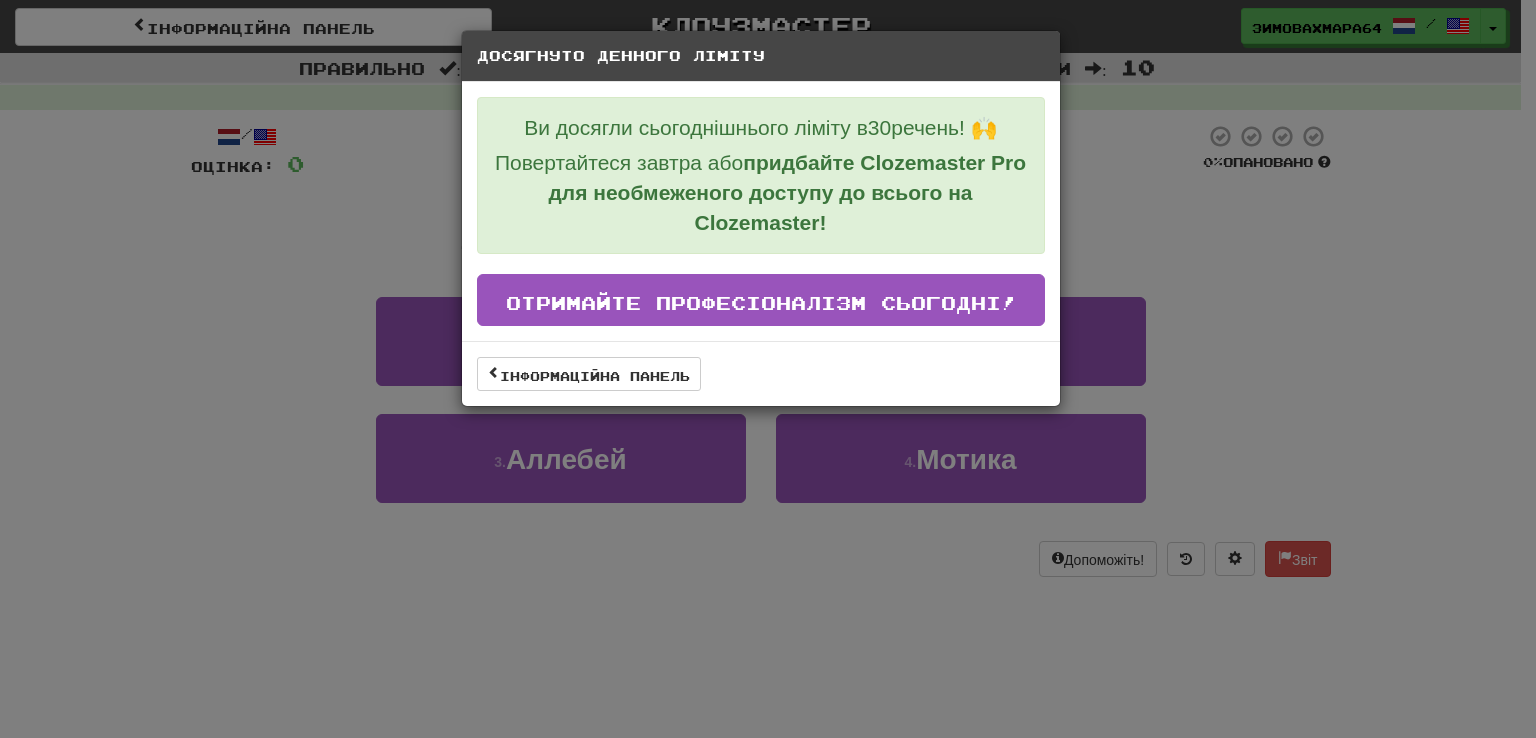 click on "Досягнуто денного ліміту Ви досягли сьогоднішнього ліміту в  30  речень! 🙌 Повертайтеся завтра або  придбайте Clozemaster Pro для необмеженого доступу до всього на Clozemaster! Отримайте професіоналізм сьогодні! Інформаційна панель" at bounding box center (768, 369) 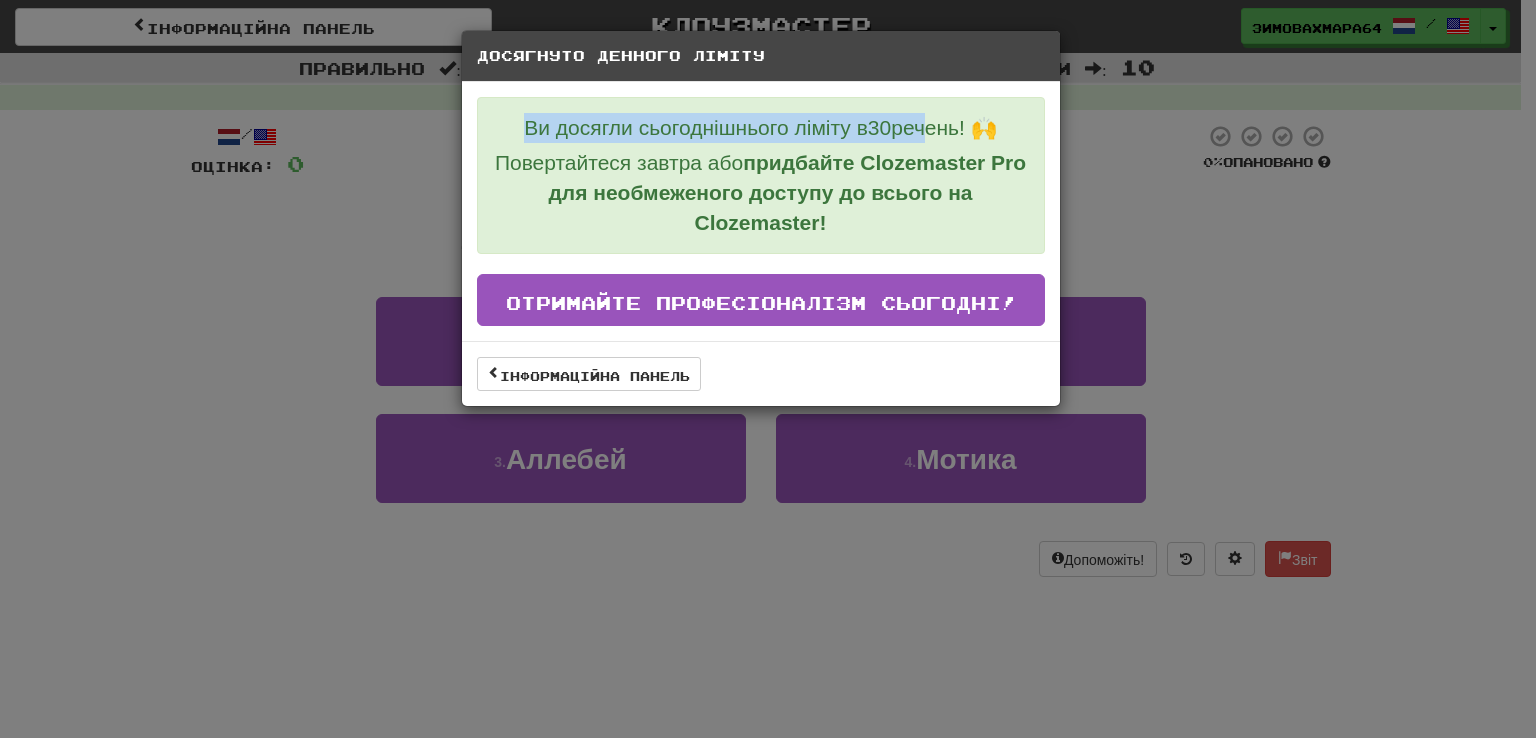 drag, startPoint x: 926, startPoint y: 64, endPoint x: 928, endPoint y: 84, distance: 20.09975 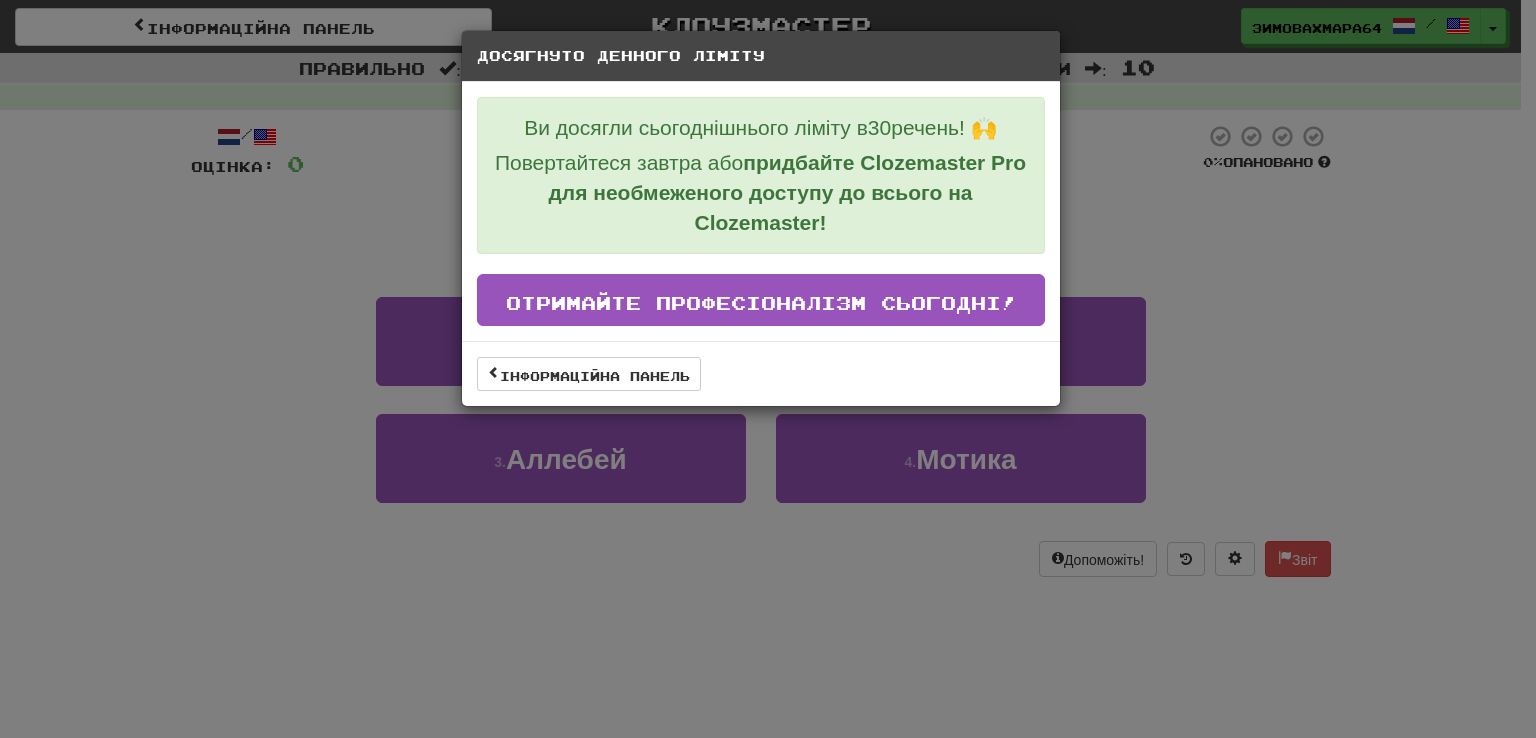 click on "придбайте Clozemaster Pro для необмеженого доступу до всього на Clozemaster!" at bounding box center (787, 192) 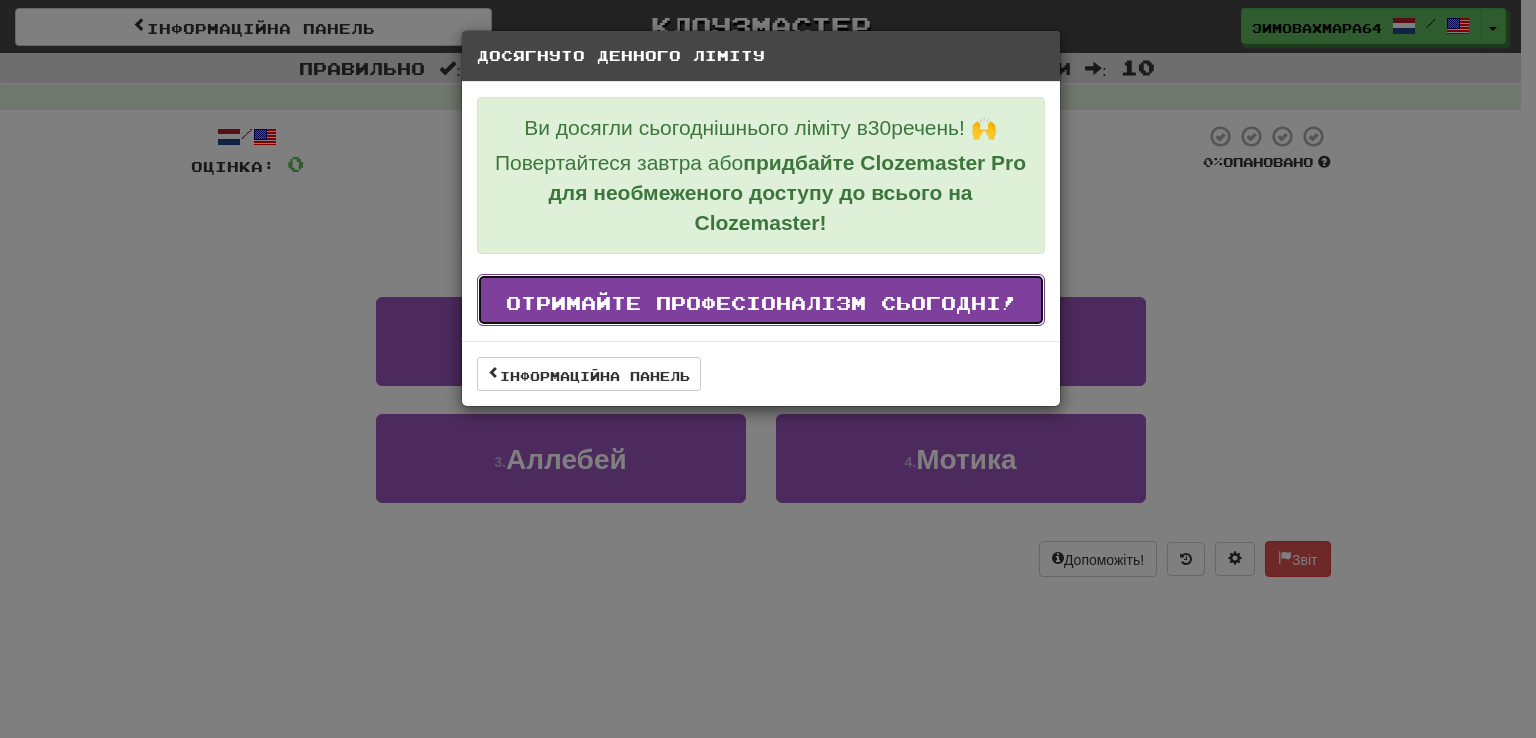 click on "Отримайте професіоналізм сьогодні!" at bounding box center (761, 303) 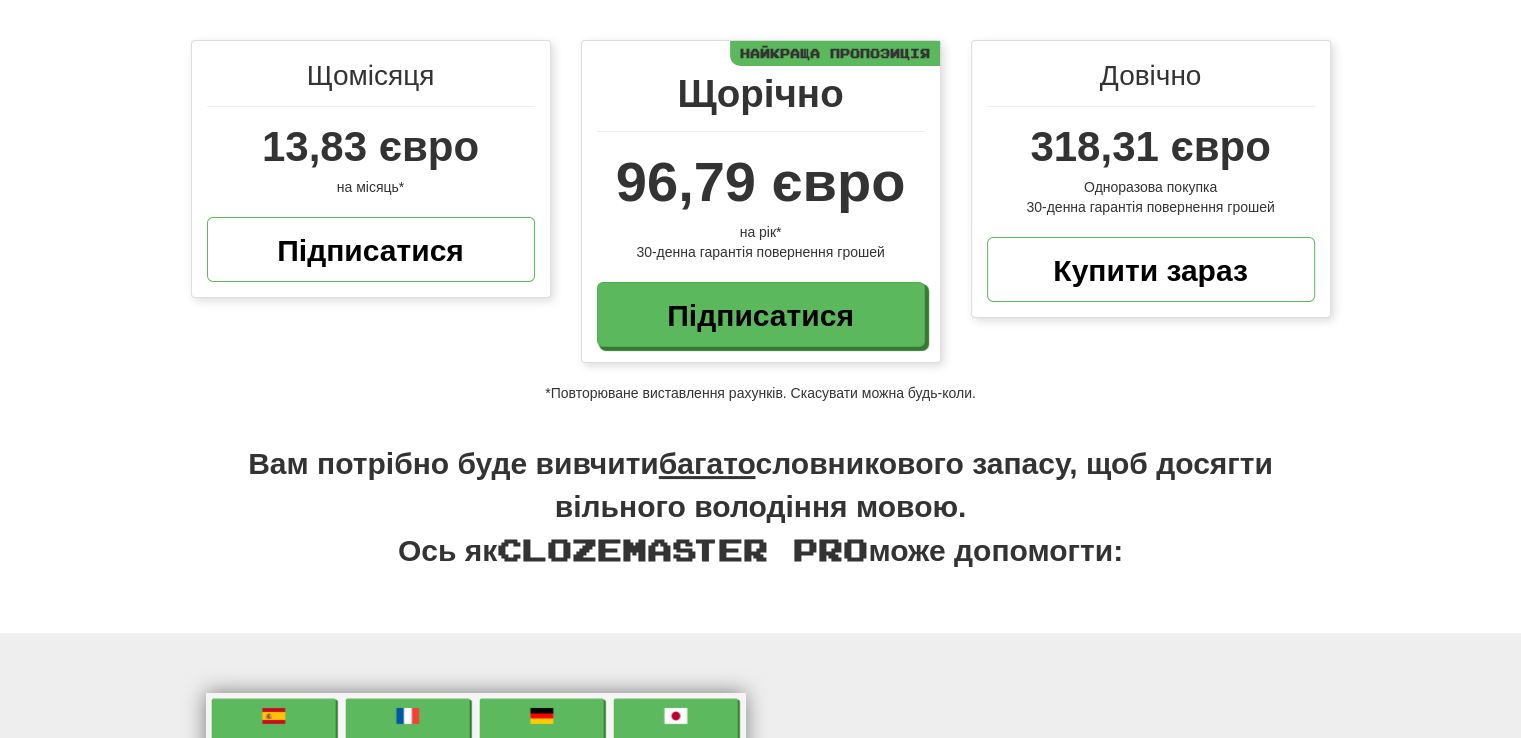 scroll, scrollTop: 282, scrollLeft: 0, axis: vertical 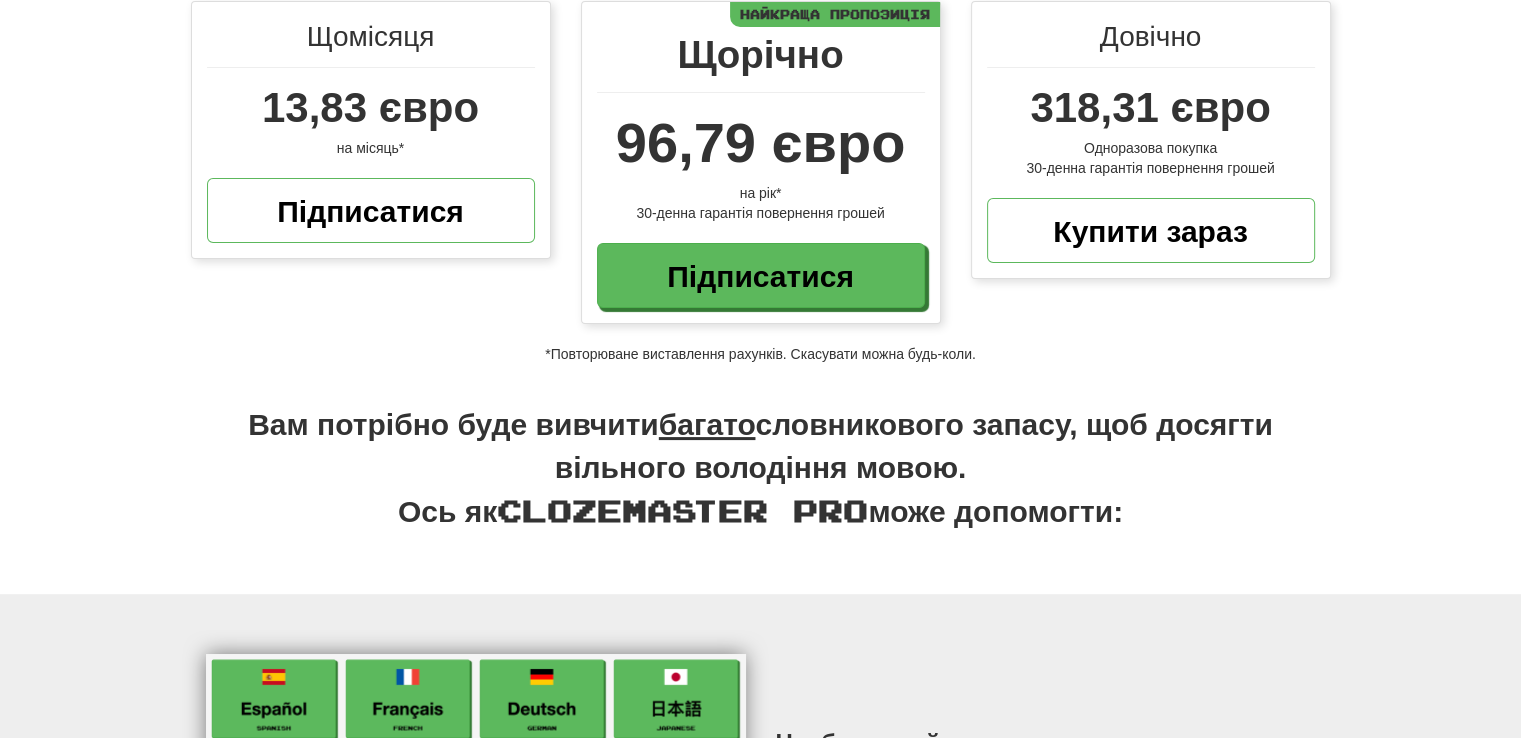 click on "багато" at bounding box center [707, 424] 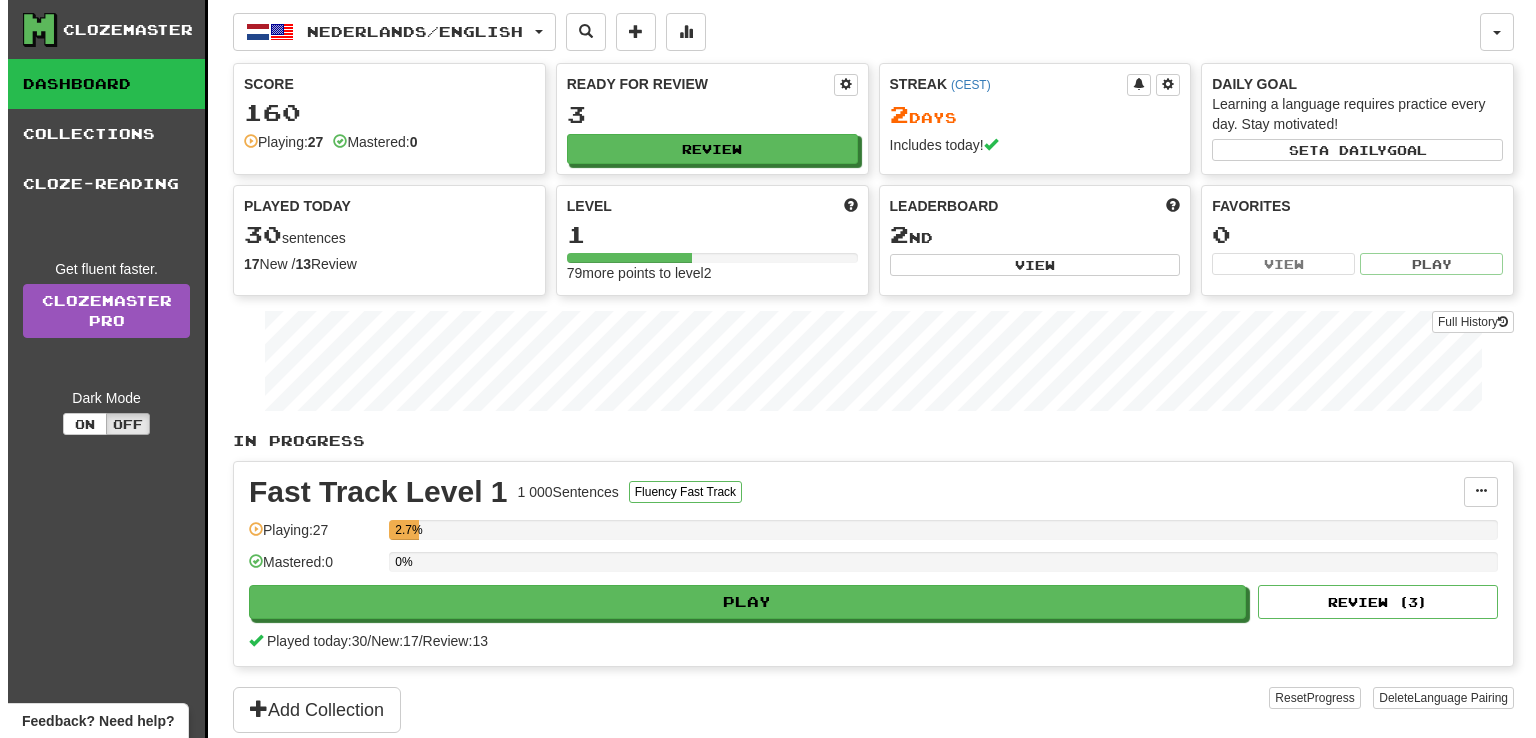 scroll, scrollTop: 0, scrollLeft: 0, axis: both 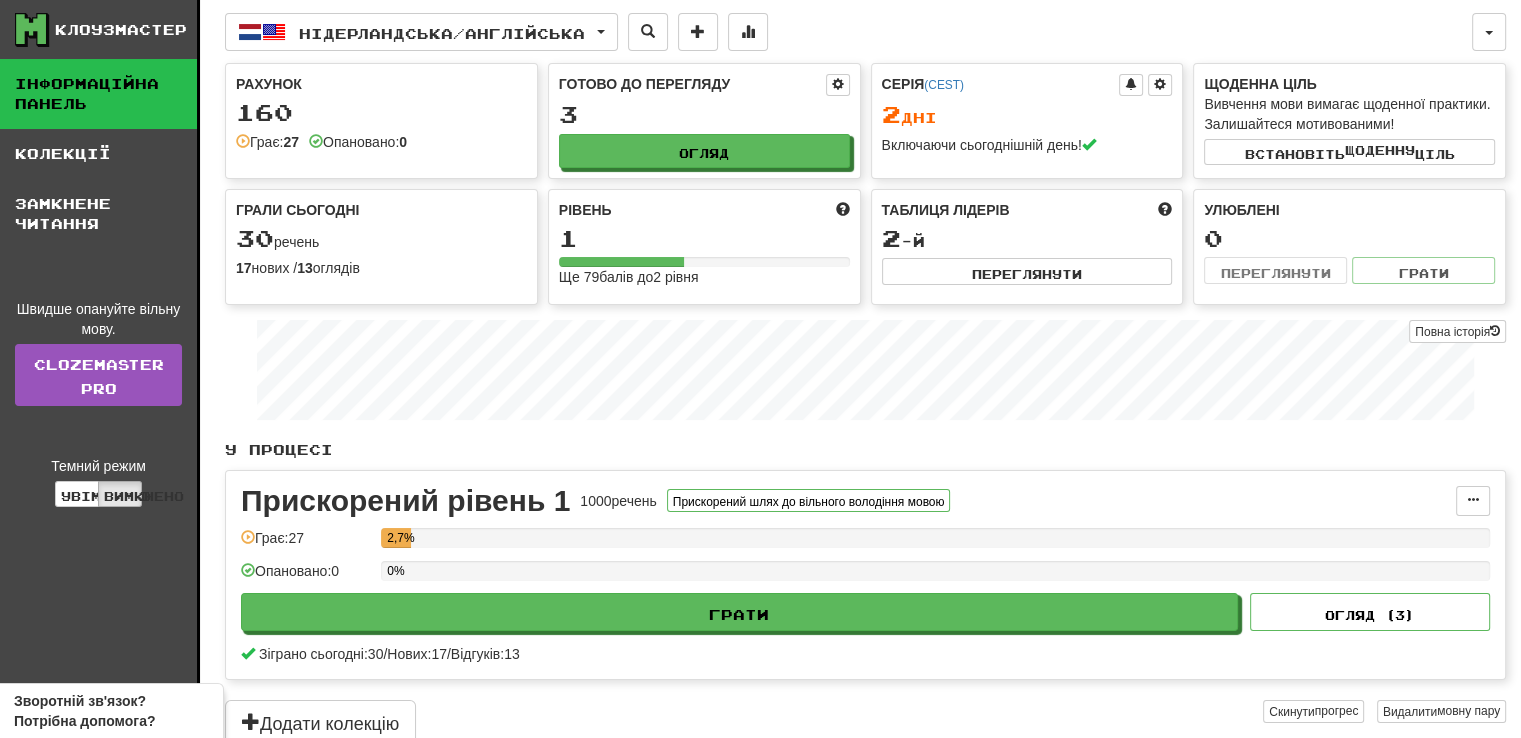 click on "Нідерландська  /  Англійська Nederlands  /  English Streak:  0   Review:  0 Points today:  0  Language Pairing" at bounding box center [848, 32] 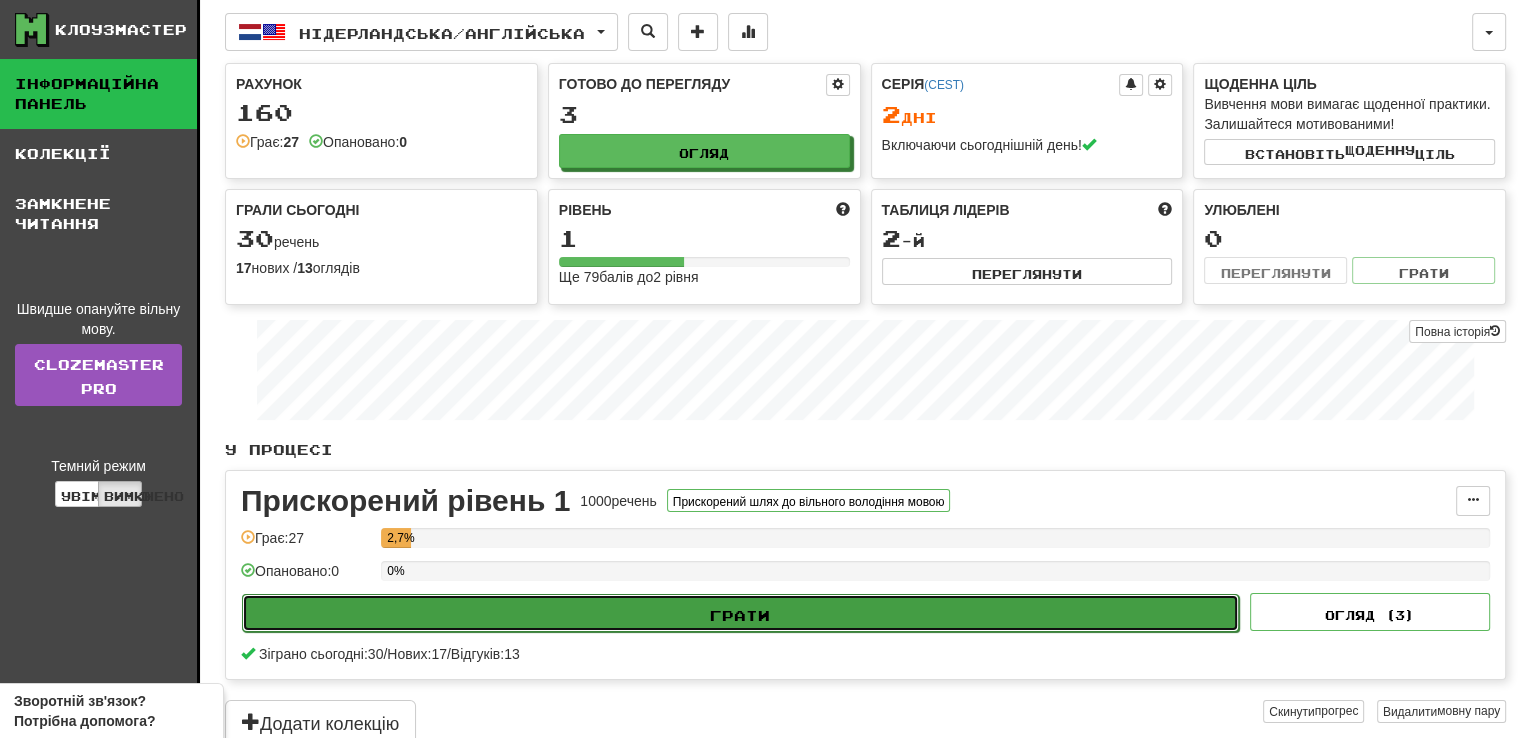 click on "Грати" at bounding box center [740, 613] 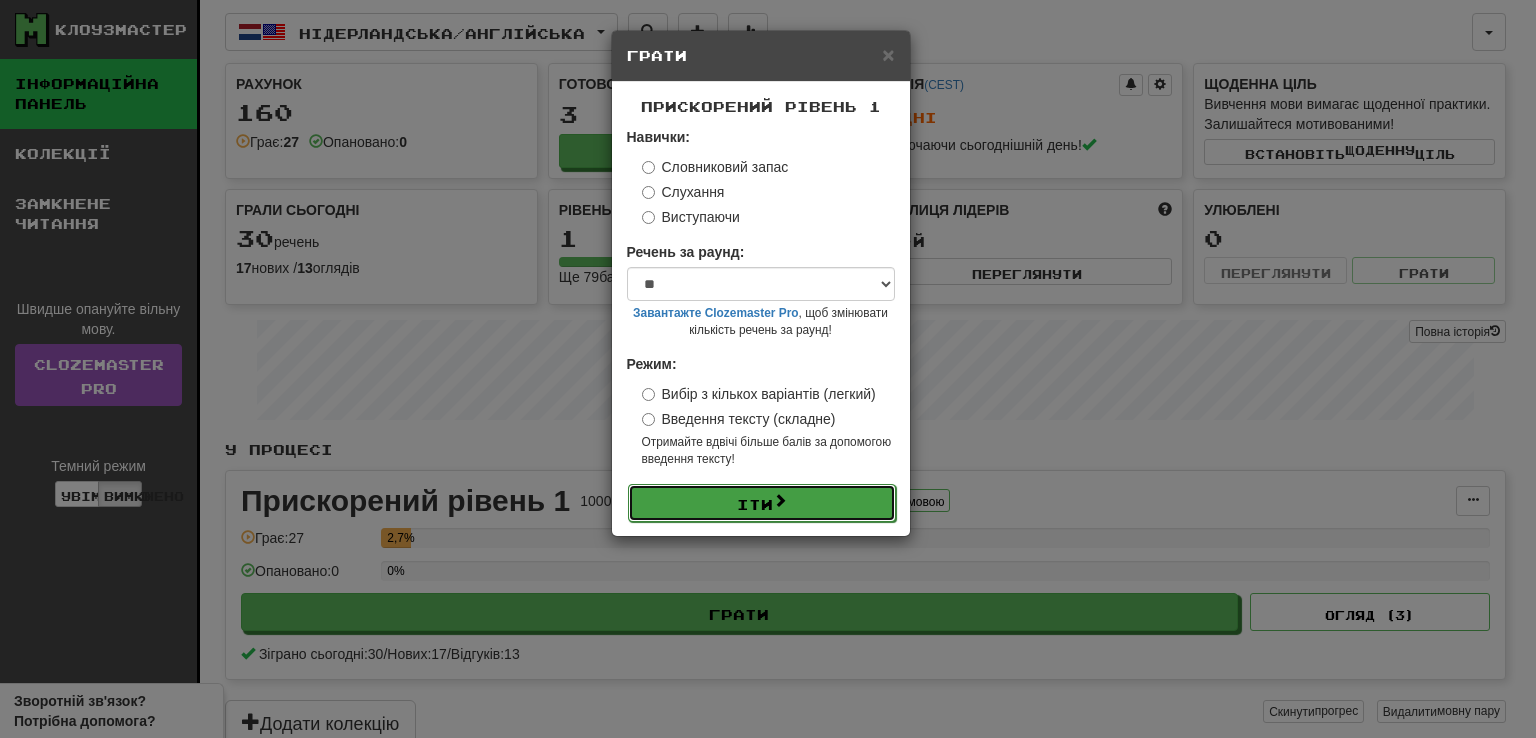 click on "Іти" at bounding box center (762, 503) 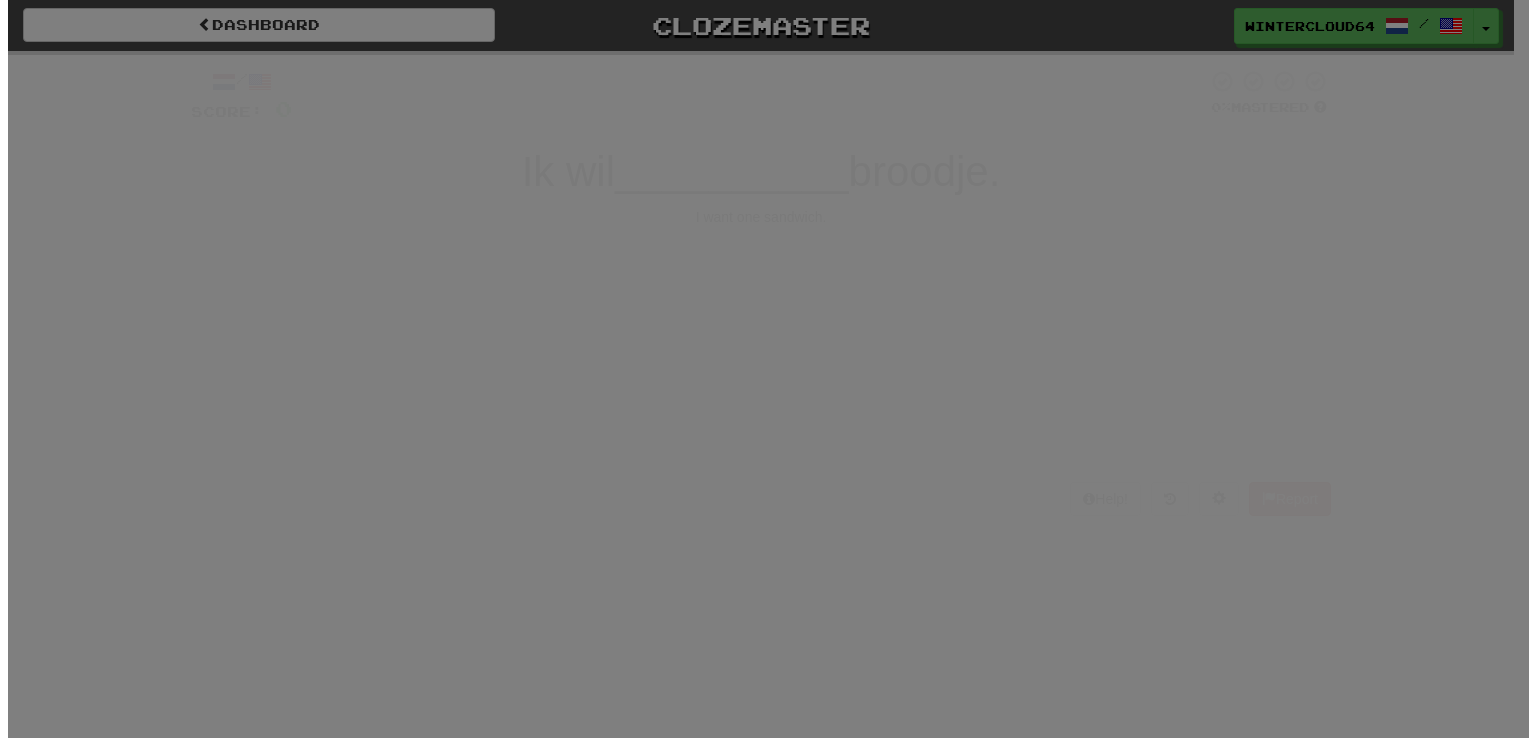scroll, scrollTop: 0, scrollLeft: 0, axis: both 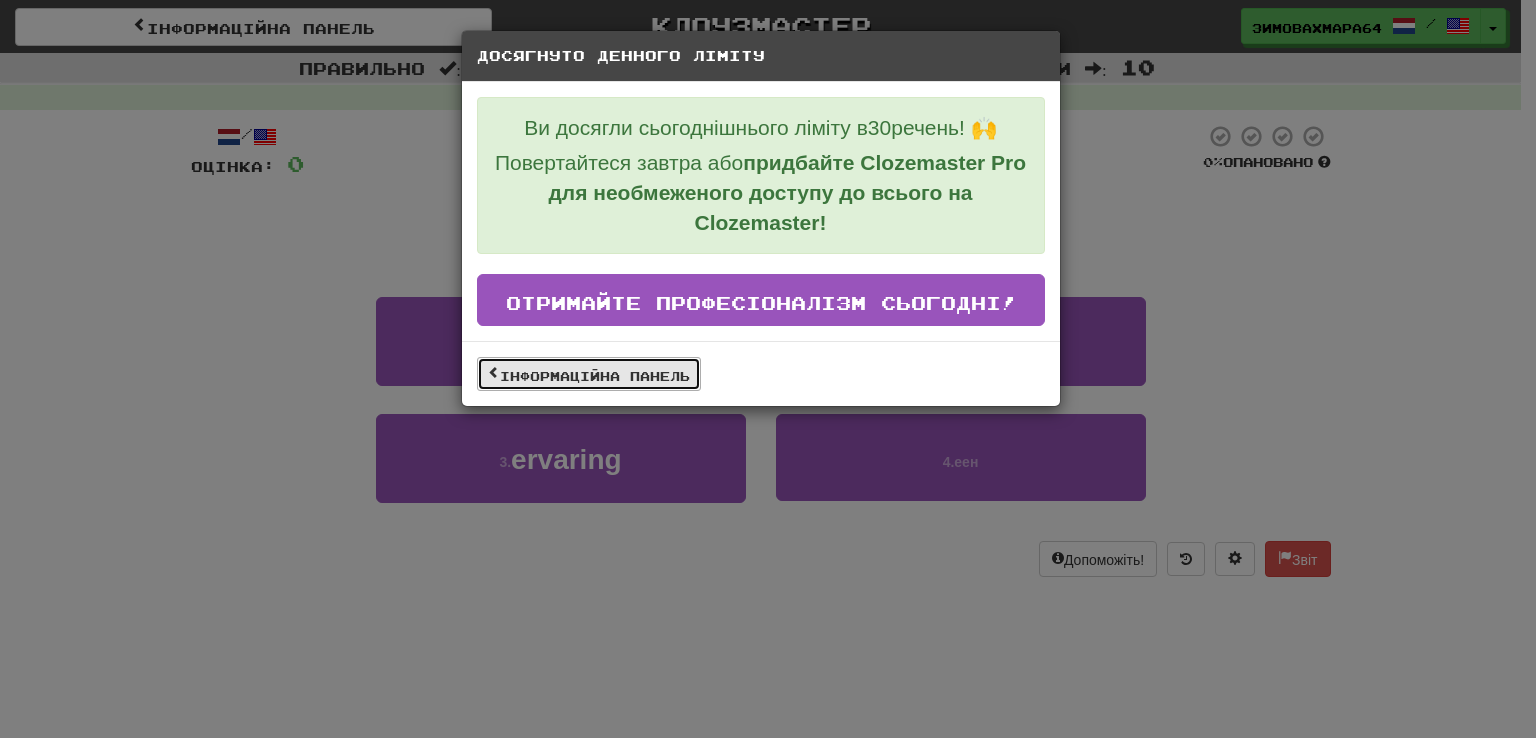 click on "Інформаційна панель" at bounding box center [595, 376] 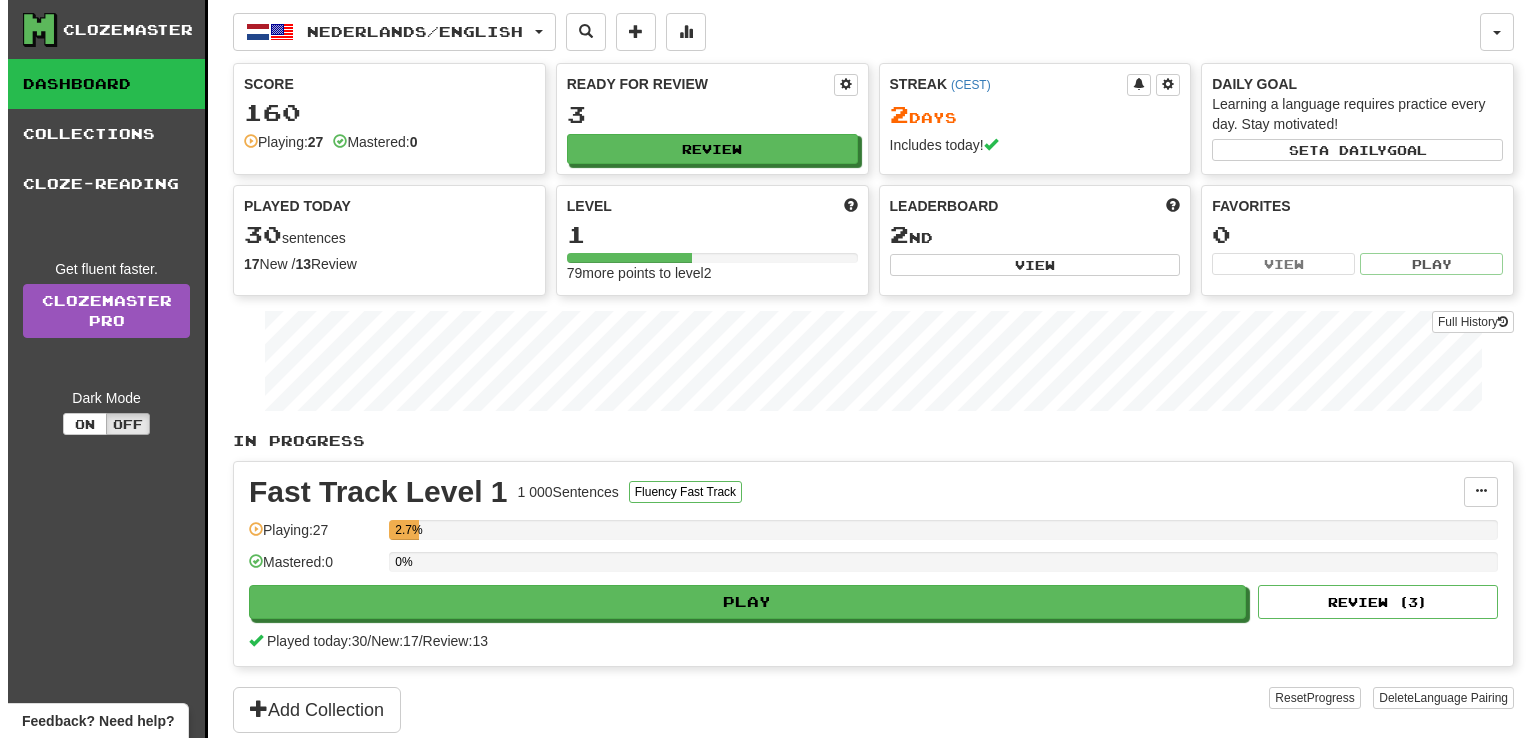 scroll, scrollTop: 0, scrollLeft: 0, axis: both 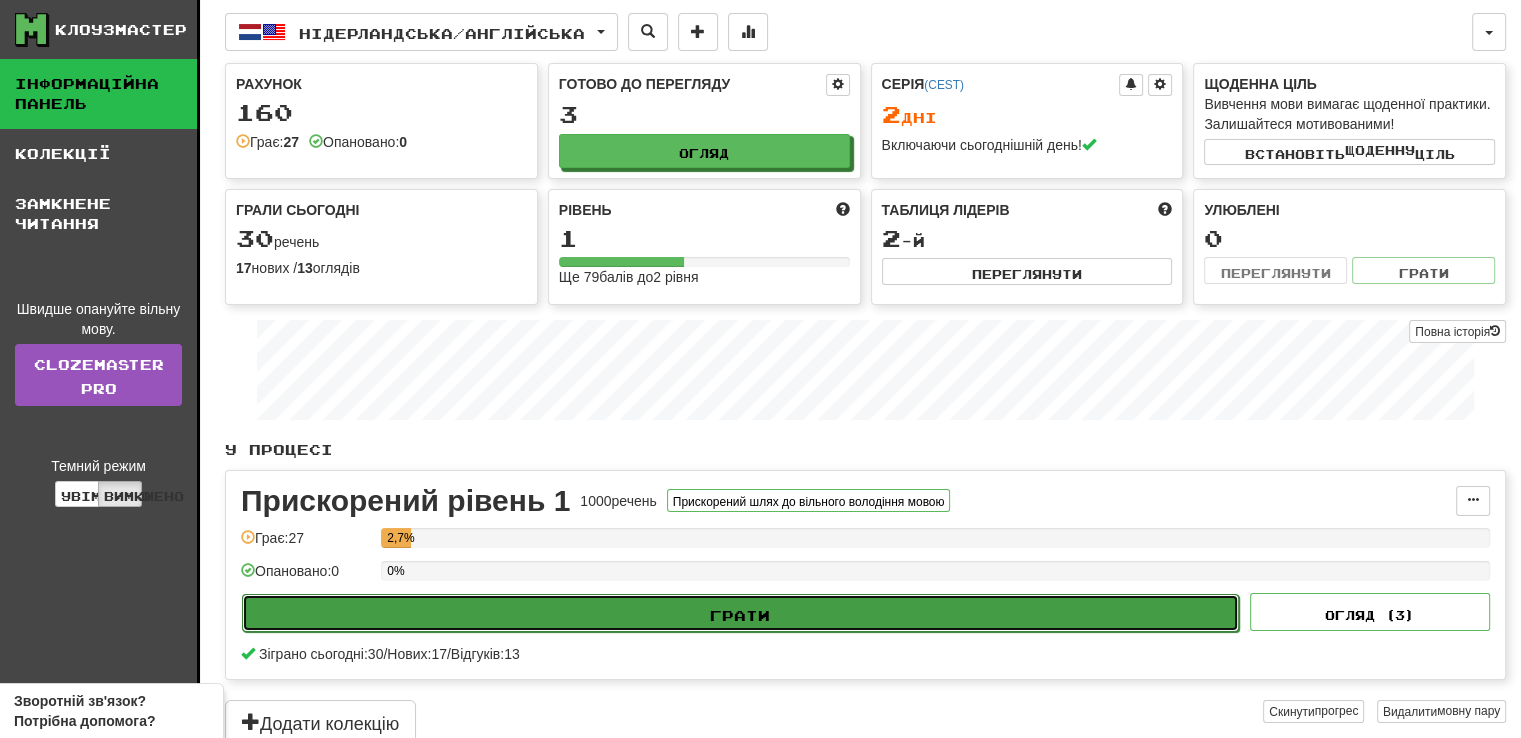 click on "Грати" at bounding box center [740, 613] 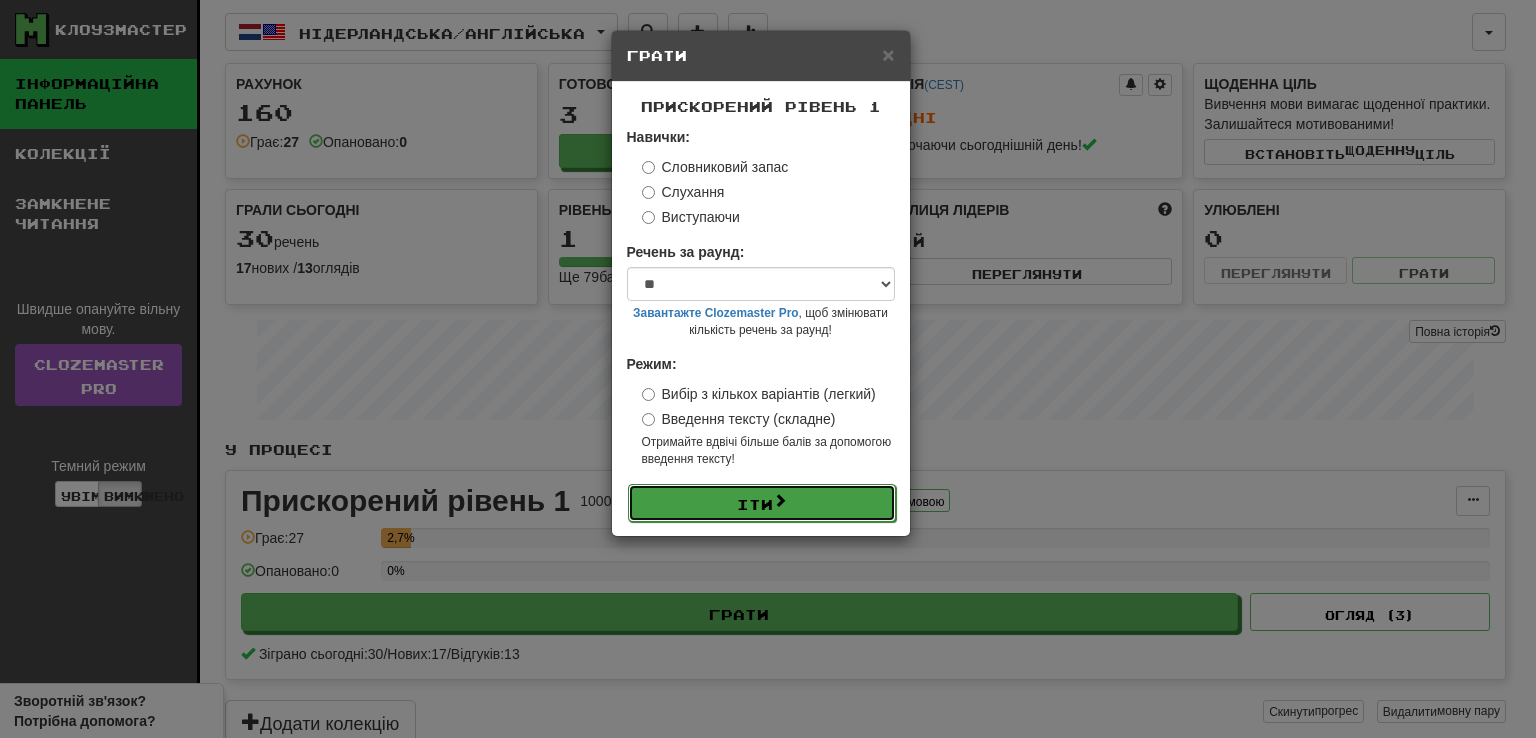 click on "Іти" at bounding box center (762, 503) 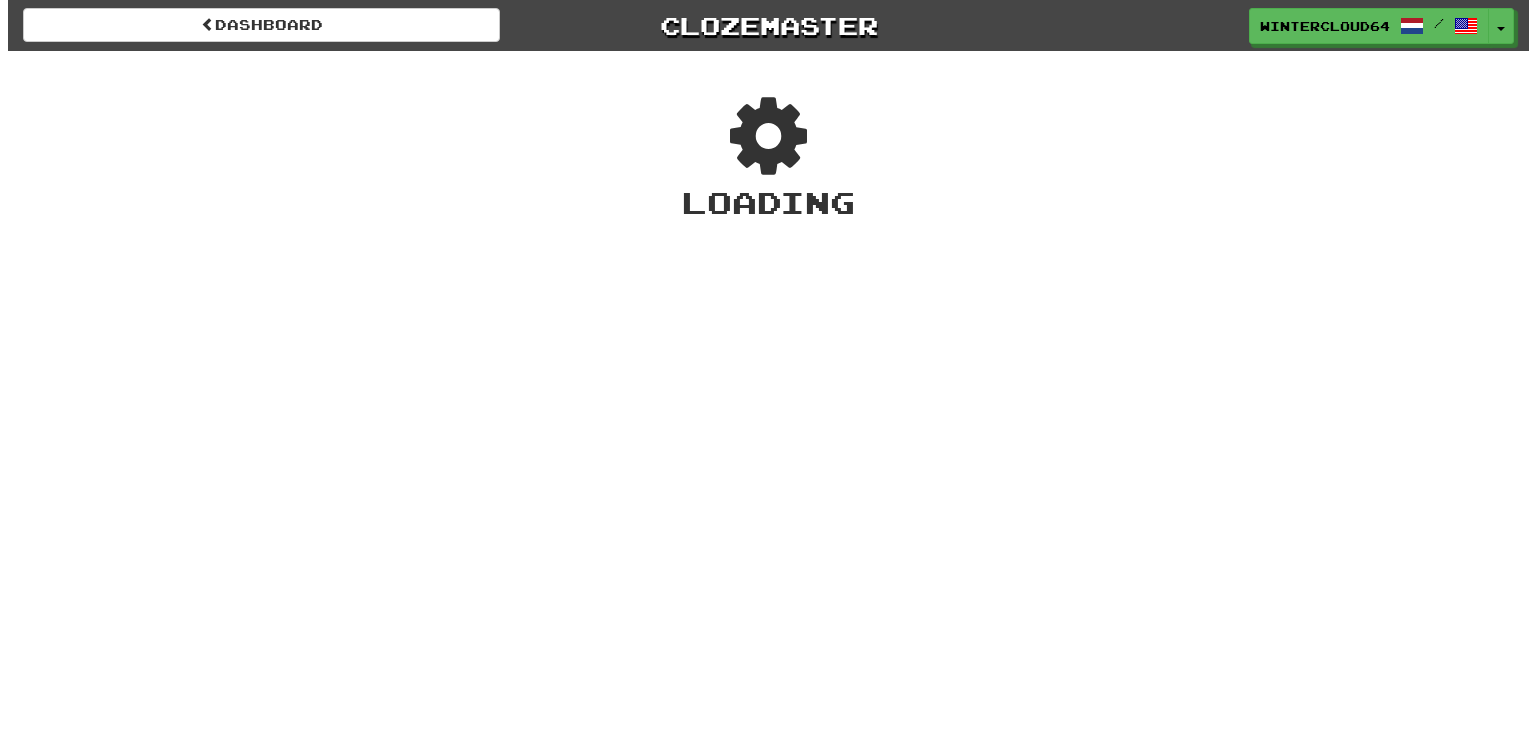 scroll, scrollTop: 0, scrollLeft: 0, axis: both 